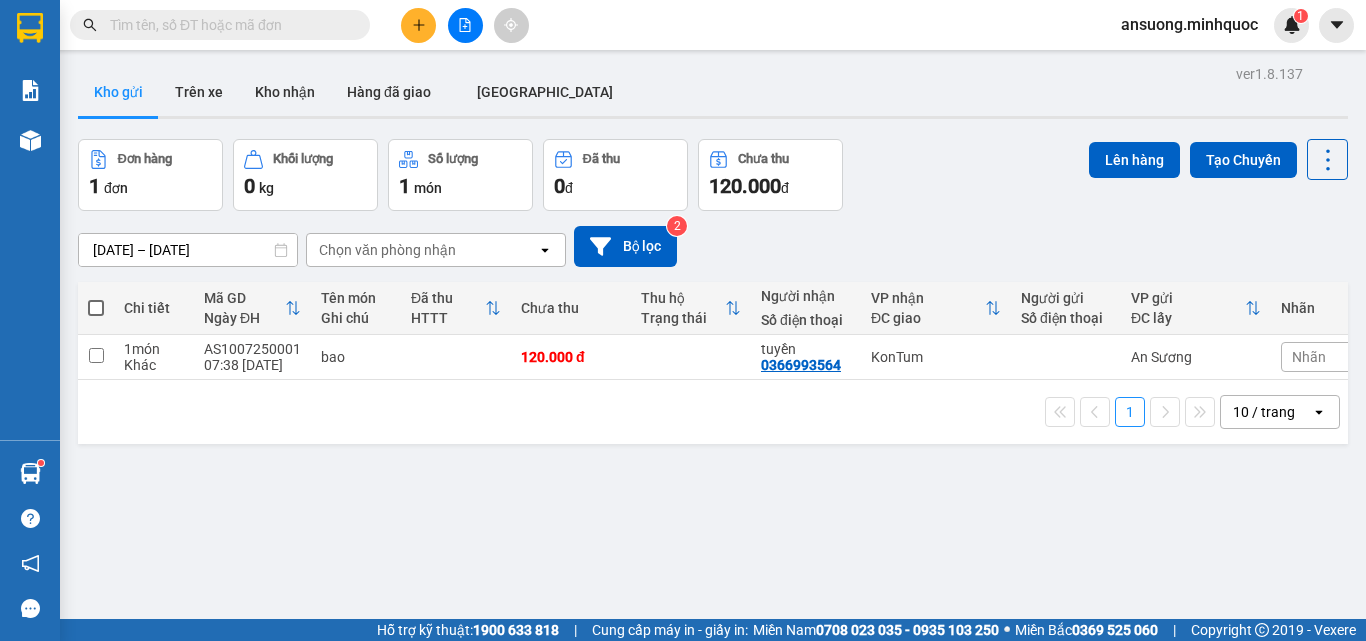 scroll, scrollTop: 0, scrollLeft: 0, axis: both 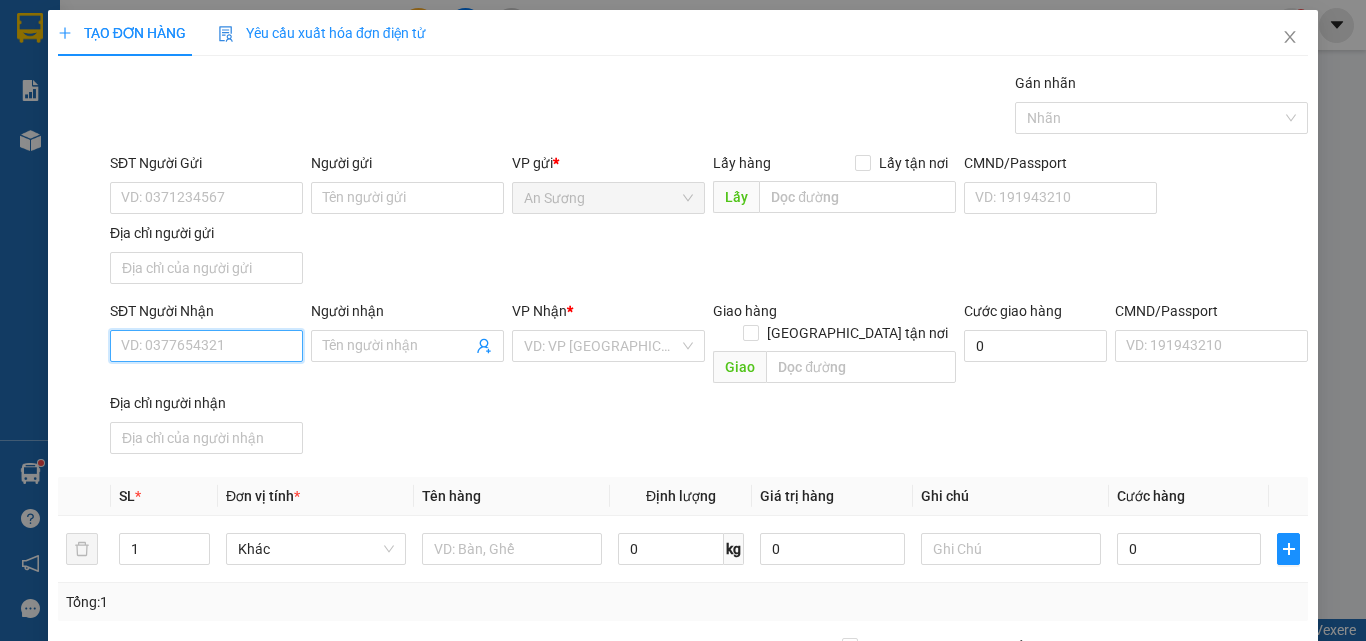 click on "SĐT Người Nhận" at bounding box center [206, 346] 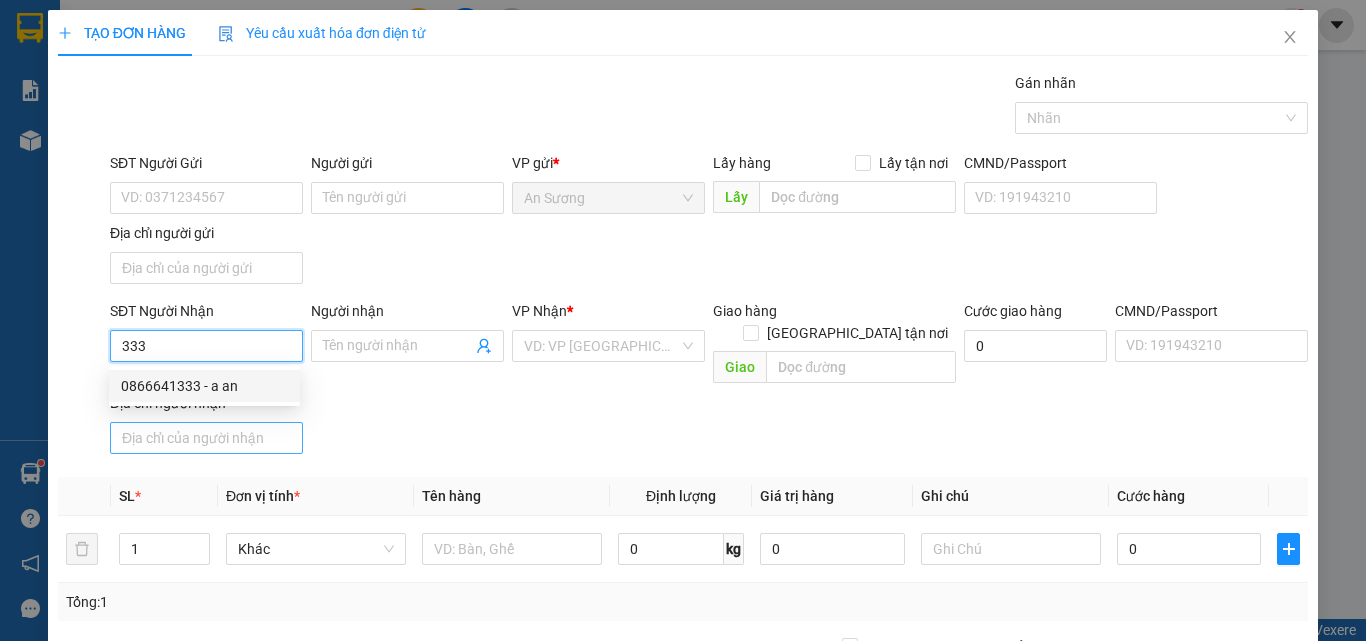 click on "0866641333 - a an" at bounding box center [204, 386] 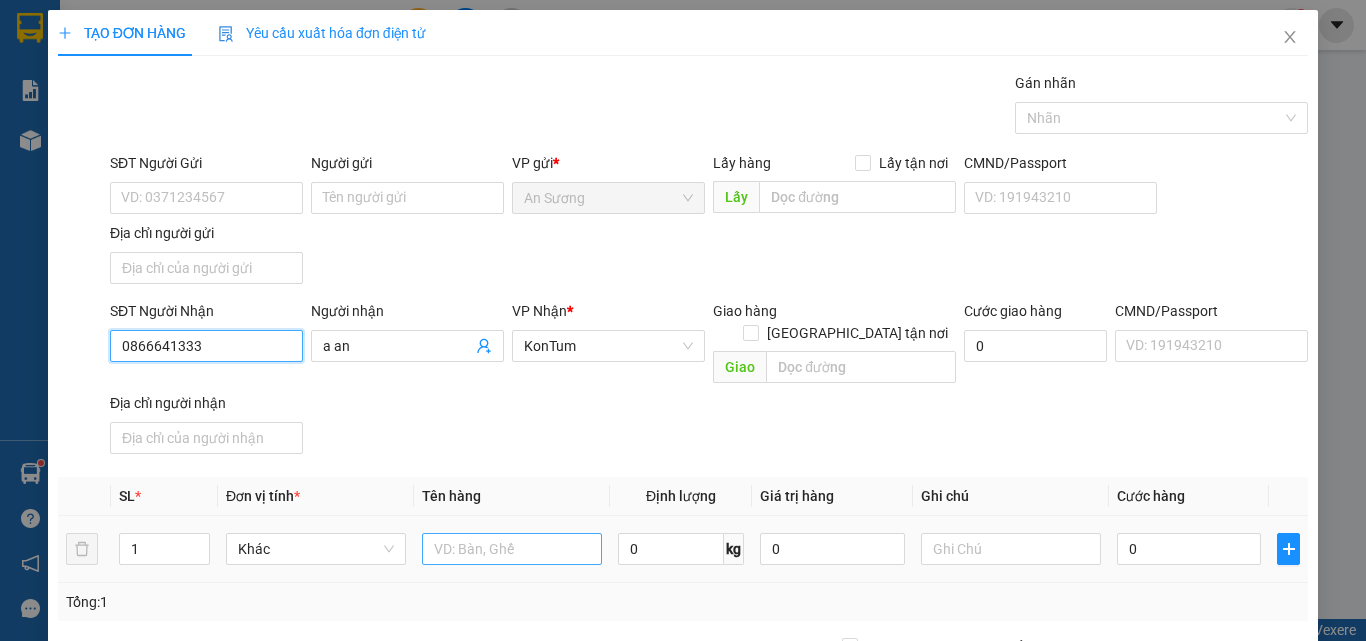 type on "0866641333" 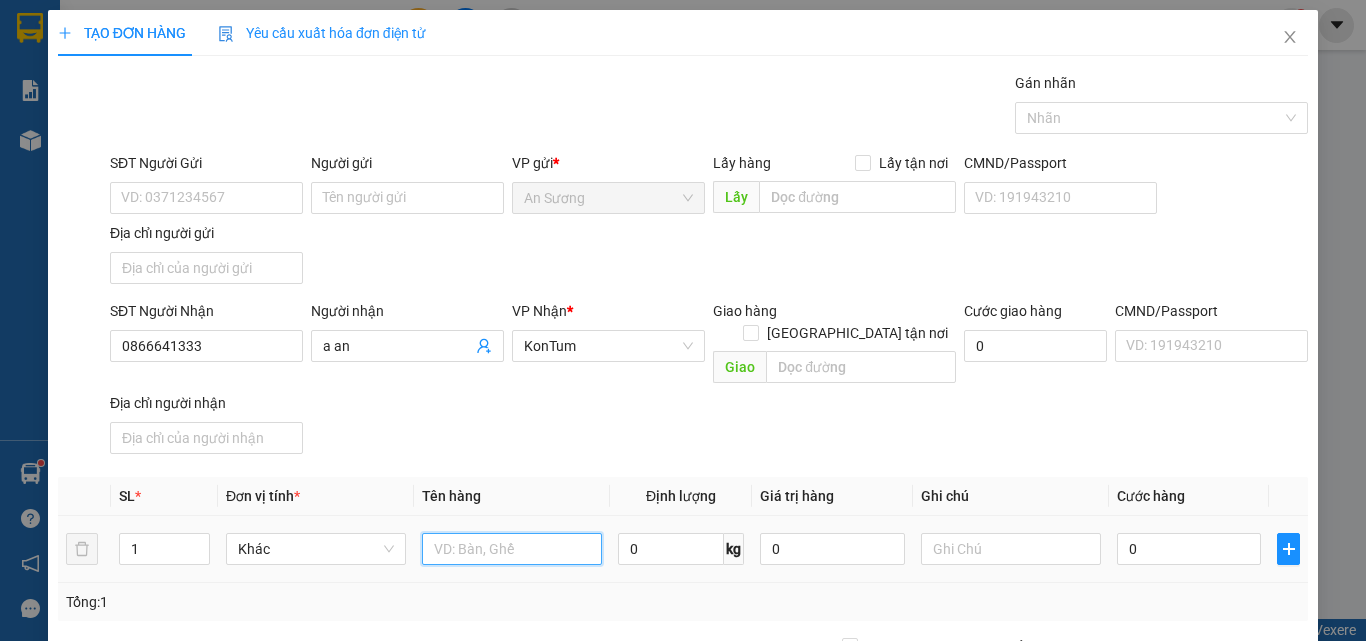 click at bounding box center [512, 549] 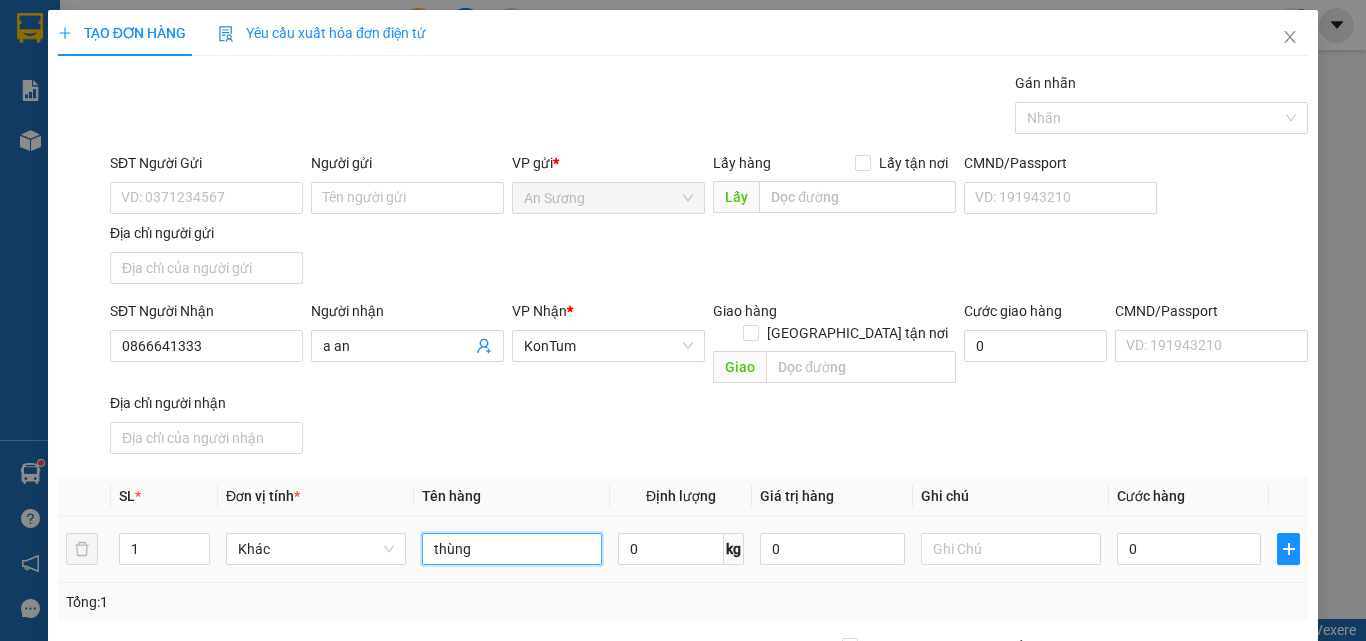 type on "thùng" 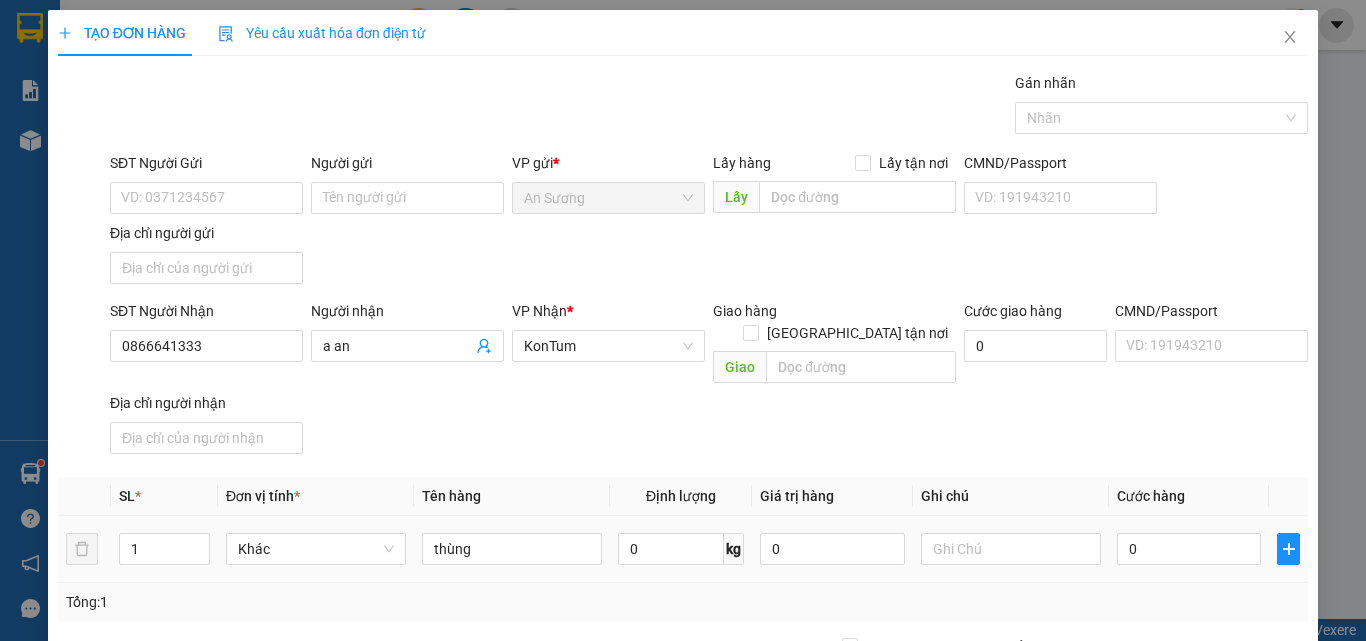 click on "SĐT Người Nhận 0866641333 Người nhận a an VP Nhận  * KonTum Giao hàng Giao tận nơi Giao Cước giao hàng 0 CMND/Passport VD: [PASSPORT] Địa chỉ người nhận" at bounding box center [709, 381] 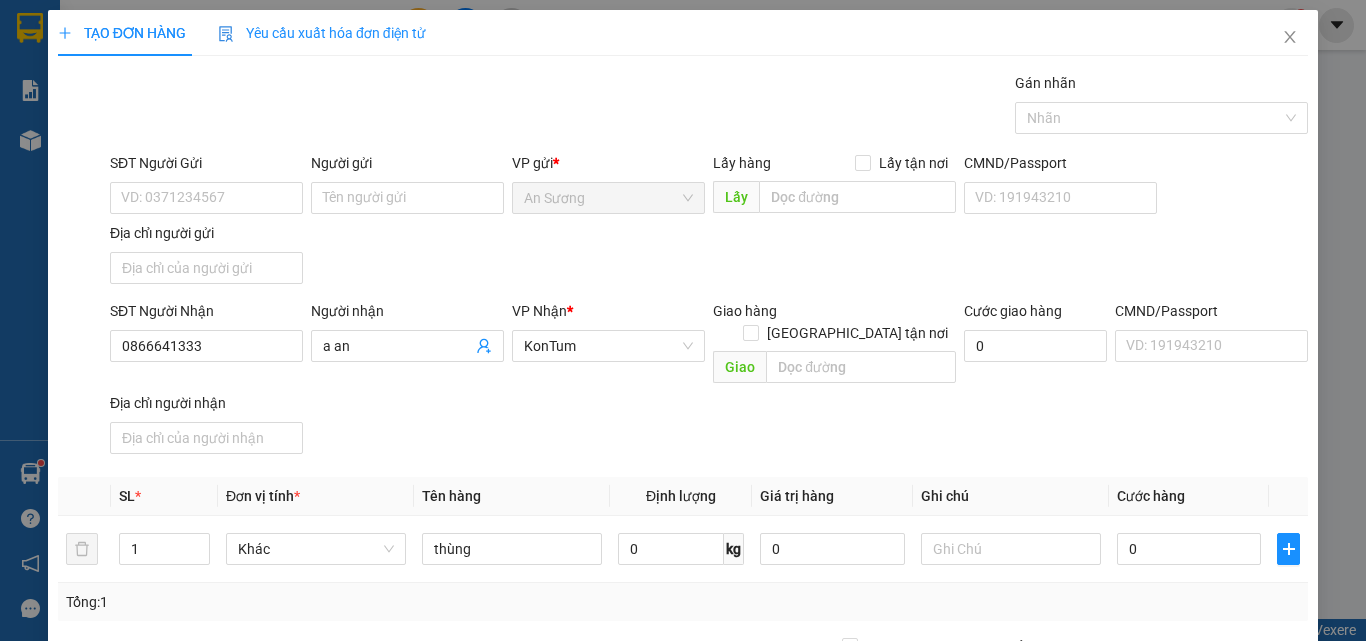 drag, startPoint x: 1194, startPoint y: 565, endPoint x: 1182, endPoint y: 550, distance: 19.209373 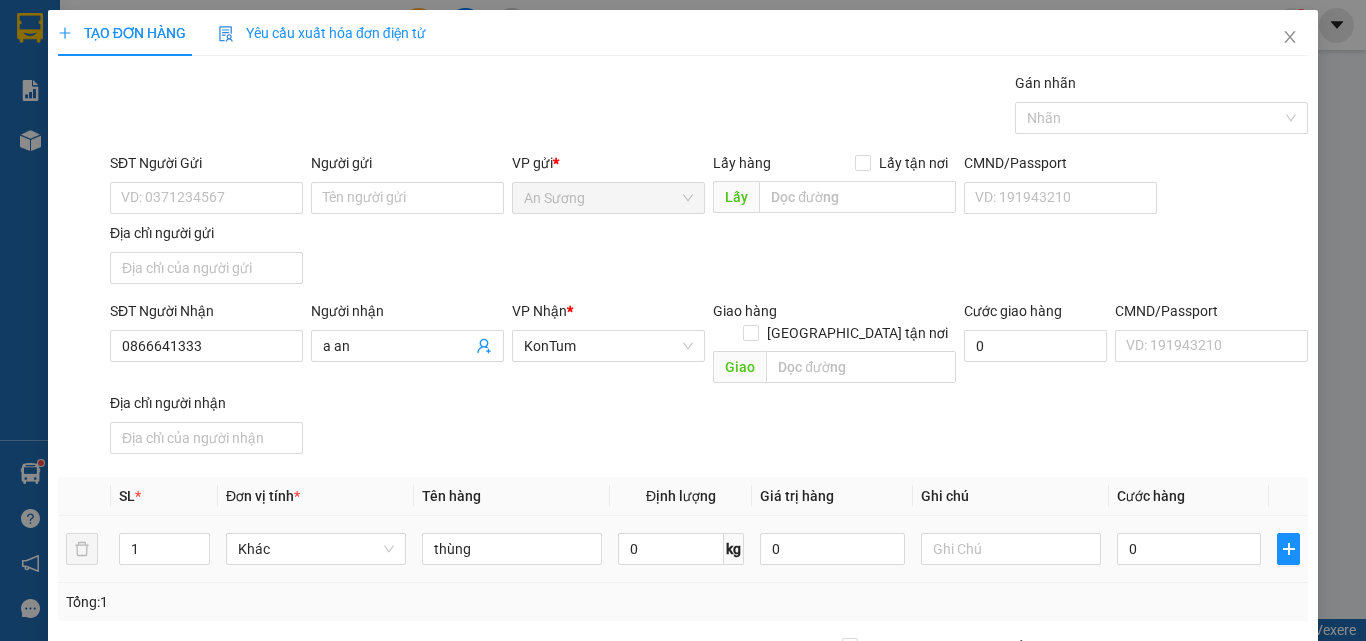 click on "Tổng:  1" at bounding box center [683, 602] 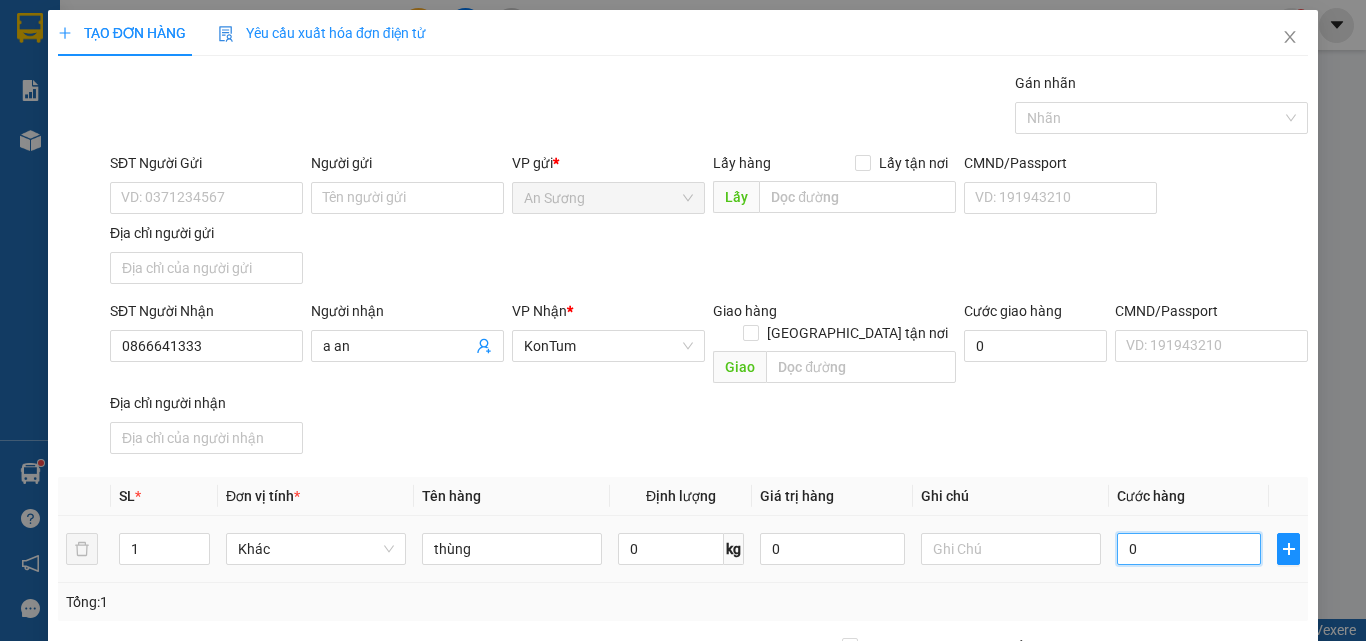 click on "0" at bounding box center [1189, 549] 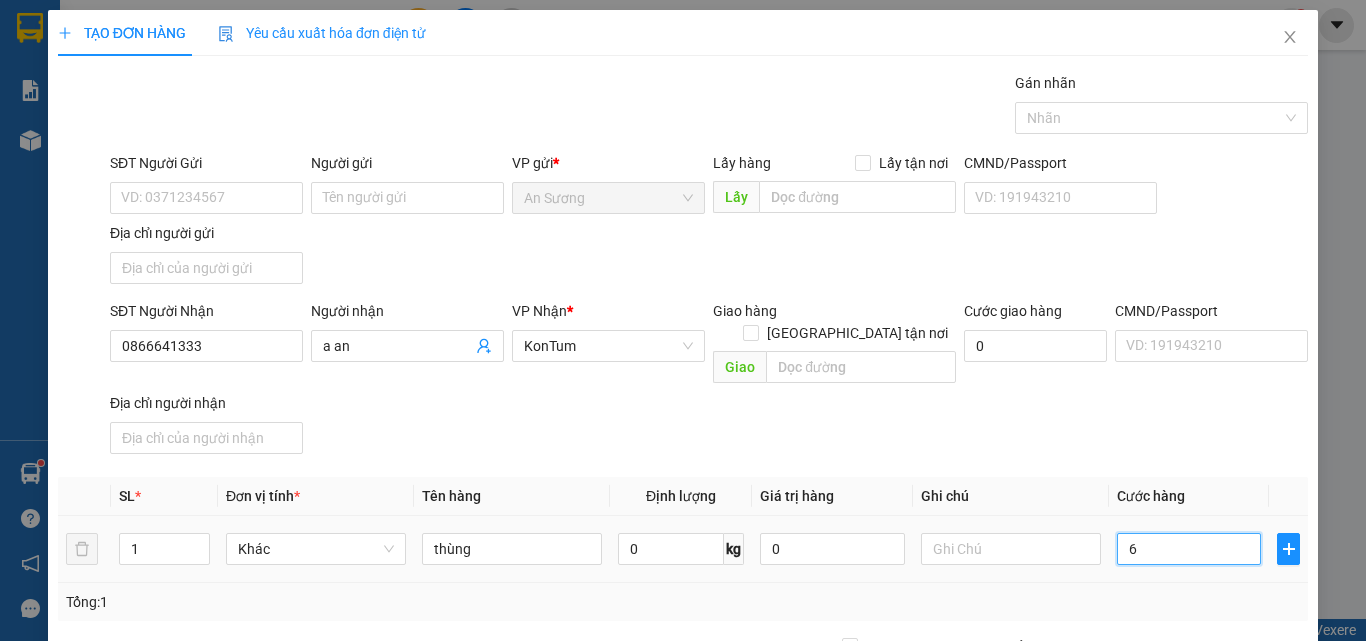 type on "60" 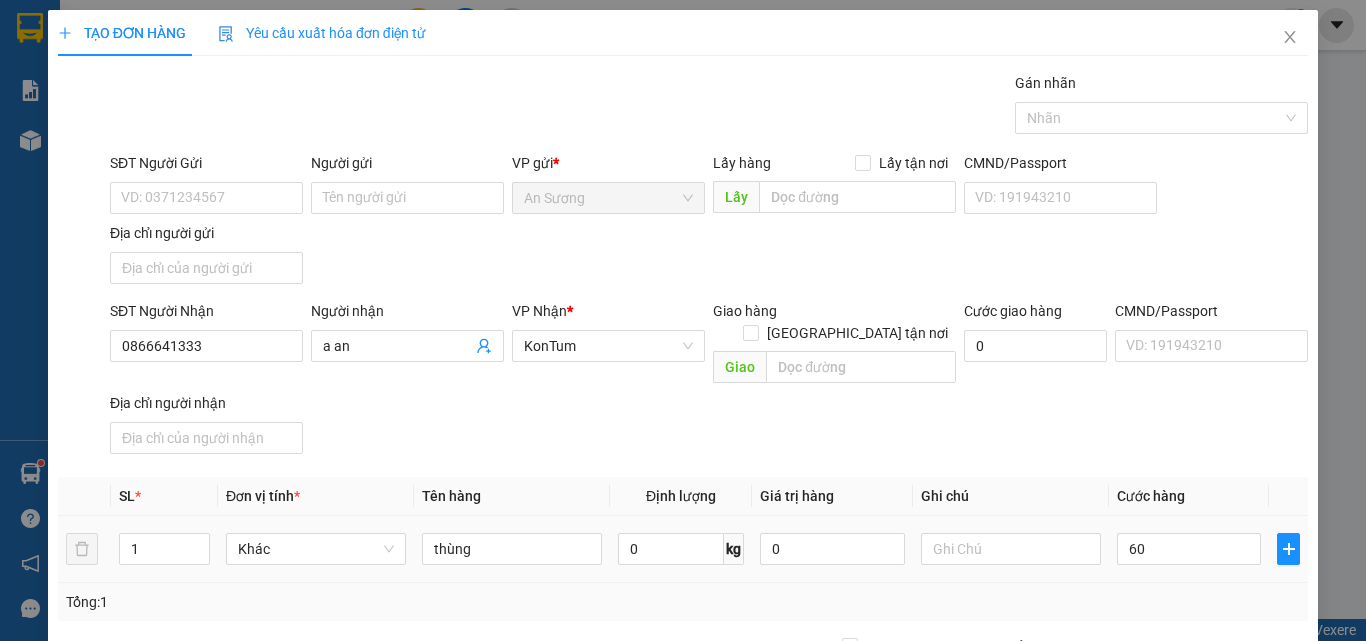 type on "60.000" 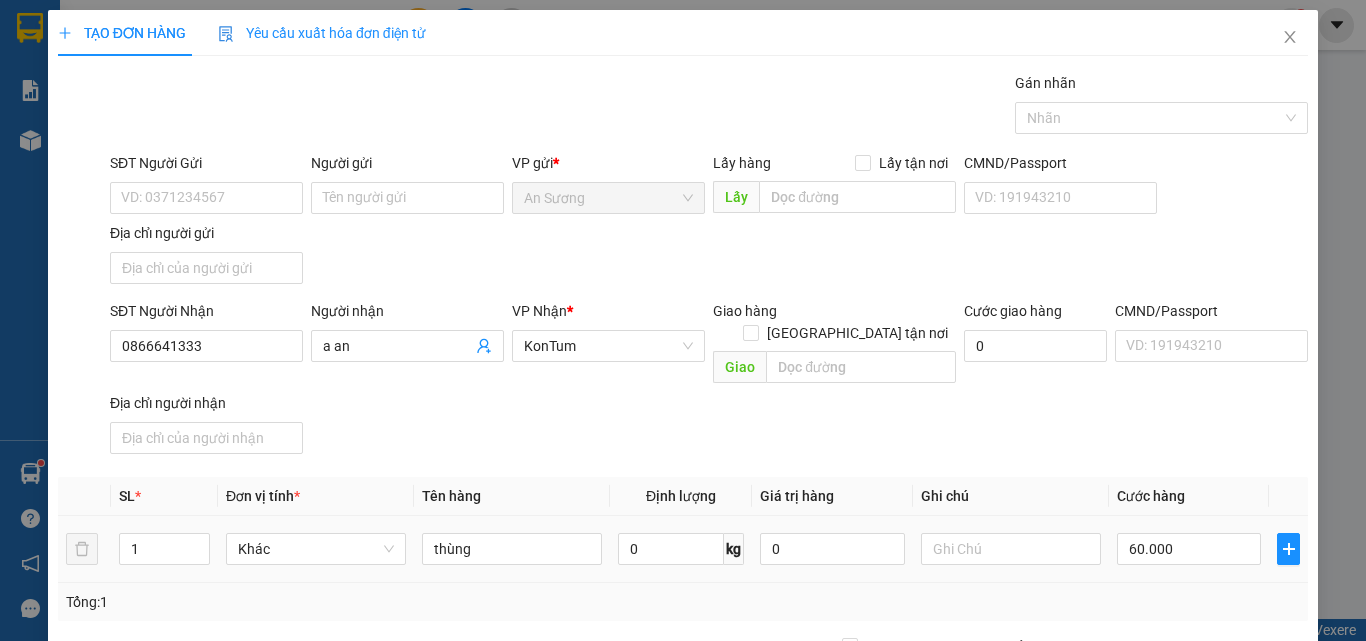click on "SĐT Người Nhận 0866641333 Người nhận a an VP Nhận  * KonTum Giao hàng Giao tận nơi Giao Cước giao hàng 0 CMND/Passport VD: [PASSPORT] Địa chỉ người nhận" at bounding box center (709, 381) 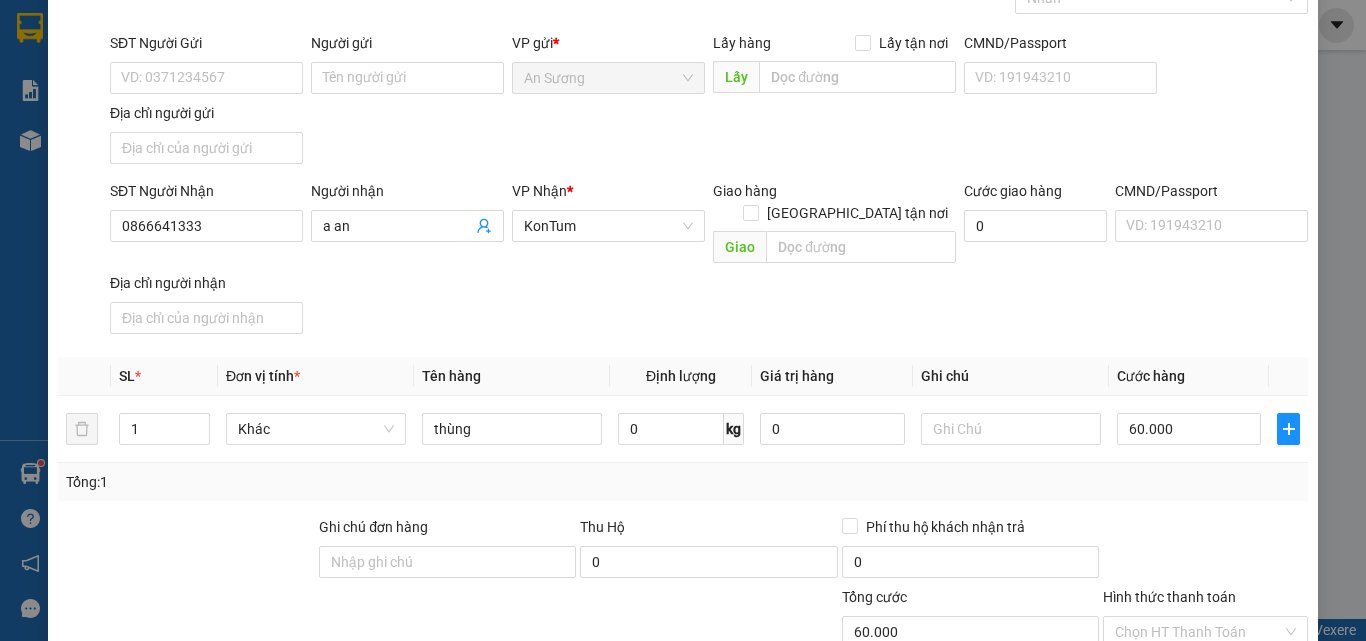 scroll, scrollTop: 239, scrollLeft: 0, axis: vertical 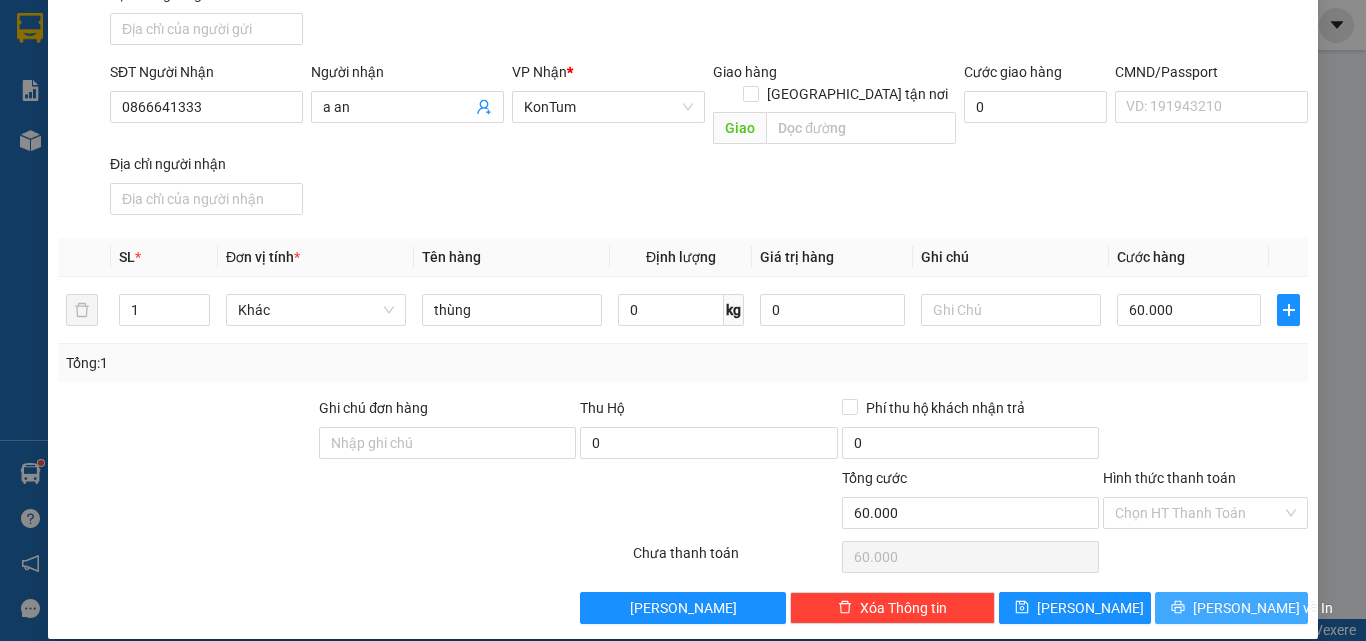 drag, startPoint x: 1205, startPoint y: 599, endPoint x: 1212, endPoint y: 625, distance: 26.925823 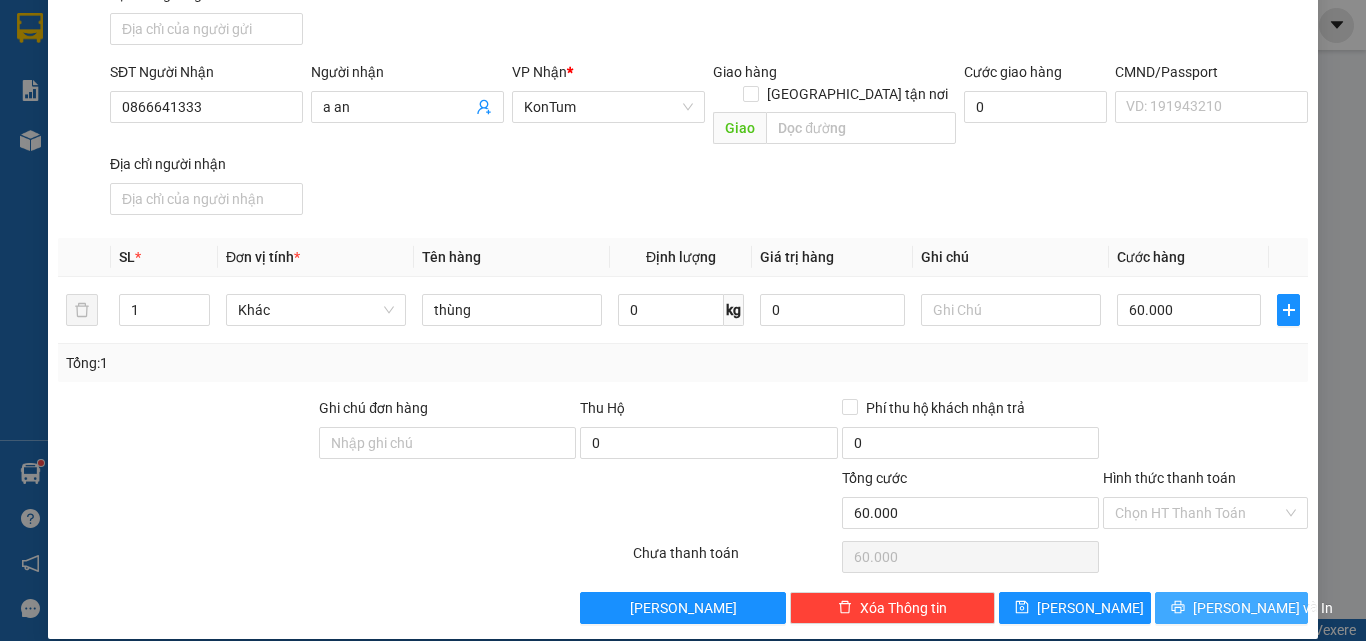 click on "[PERSON_NAME] và In" at bounding box center [1263, 608] 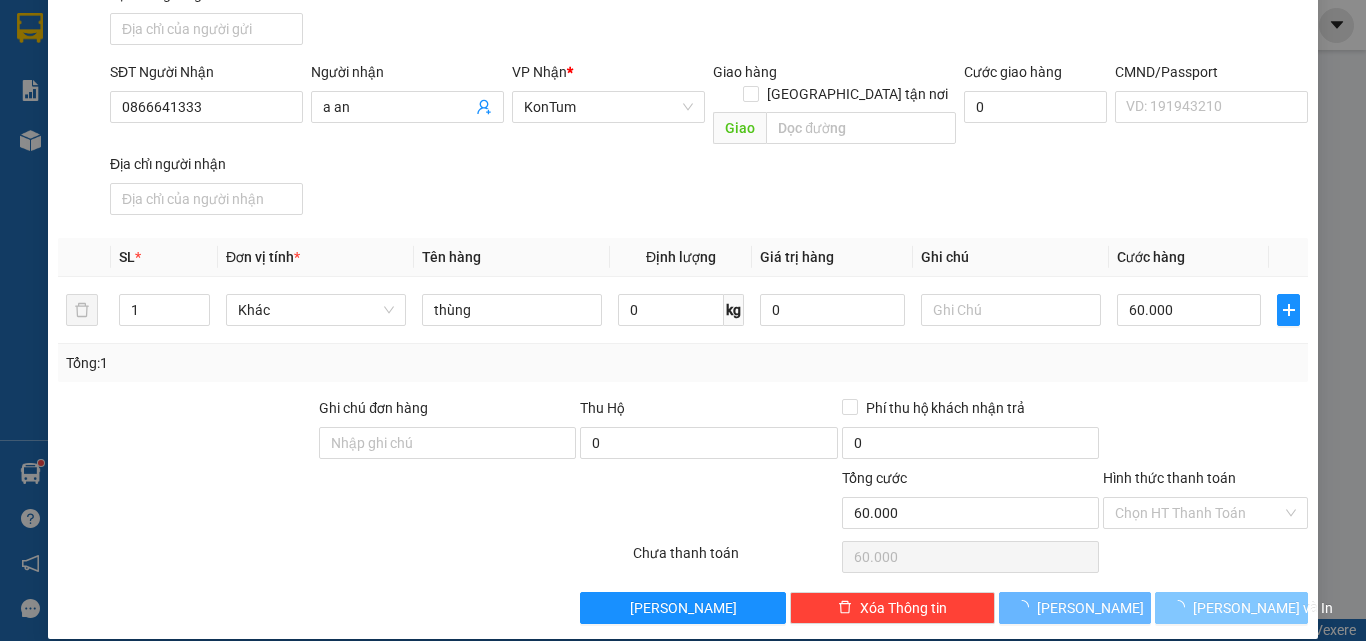 click on "[PERSON_NAME] và In" at bounding box center [1263, 608] 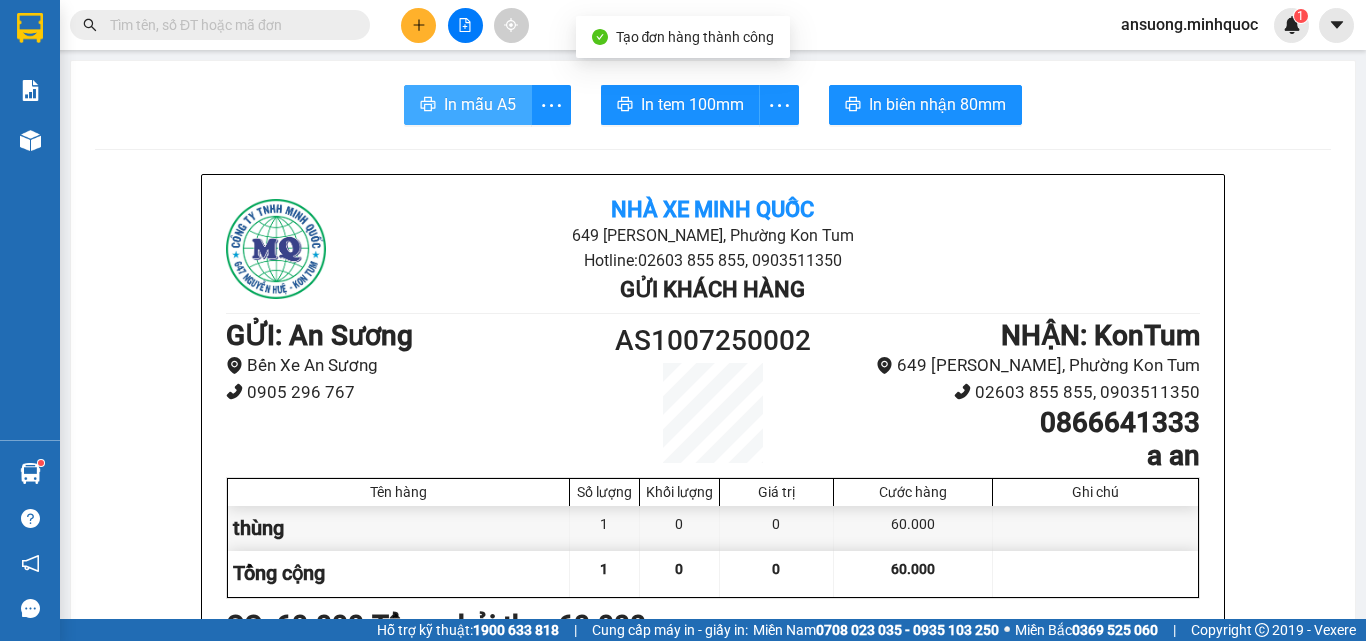 click on "In mẫu A5" at bounding box center (480, 104) 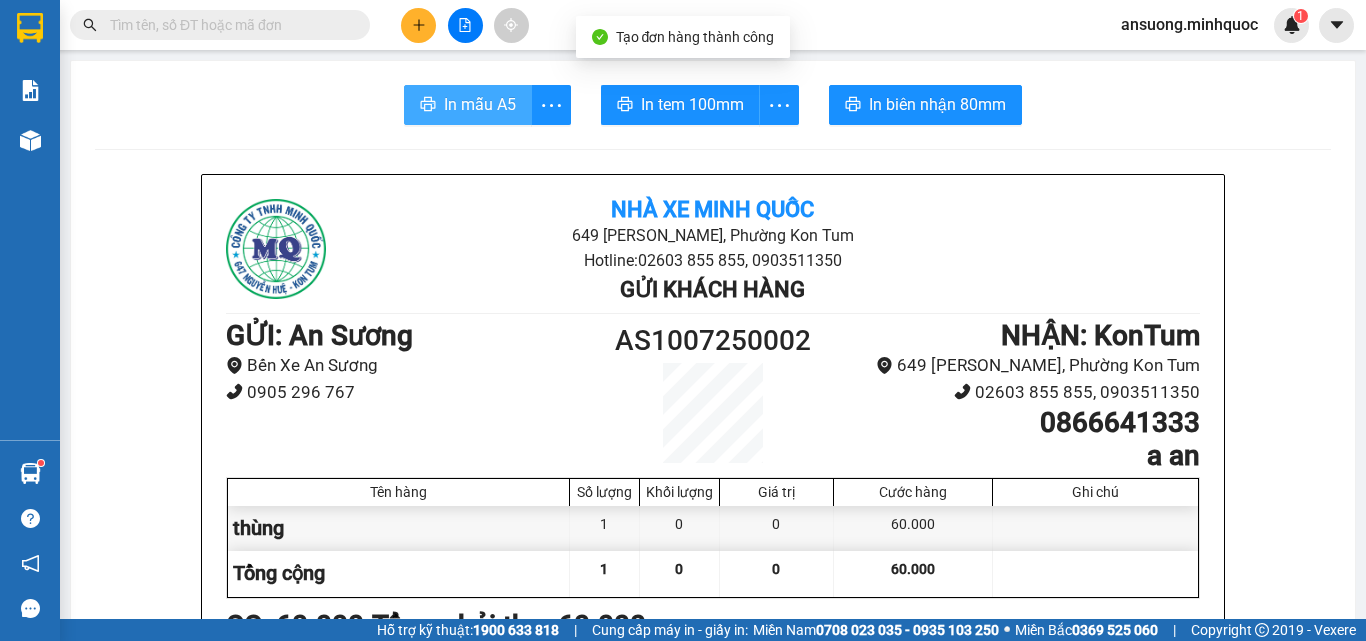 scroll, scrollTop: 0, scrollLeft: 0, axis: both 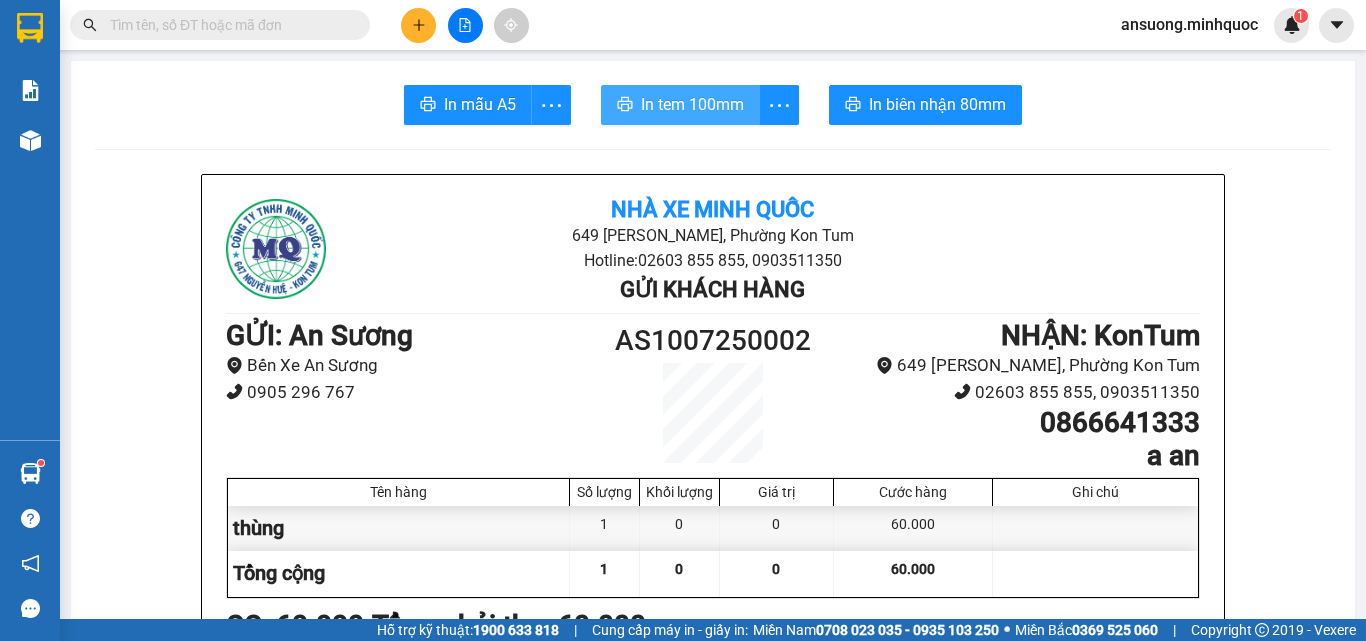click on "In tem 100mm" at bounding box center [692, 104] 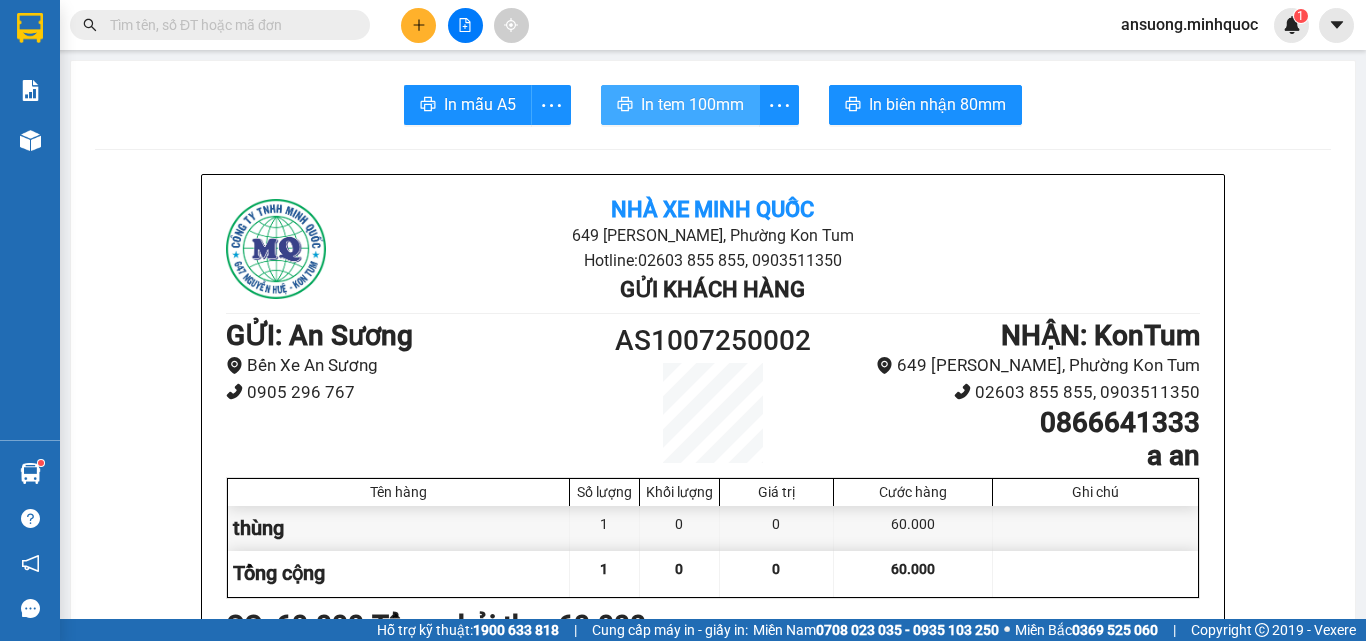 scroll, scrollTop: 0, scrollLeft: 0, axis: both 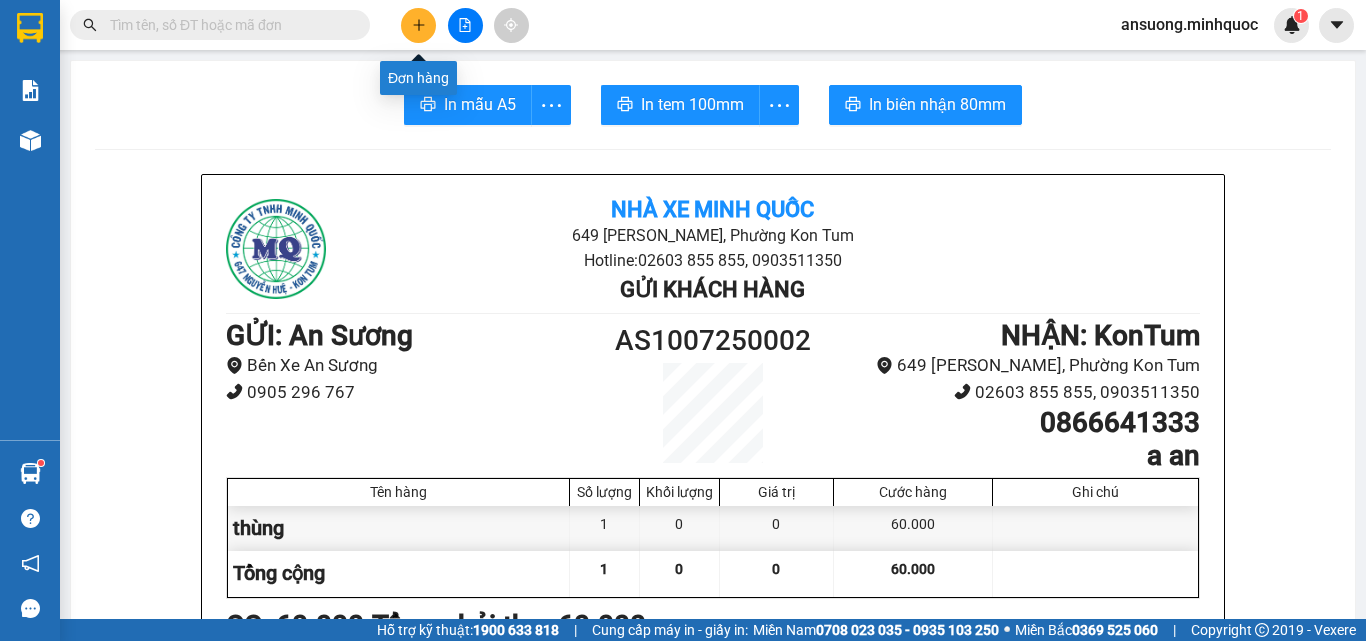 click at bounding box center (418, 25) 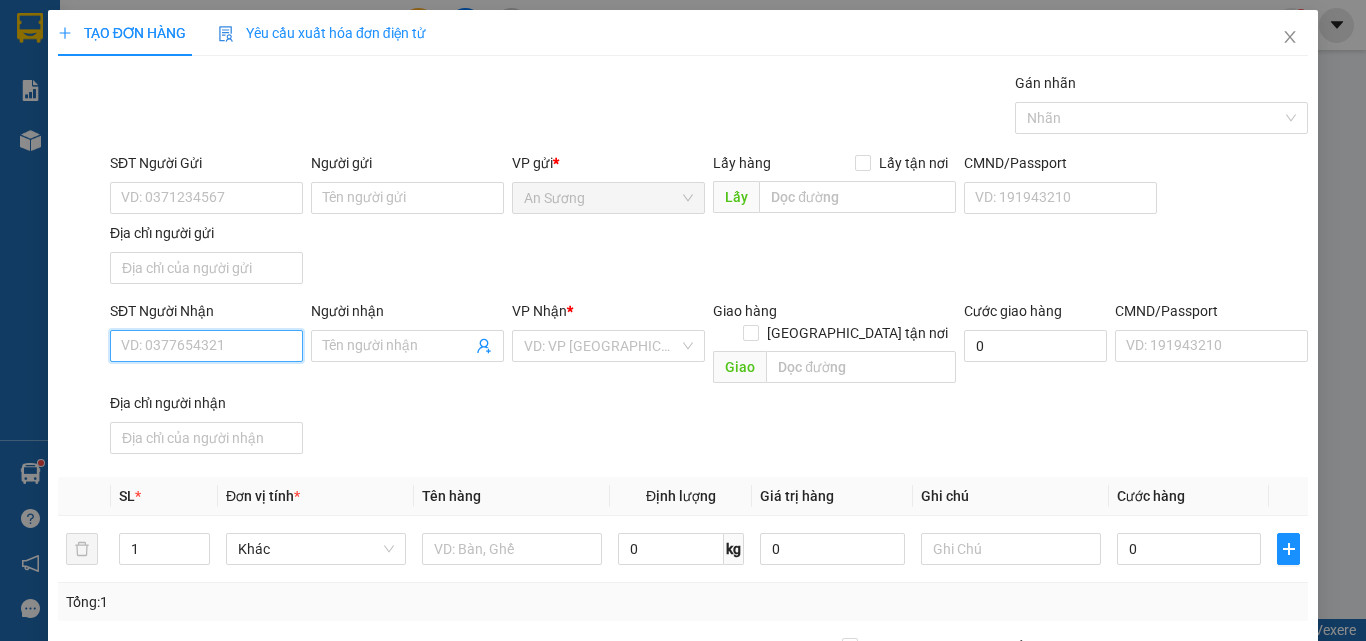 click on "SĐT Người Nhận" at bounding box center [206, 346] 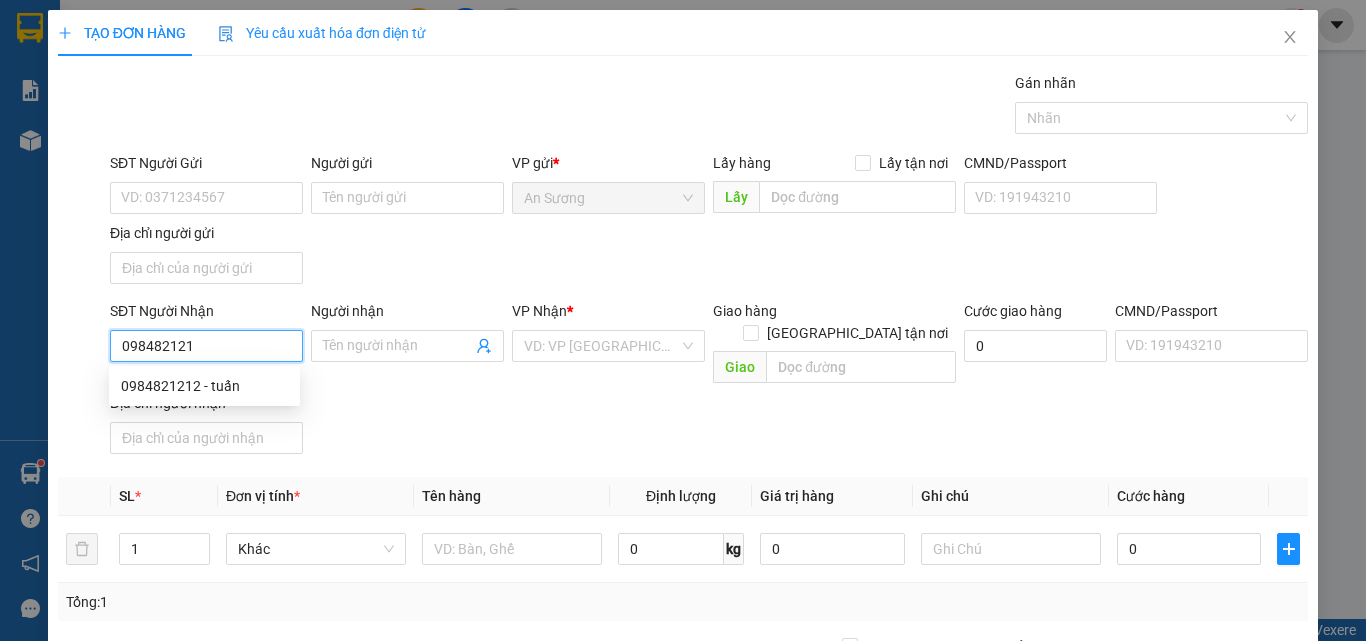 type on "0984821212" 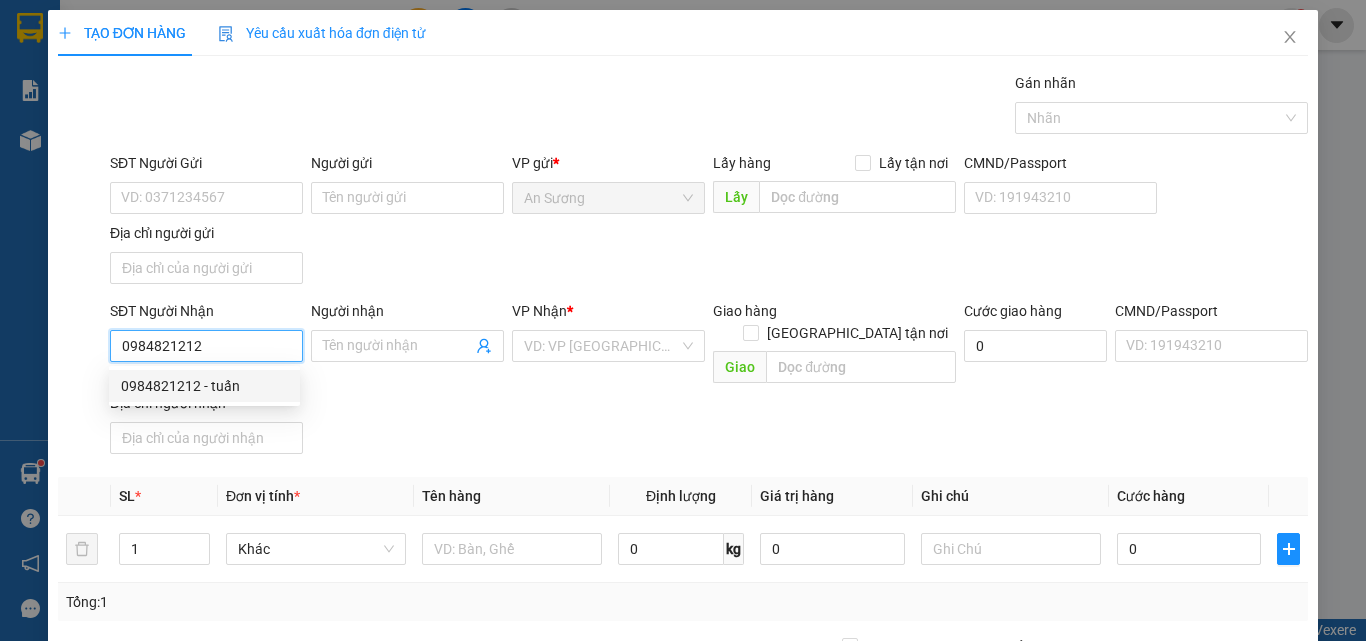 click on "0984821212 - tuấn" at bounding box center [204, 386] 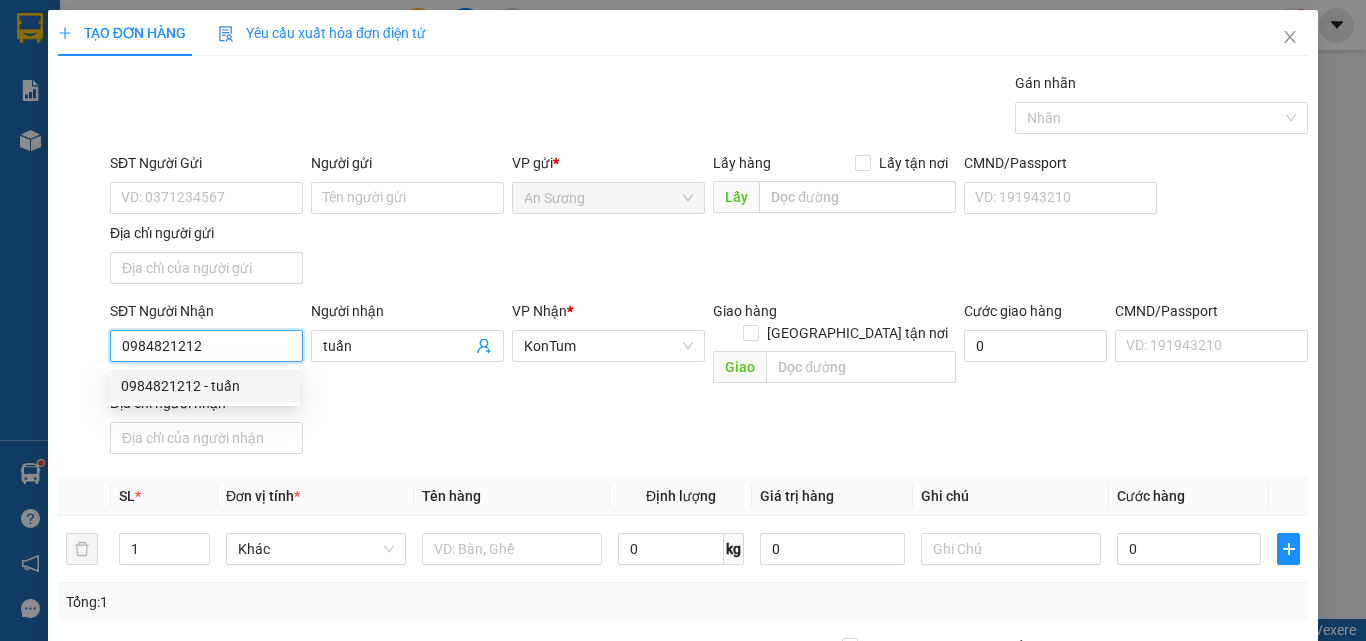 type on "0984821212" 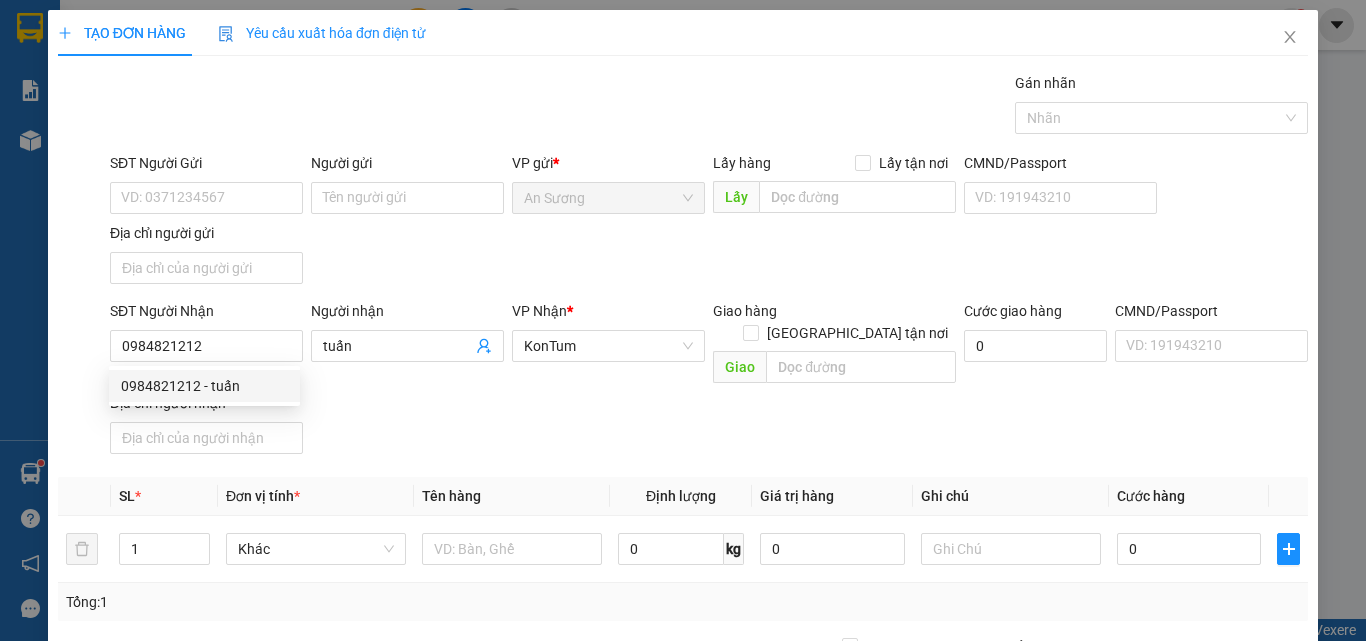 click on "SĐT Người Nhận 0984821212 Người nhận tuấn VP Nhận  * KonTum Giao hàng Giao tận nơi Giao Cước giao hàng 0 CMND/Passport VD: [PASSPORT] Địa chỉ người nhận" at bounding box center [709, 381] 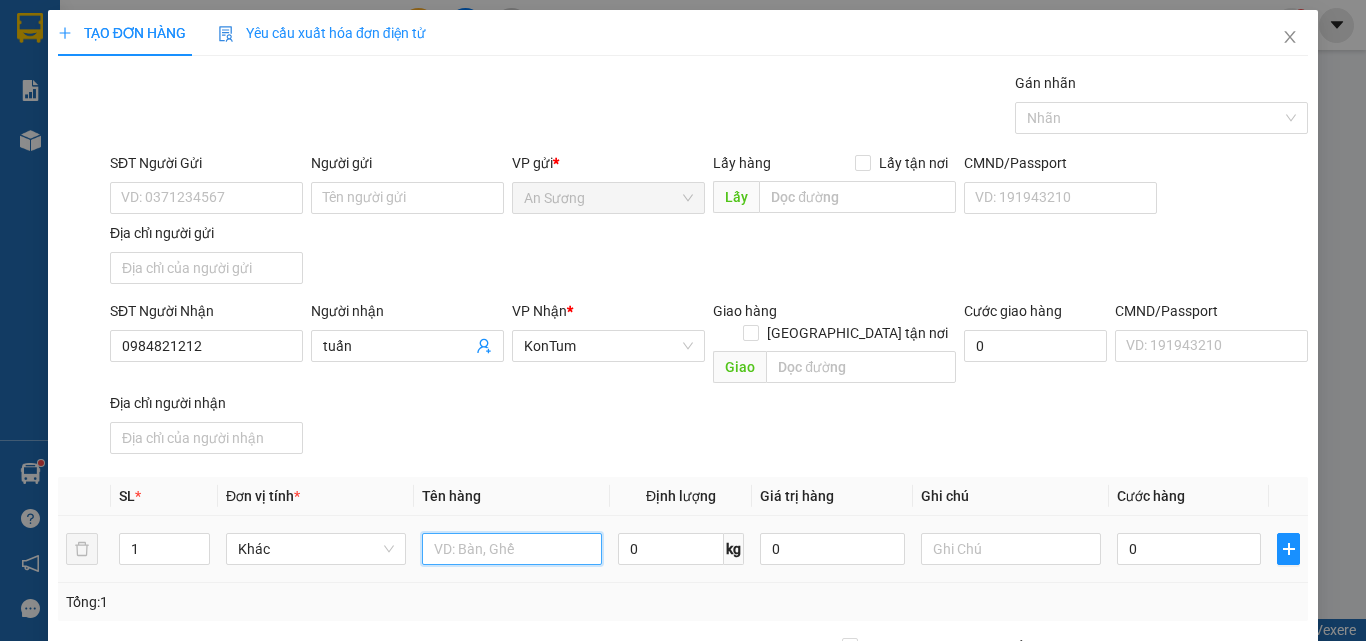 click at bounding box center [512, 549] 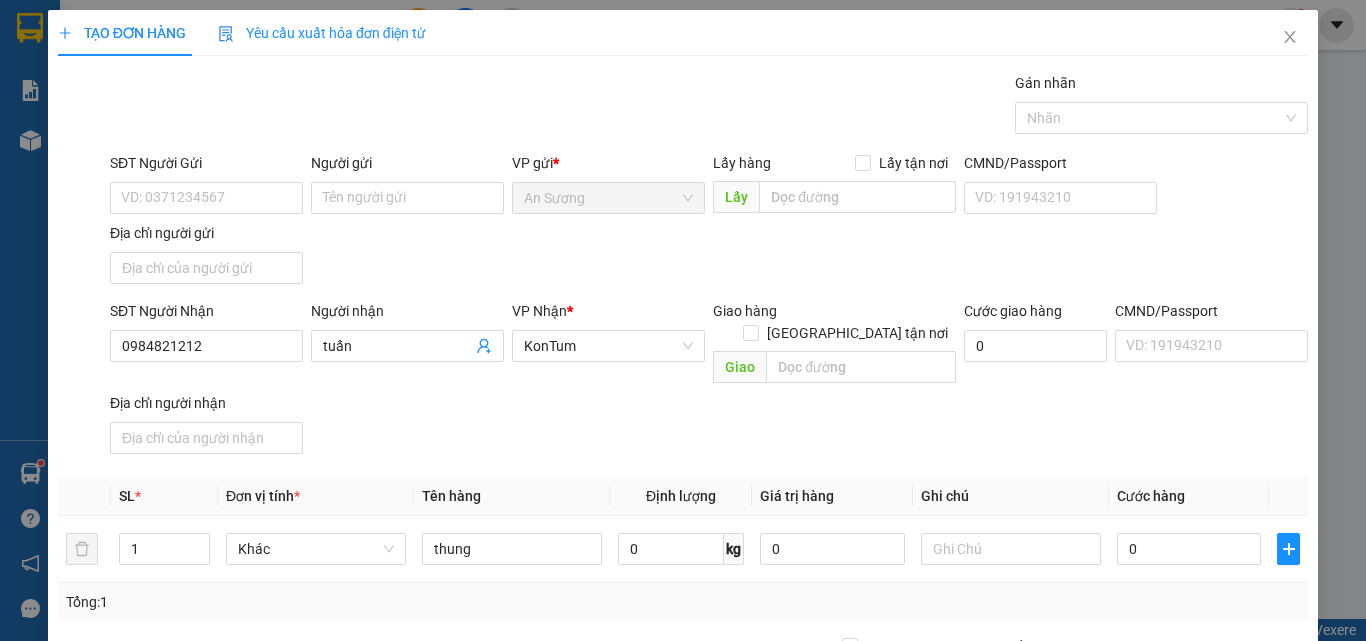 click on "SĐT Người Nhận 0984821212 Người nhận tuấn VP Nhận  * KonTum Giao hàng Giao tận nơi Giao Cước giao hàng 0 CMND/Passport VD: [PASSPORT] Địa chỉ người nhận" at bounding box center (709, 381) 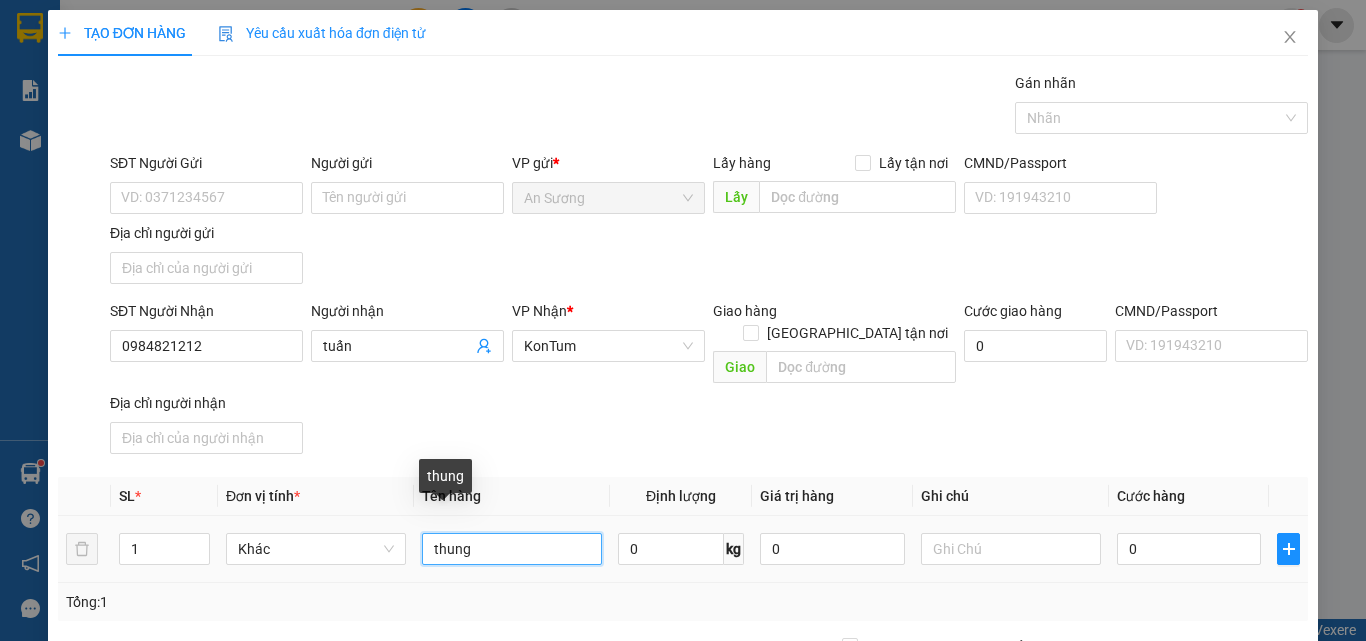 click on "thung" at bounding box center [512, 549] 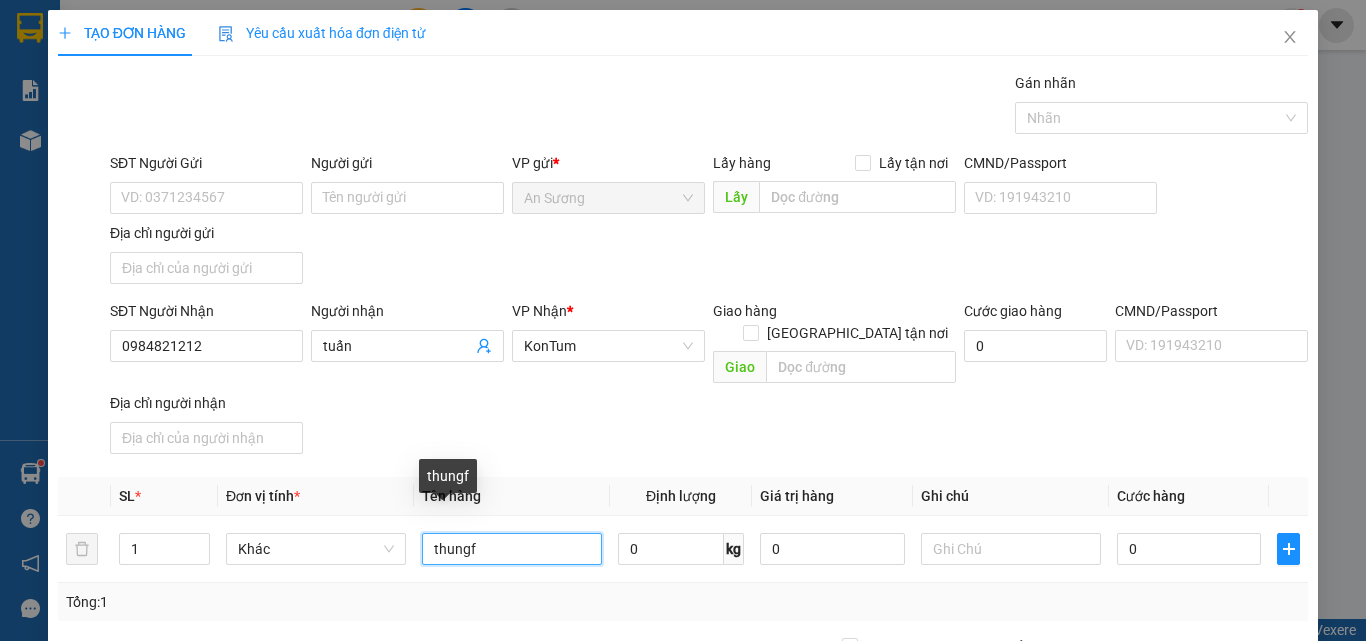 type on "thungf" 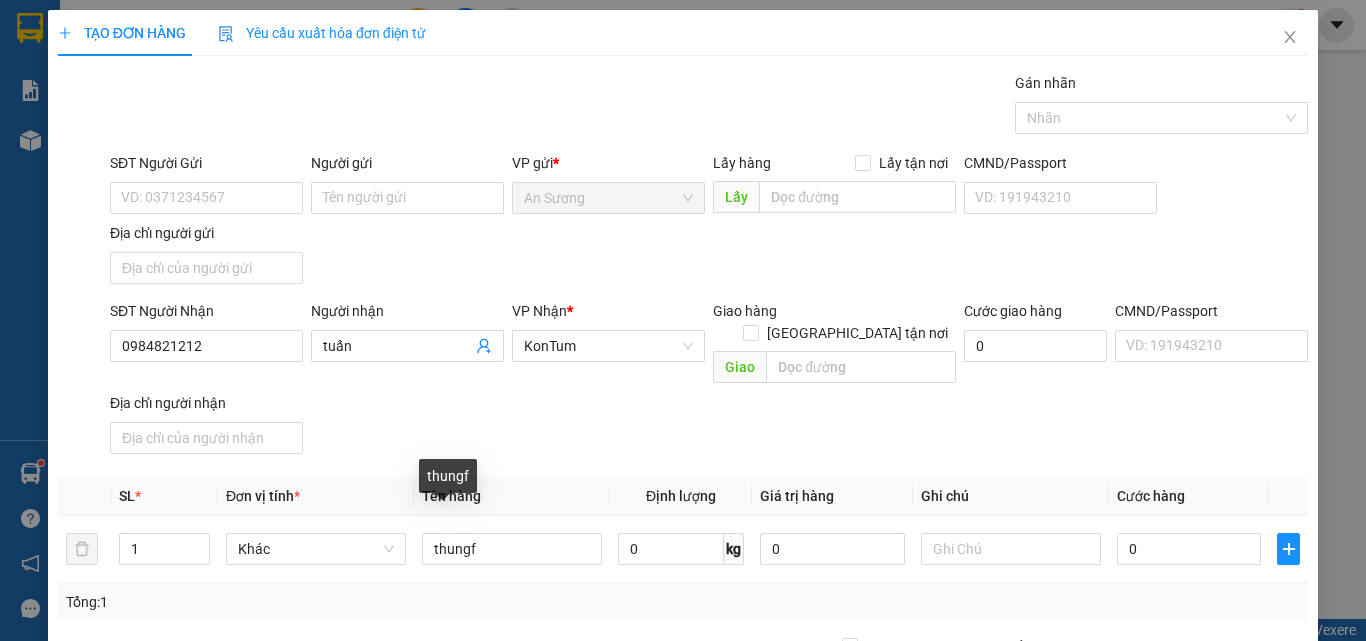 click on "SĐT Người Nhận 0984821212 Người nhận tuấn VP Nhận  * KonTum Giao hàng Giao tận nơi Giao Cước giao hàng 0 CMND/Passport VD: [PASSPORT] Địa chỉ người nhận" at bounding box center (709, 381) 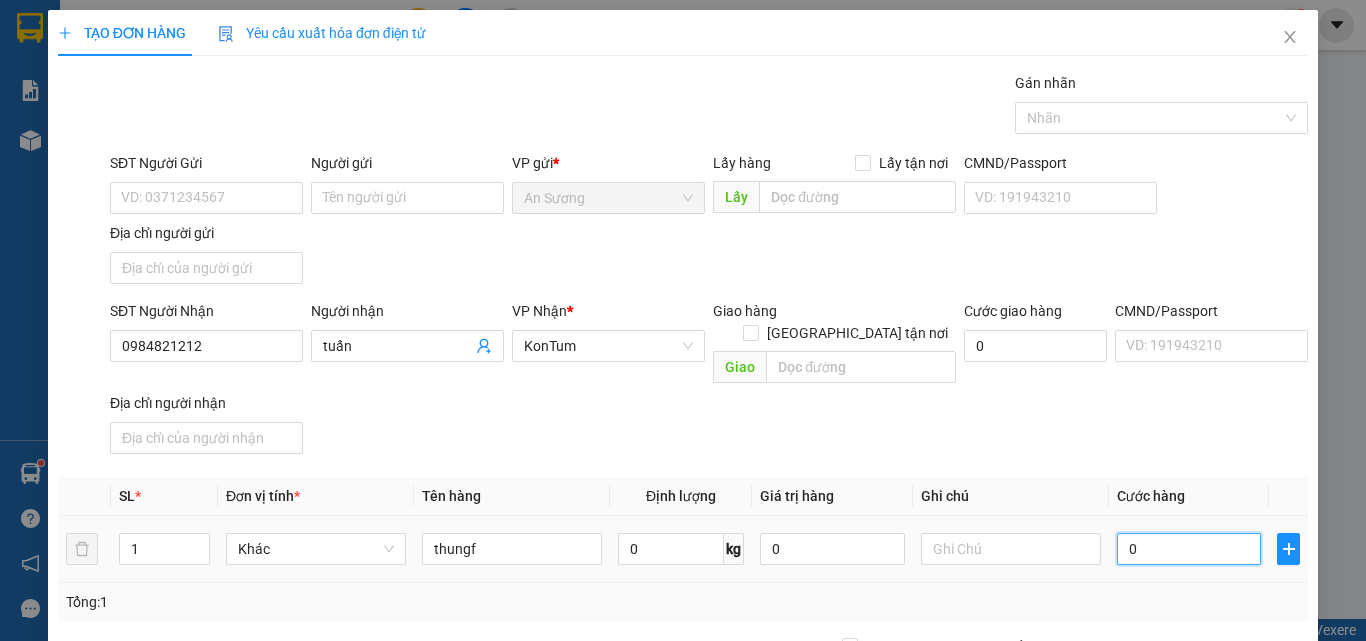 click on "0" at bounding box center [1189, 549] 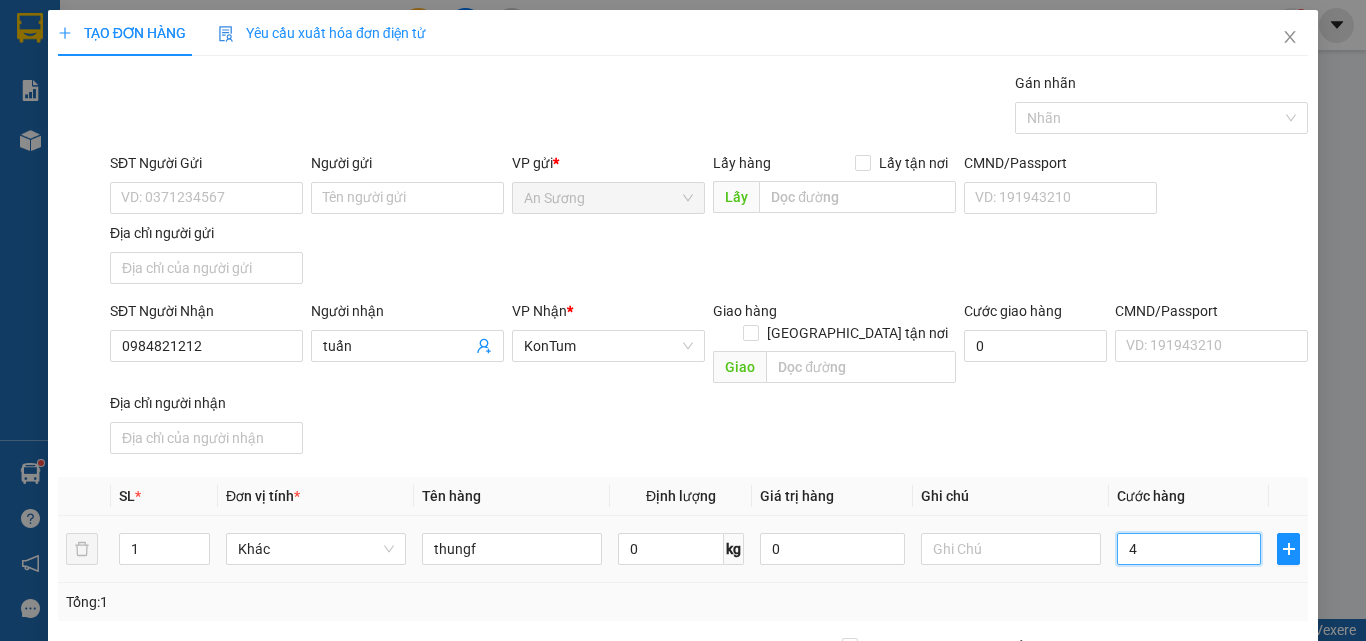 type on "4" 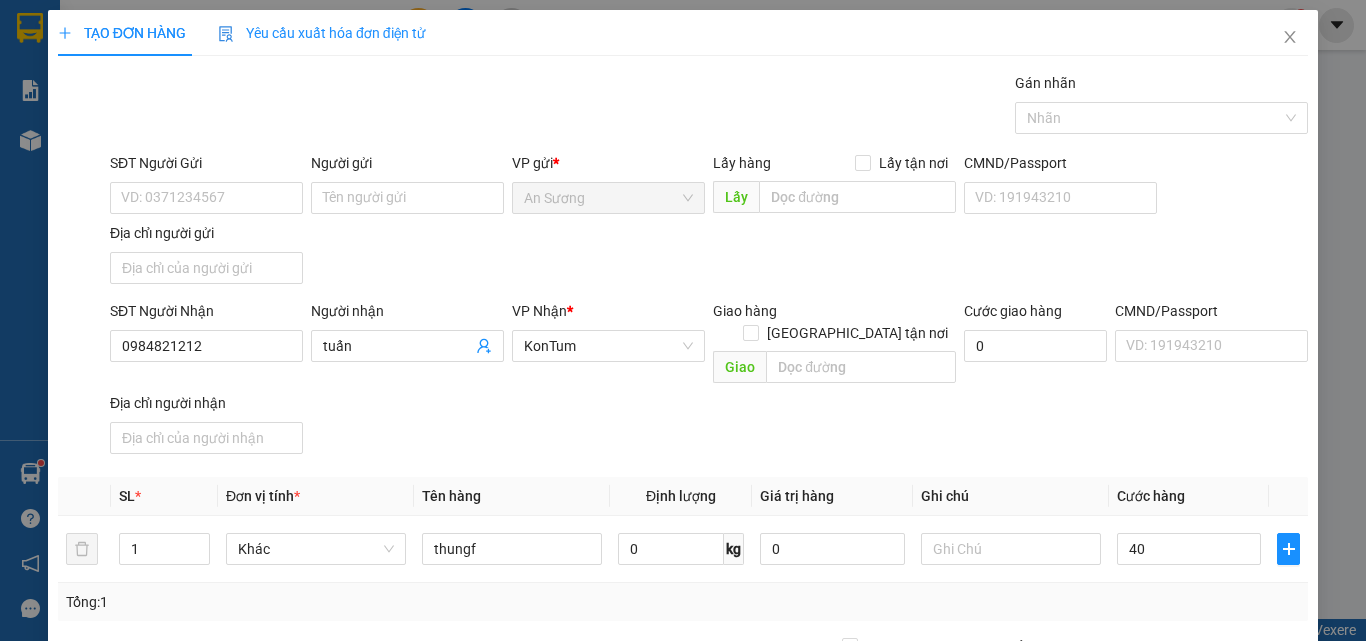 type on "40.000" 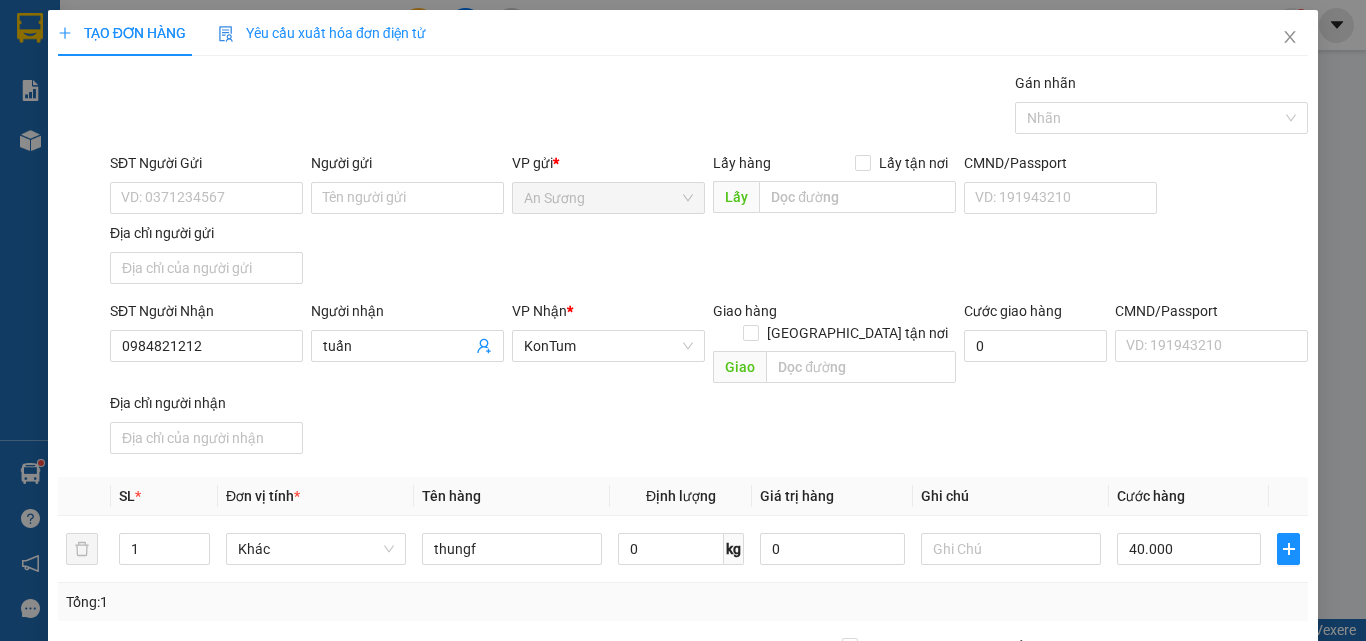 click on "SĐT Người Nhận 0984821212 Người nhận tuấn VP Nhận  * KonTum Giao hàng Giao tận nơi Giao Cước giao hàng 0 CMND/Passport VD: [PASSPORT] Địa chỉ người nhận" at bounding box center (709, 381) 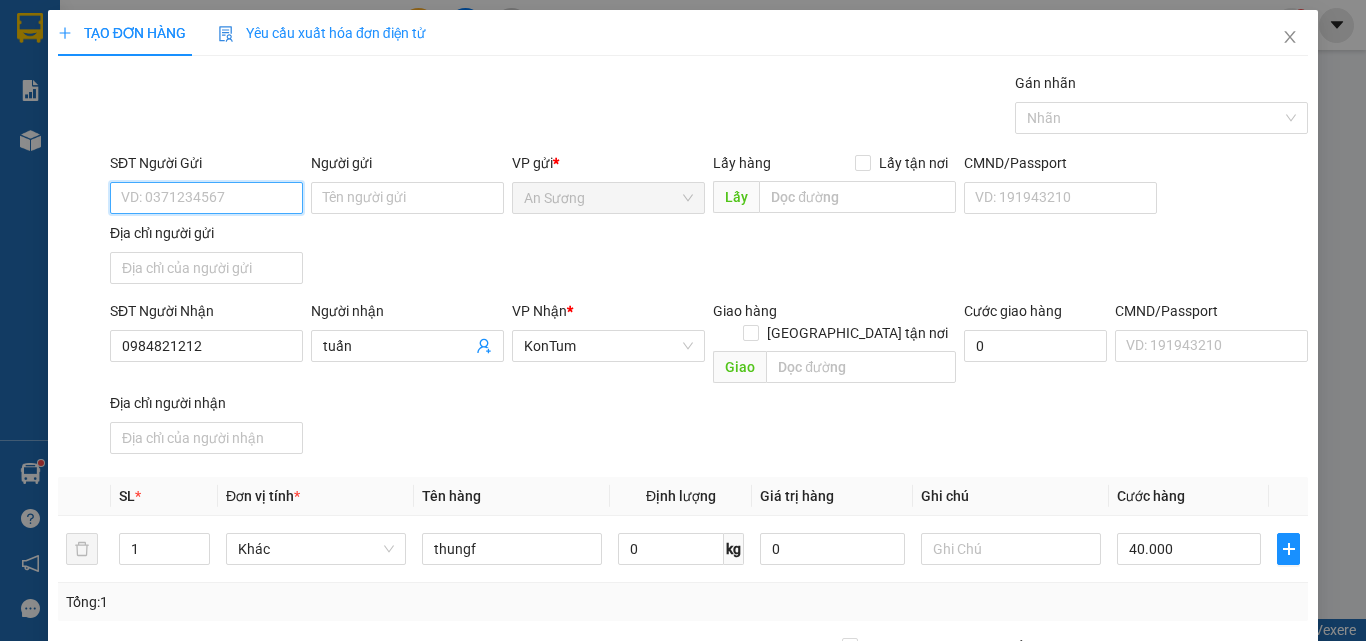 click on "SĐT Người Gửi" at bounding box center [206, 198] 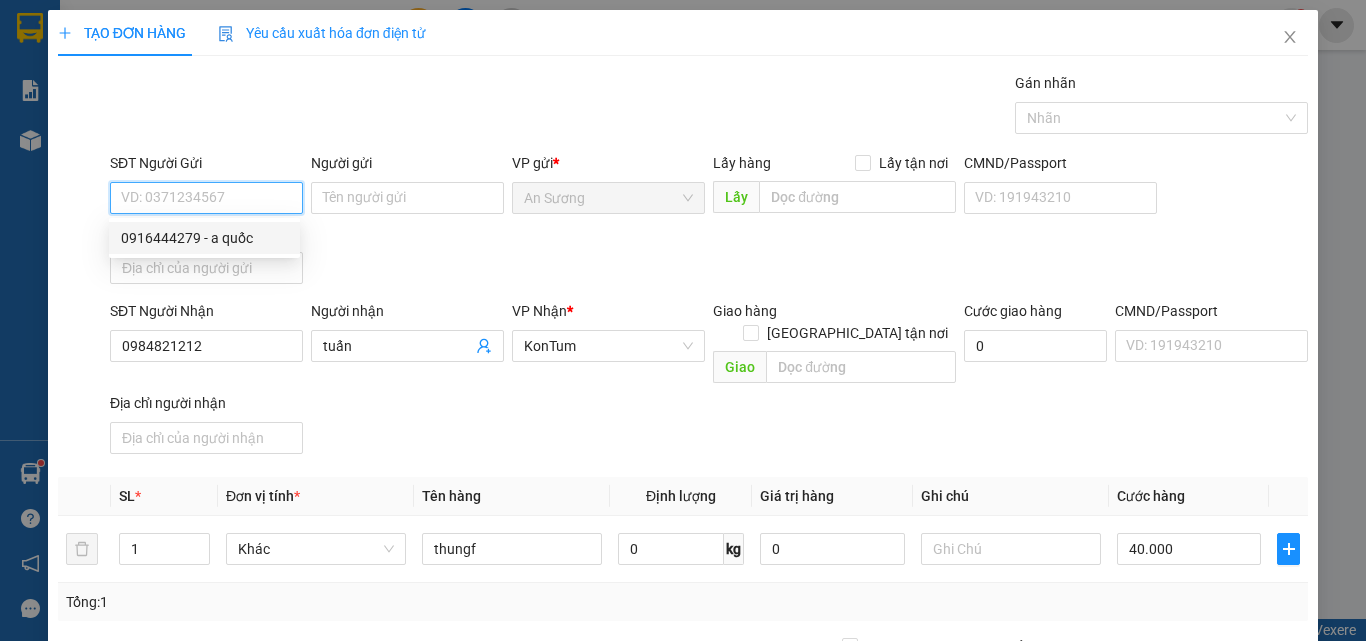 click on "0916444279 - a quốc" at bounding box center (204, 238) 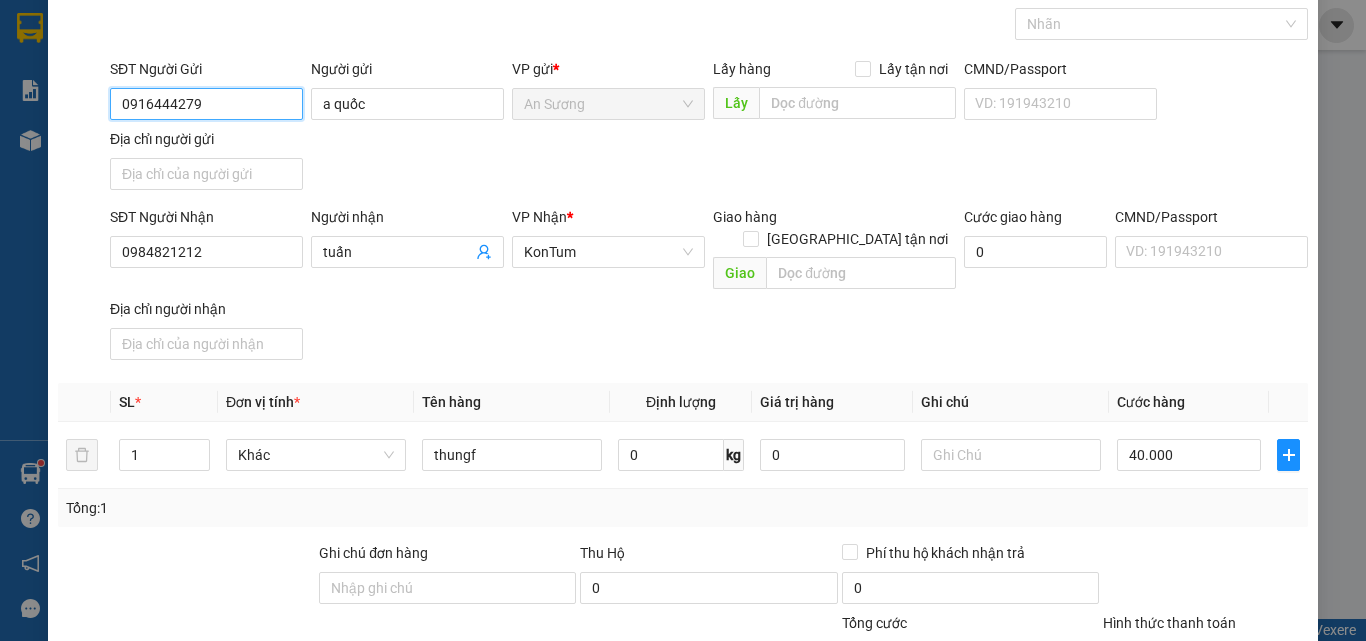 scroll, scrollTop: 239, scrollLeft: 0, axis: vertical 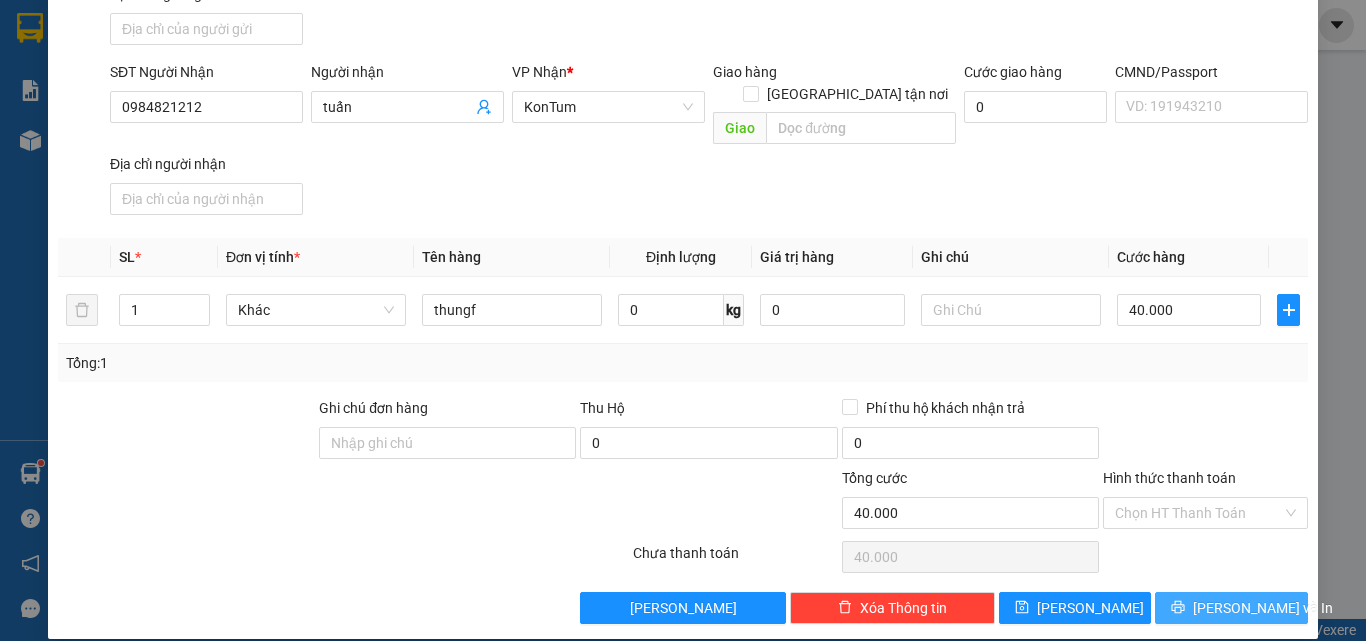 click on "[PERSON_NAME] và In" at bounding box center [1231, 608] 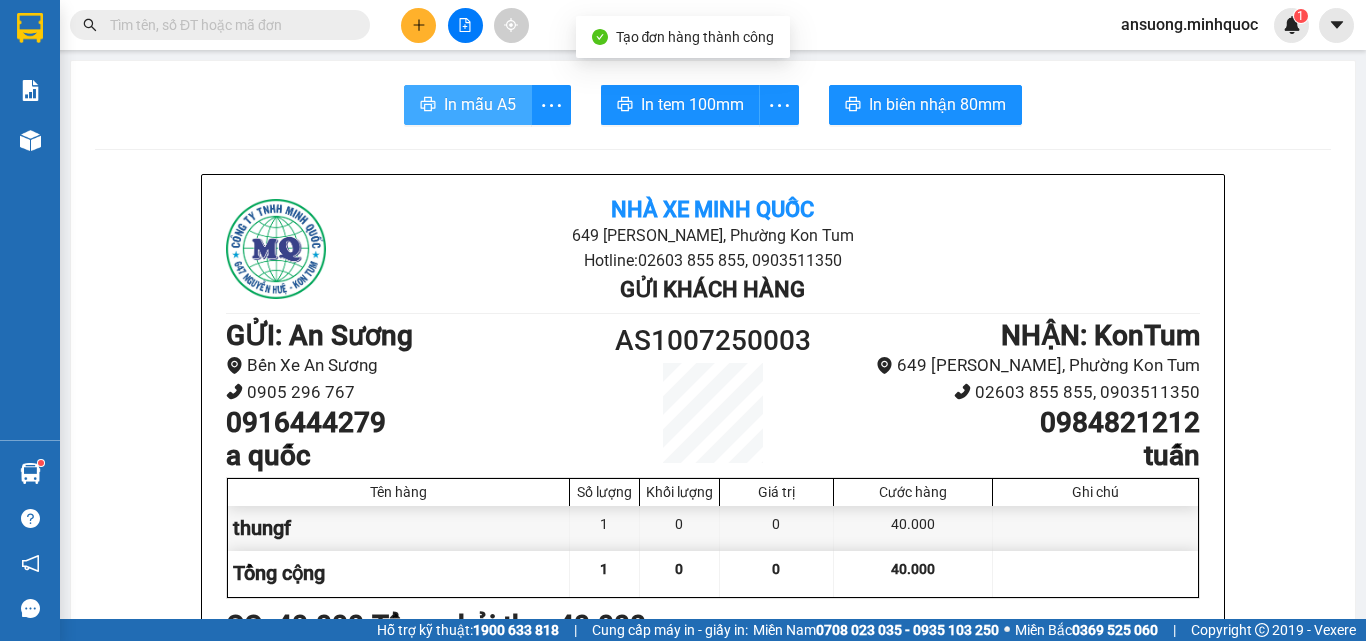 click on "In mẫu A5" at bounding box center [480, 104] 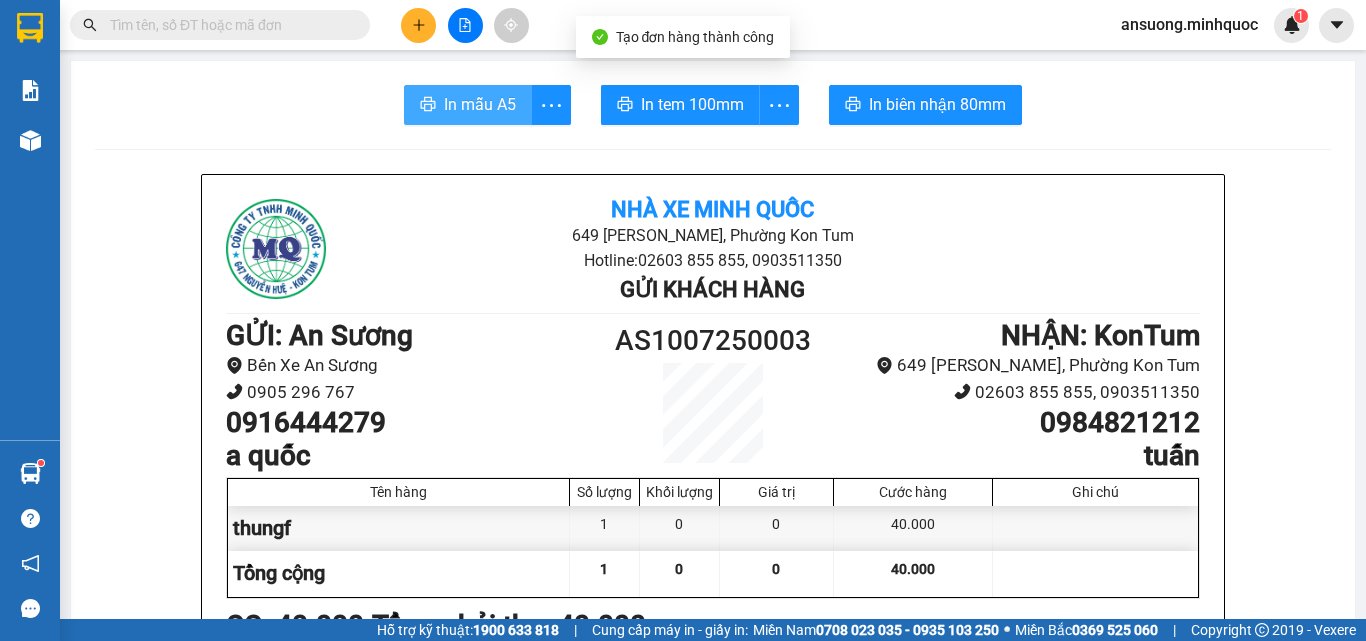 scroll, scrollTop: 0, scrollLeft: 0, axis: both 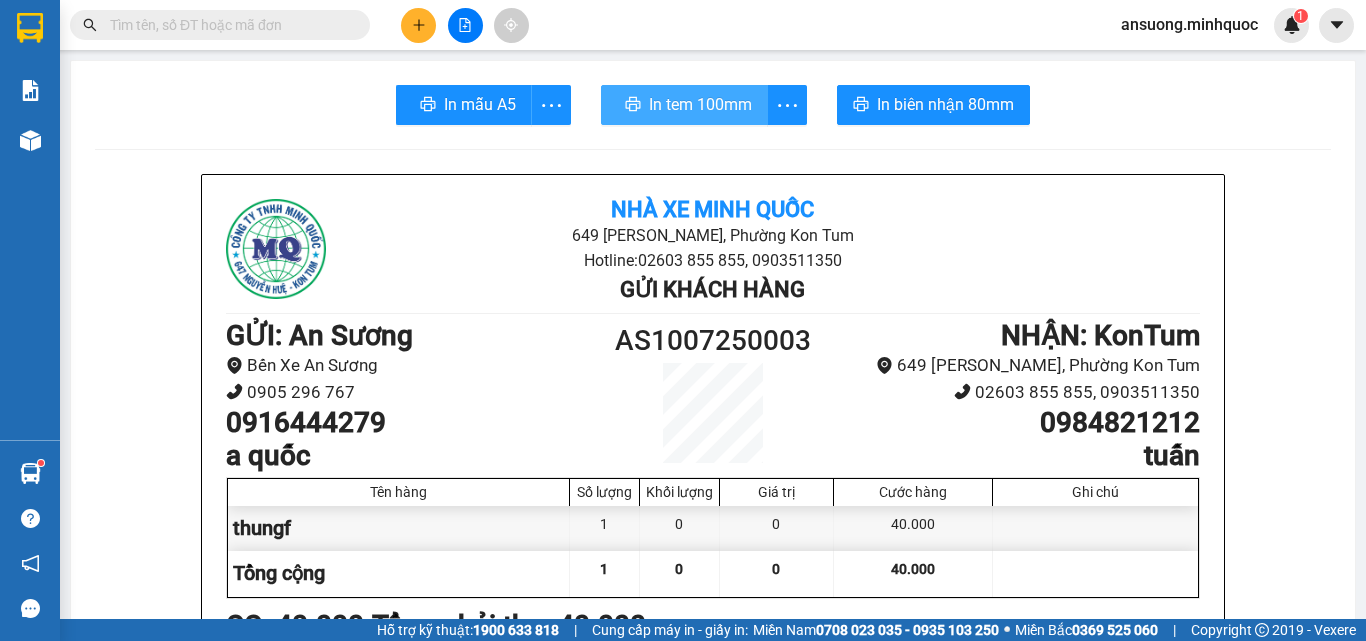 click on "In tem 100mm" at bounding box center [700, 104] 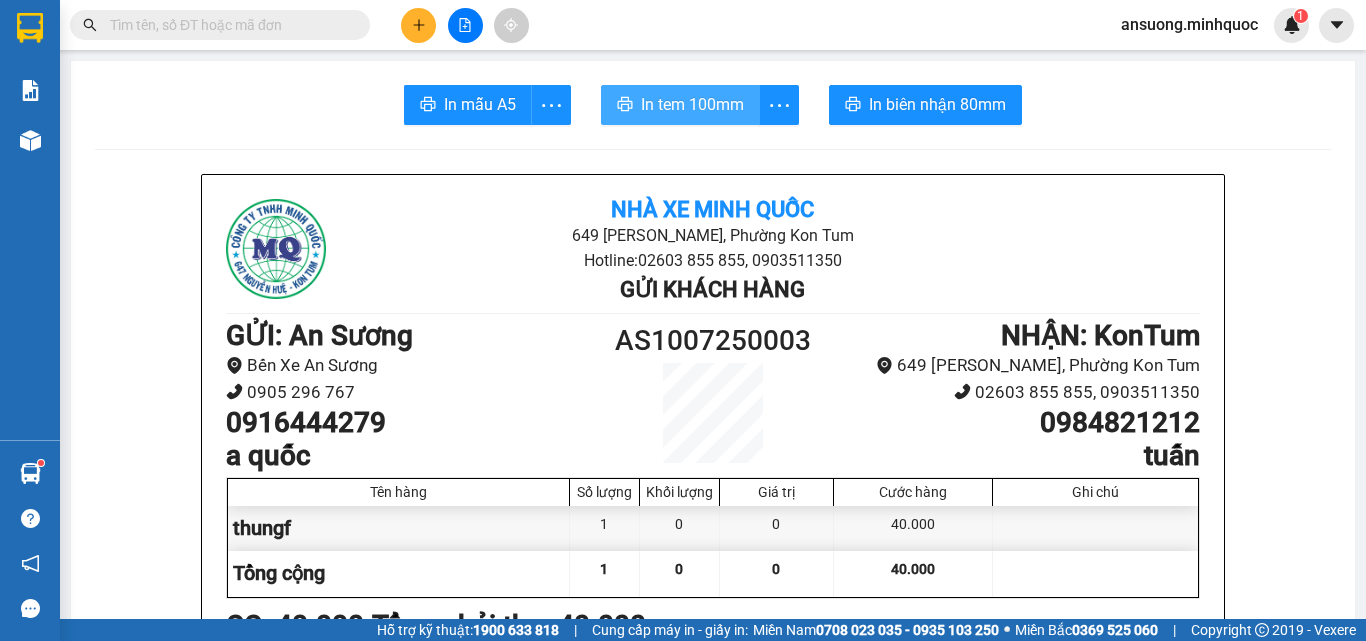 scroll, scrollTop: 0, scrollLeft: 0, axis: both 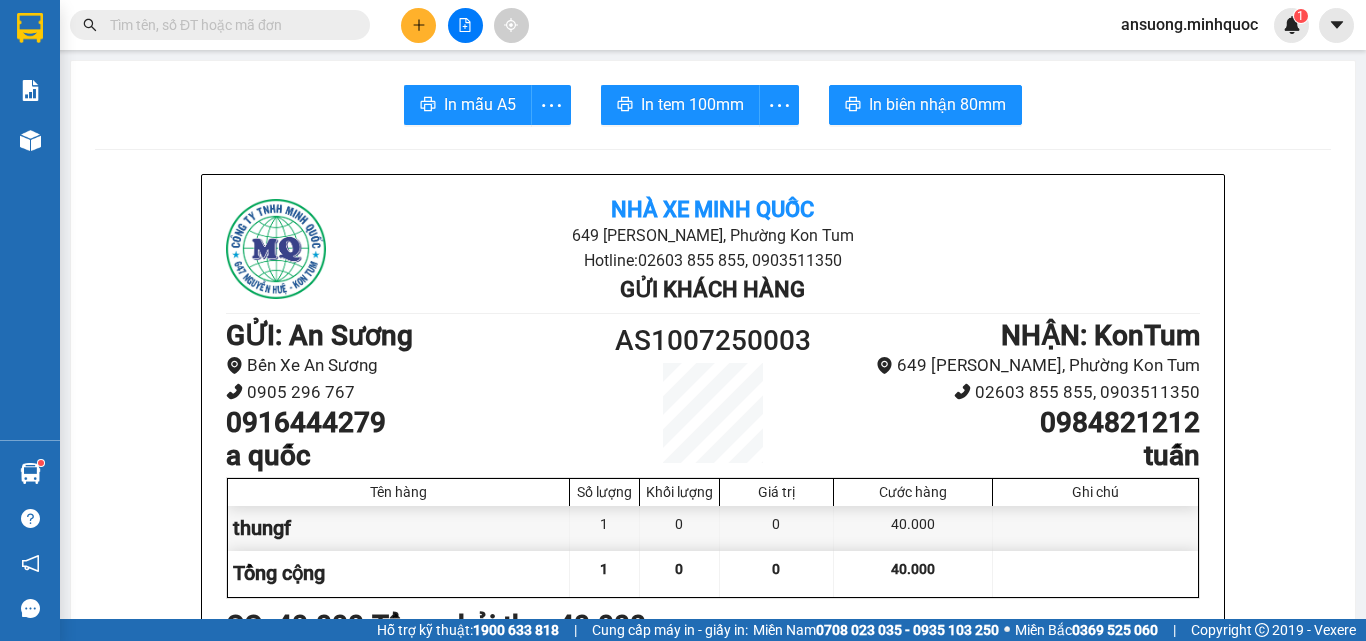 click at bounding box center (418, 25) 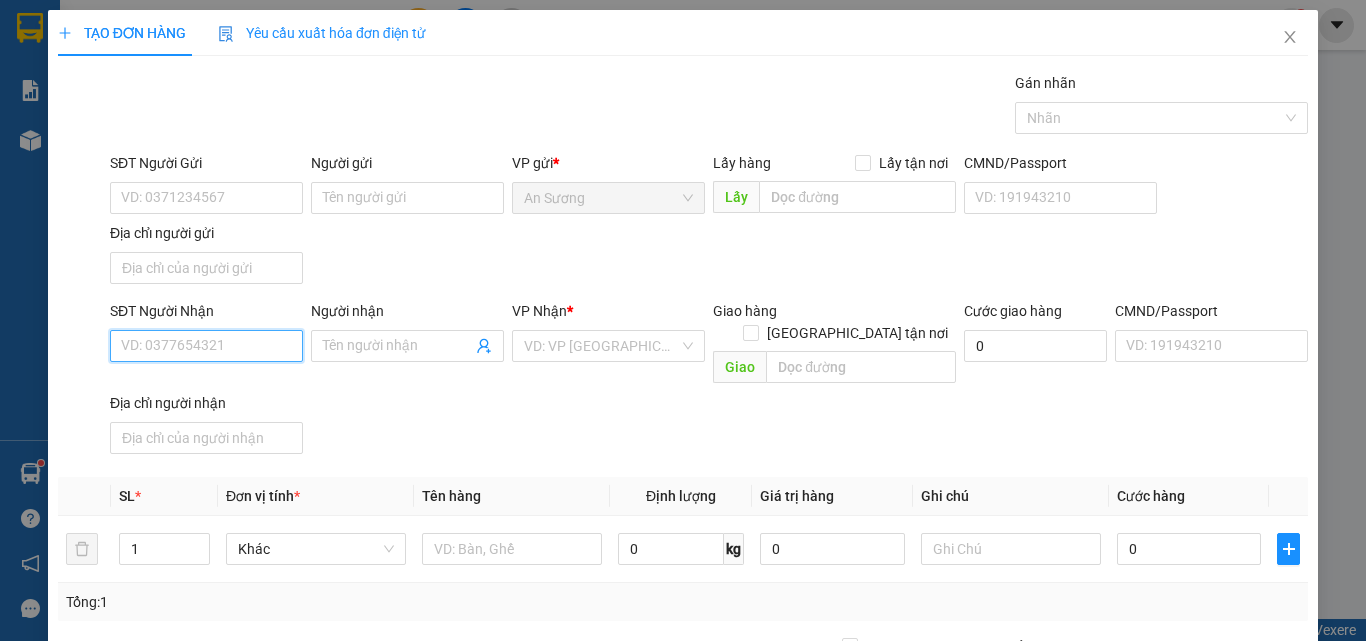 click on "SĐT Người Nhận" at bounding box center [206, 346] 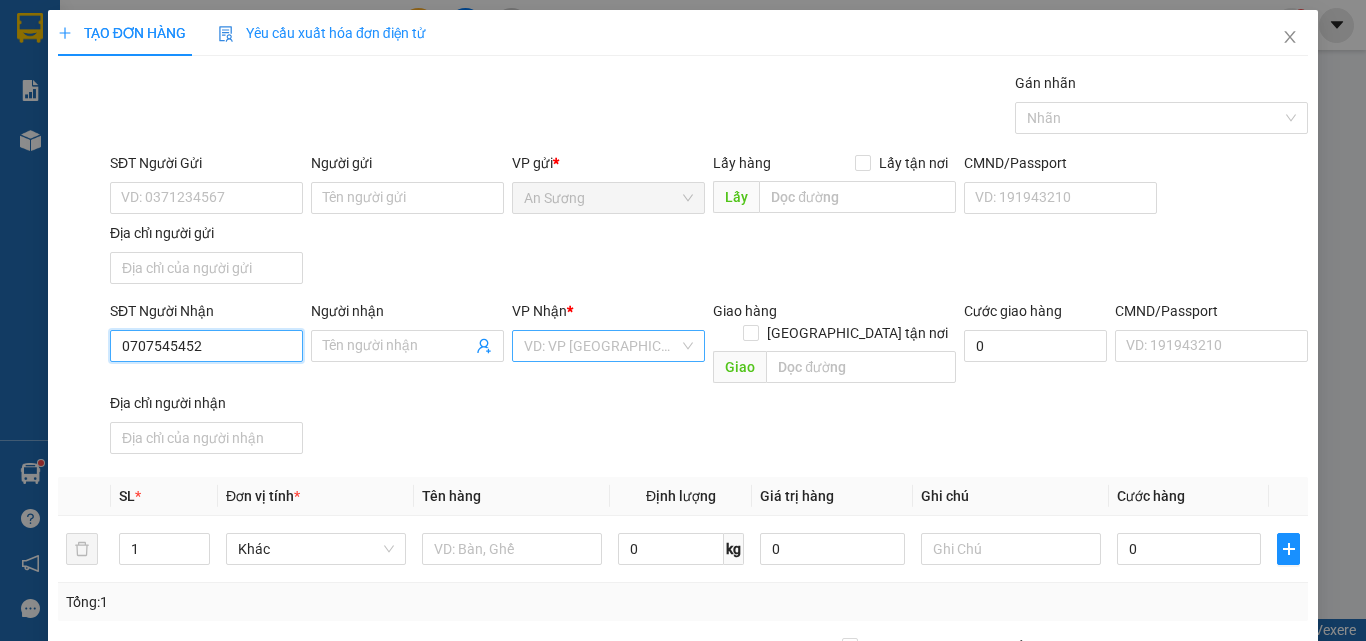 type on "0707545452" 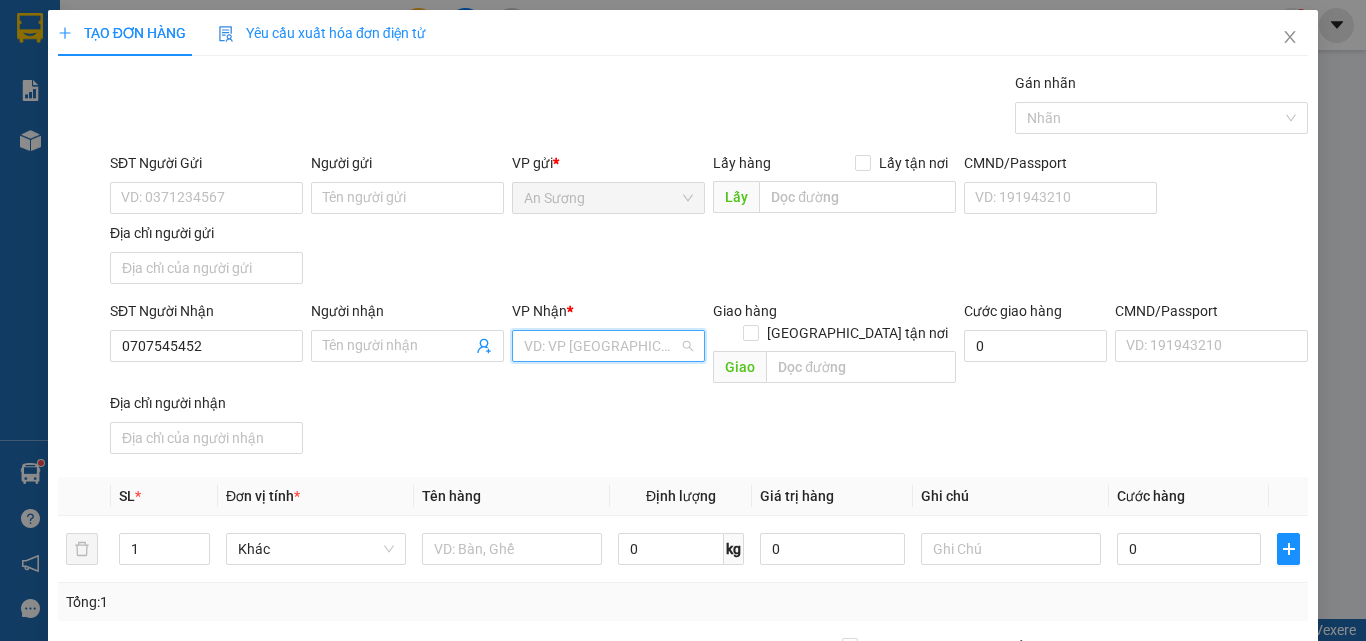drag, startPoint x: 611, startPoint y: 337, endPoint x: 573, endPoint y: 367, distance: 48.414875 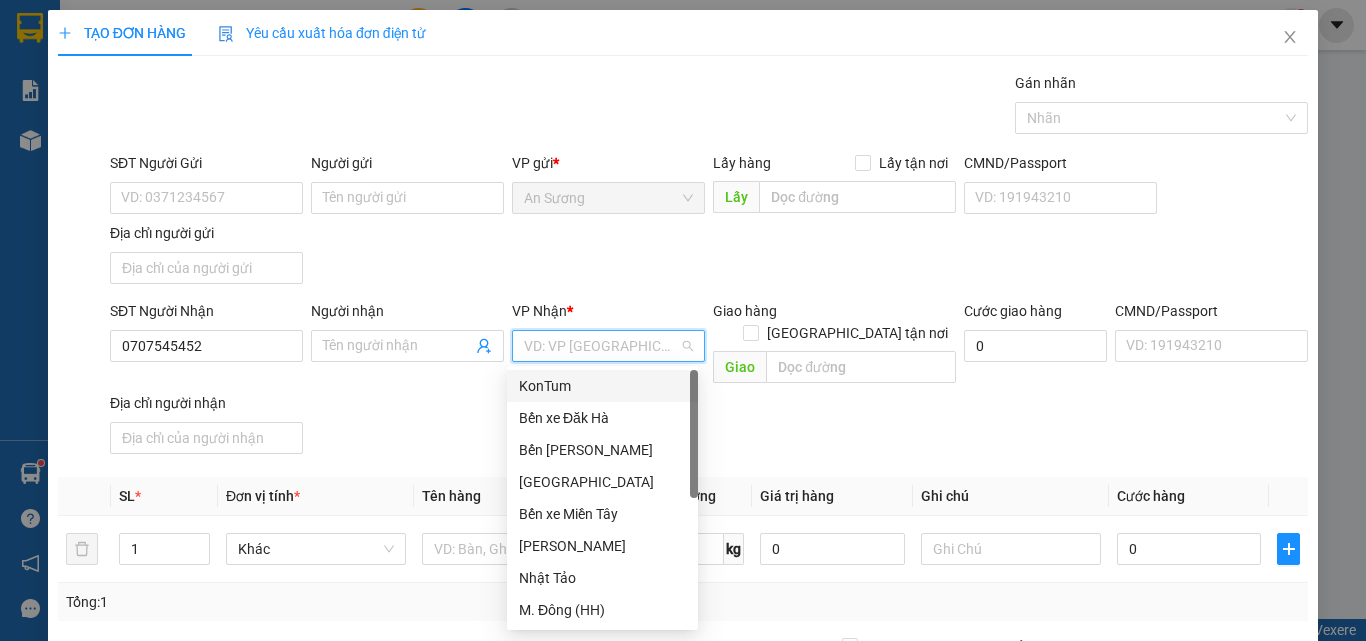 click on "KonTum" at bounding box center [602, 386] 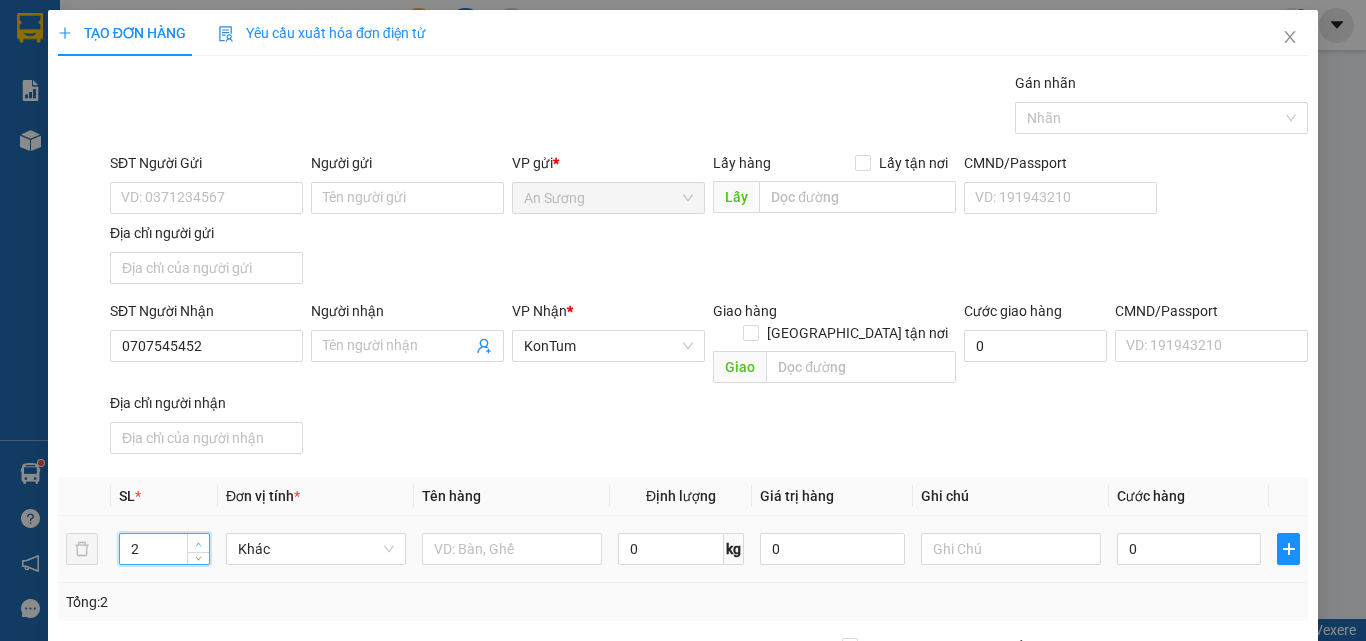 click at bounding box center (199, 544) 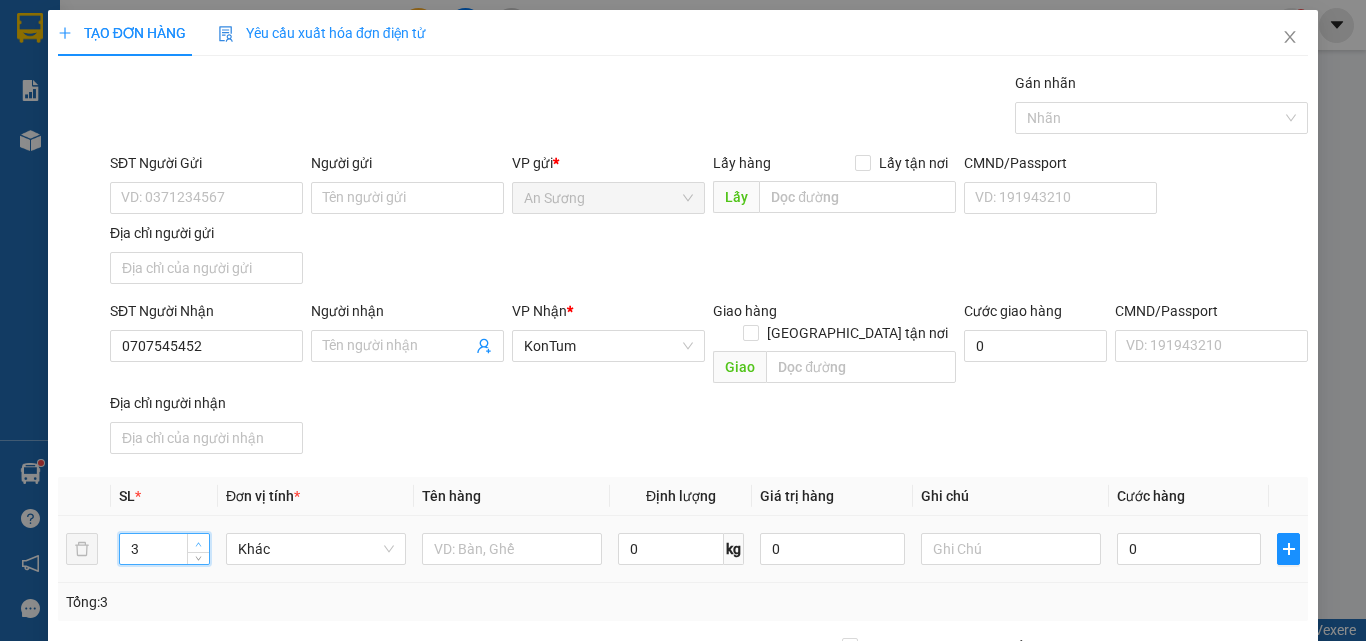 click at bounding box center [199, 544] 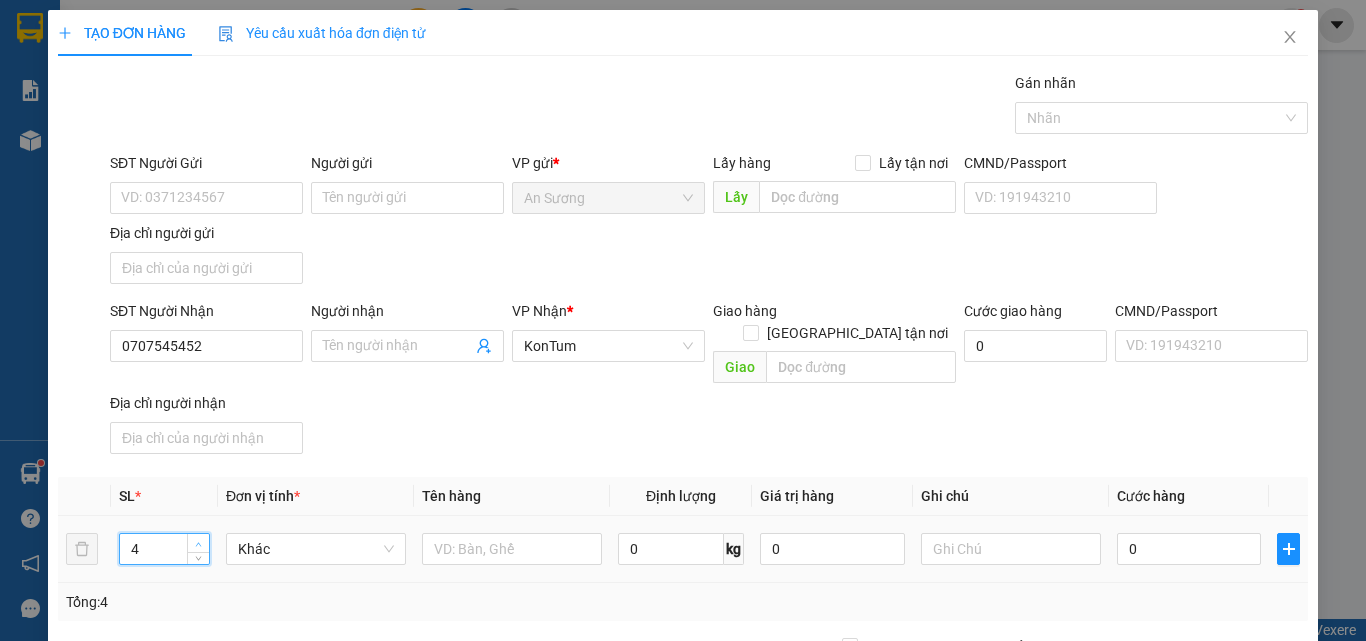 click 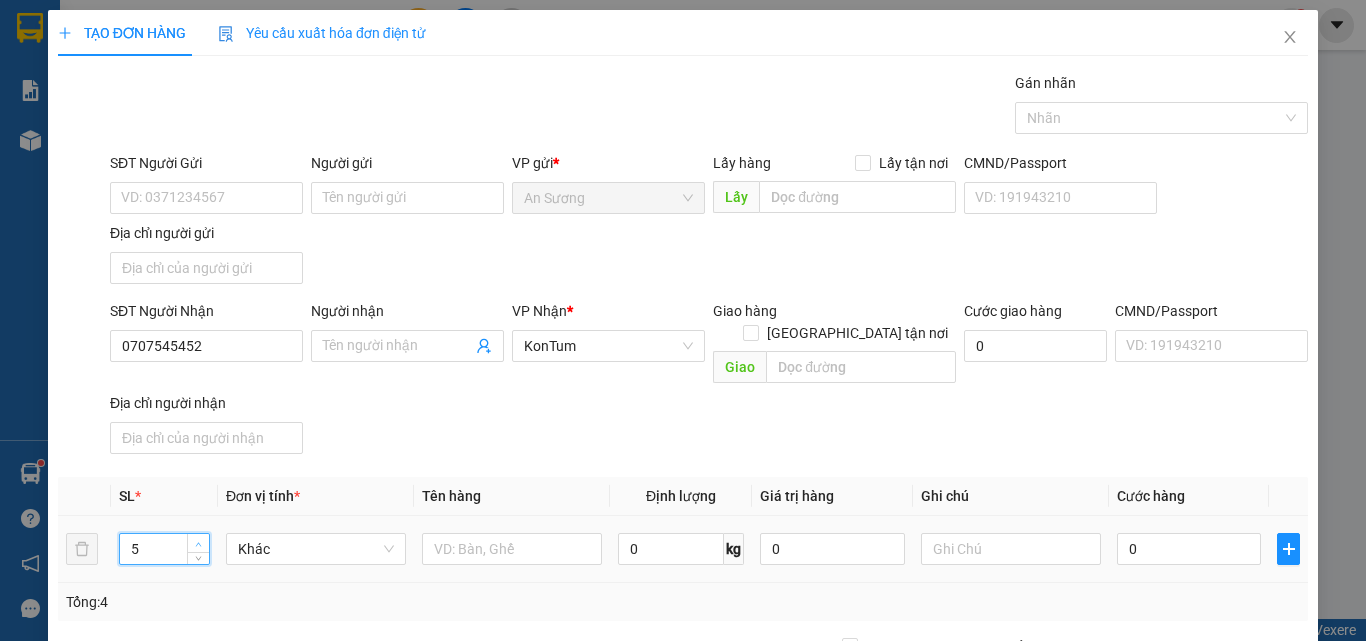 click 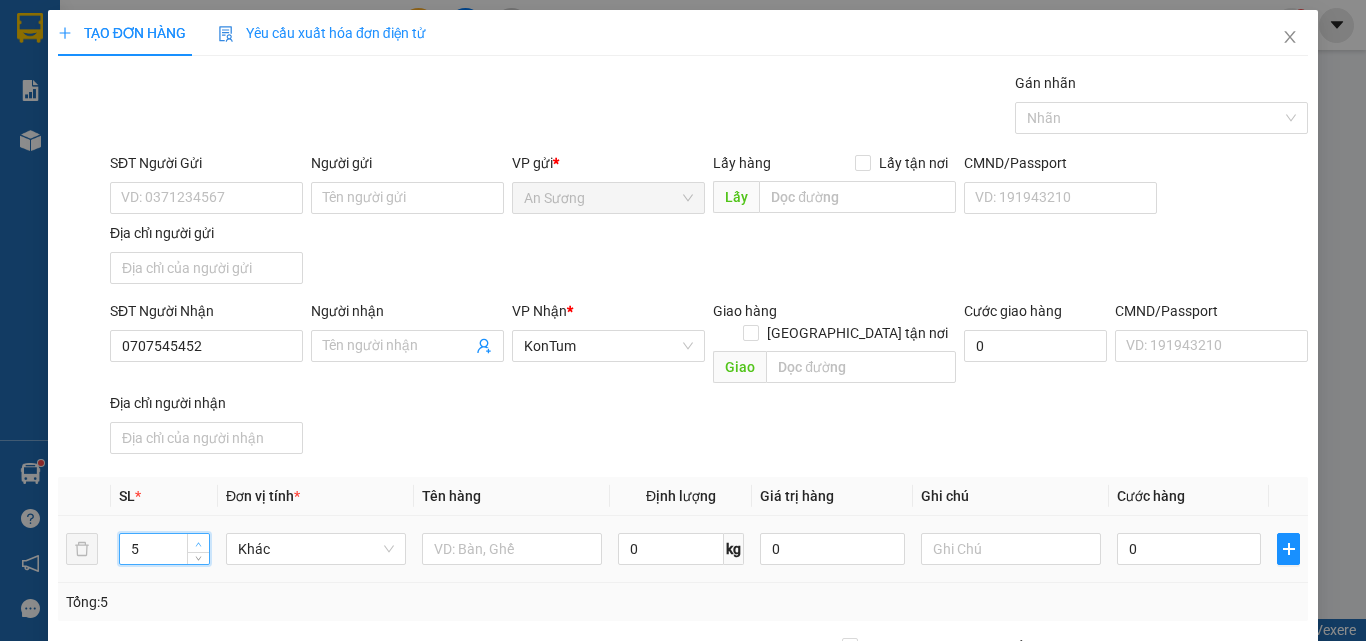 type on "6" 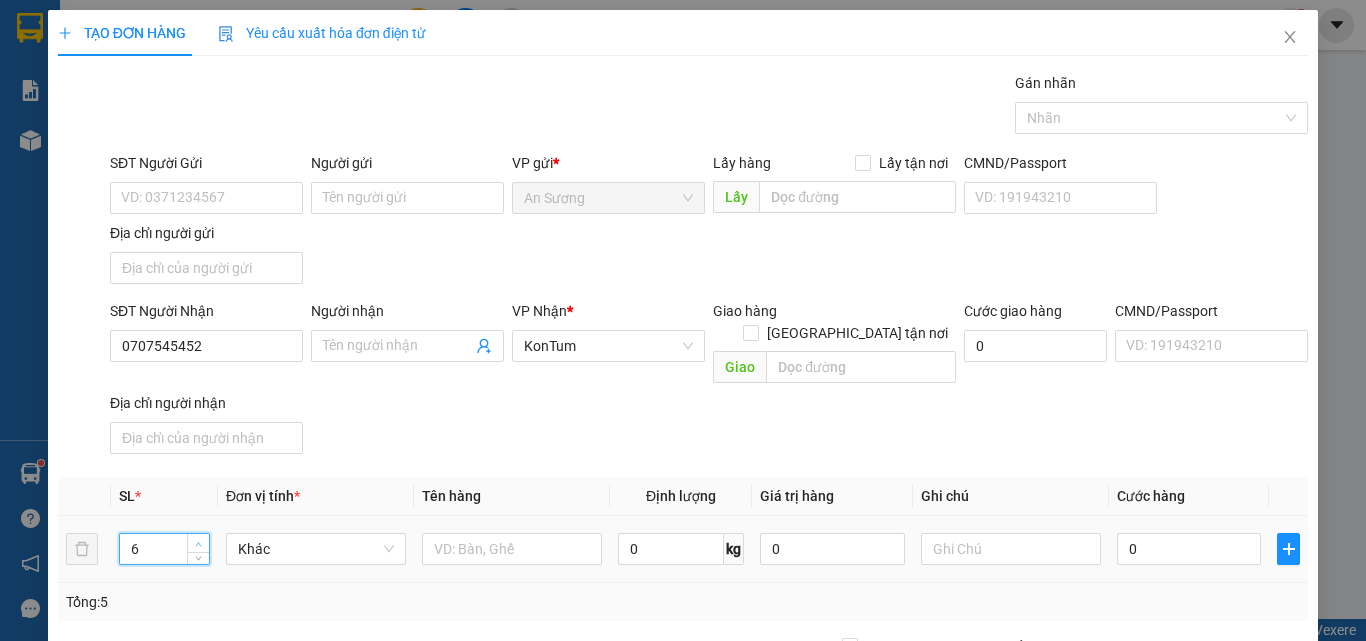 click 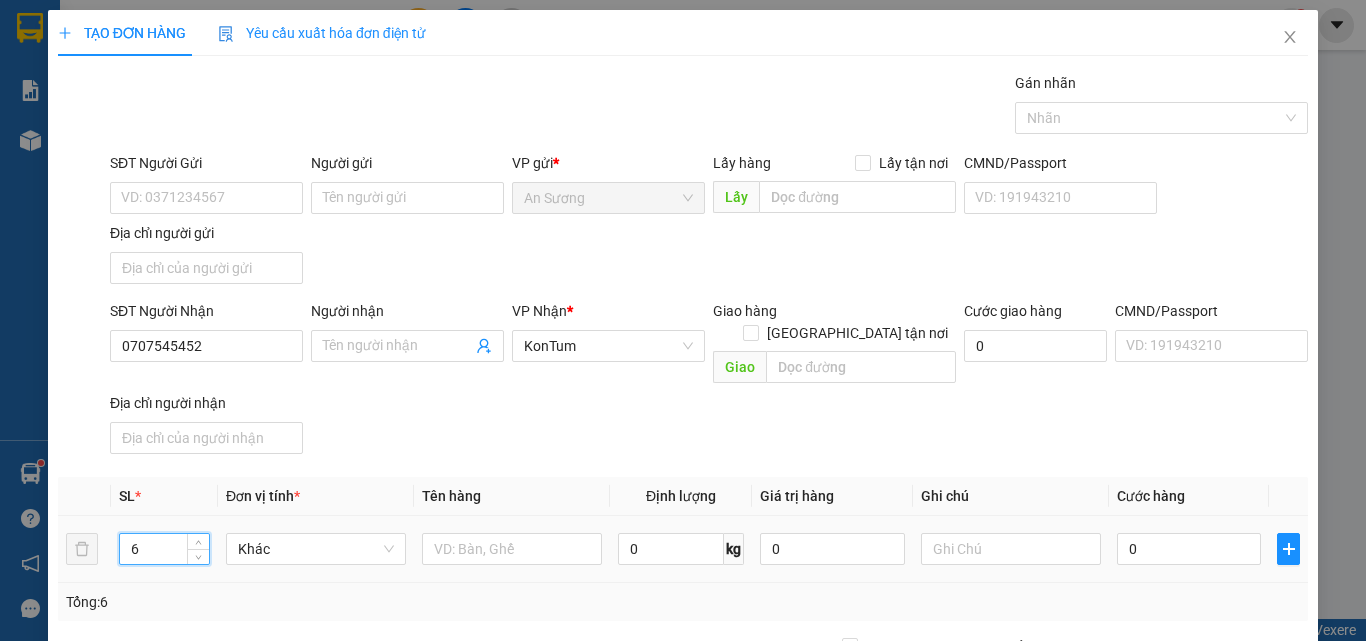 drag, startPoint x: 488, startPoint y: 556, endPoint x: 489, endPoint y: 546, distance: 10.049875 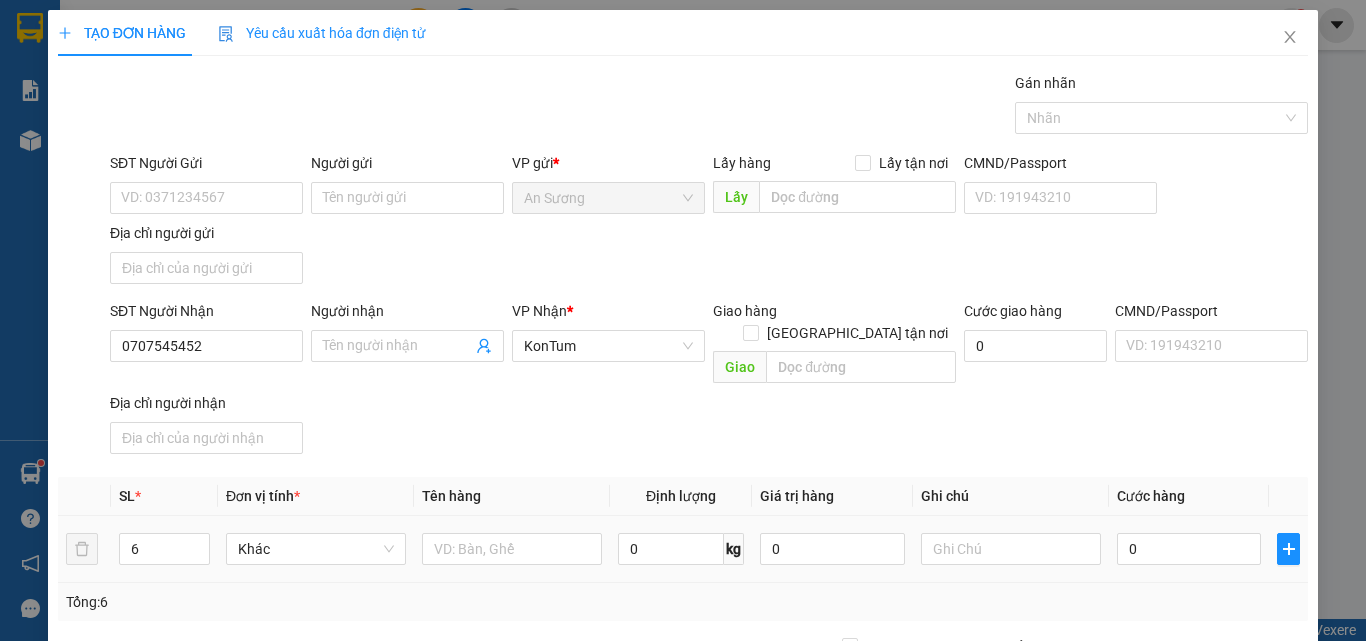 click at bounding box center (512, 549) 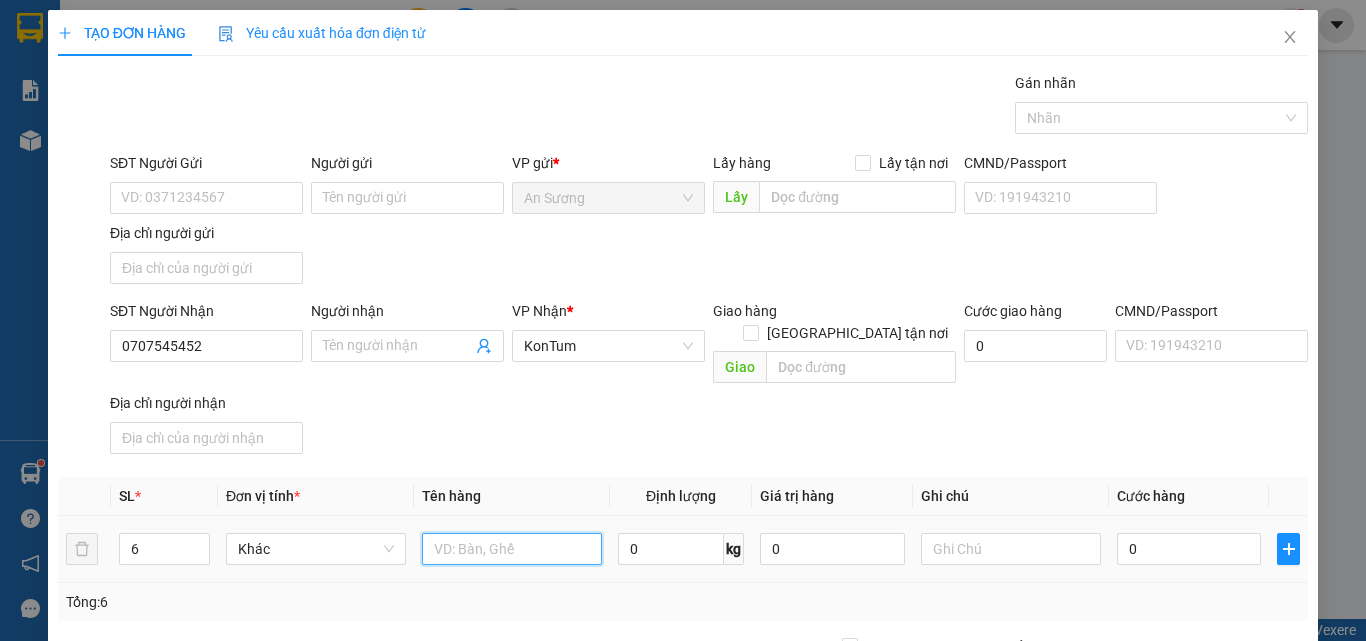click at bounding box center [512, 549] 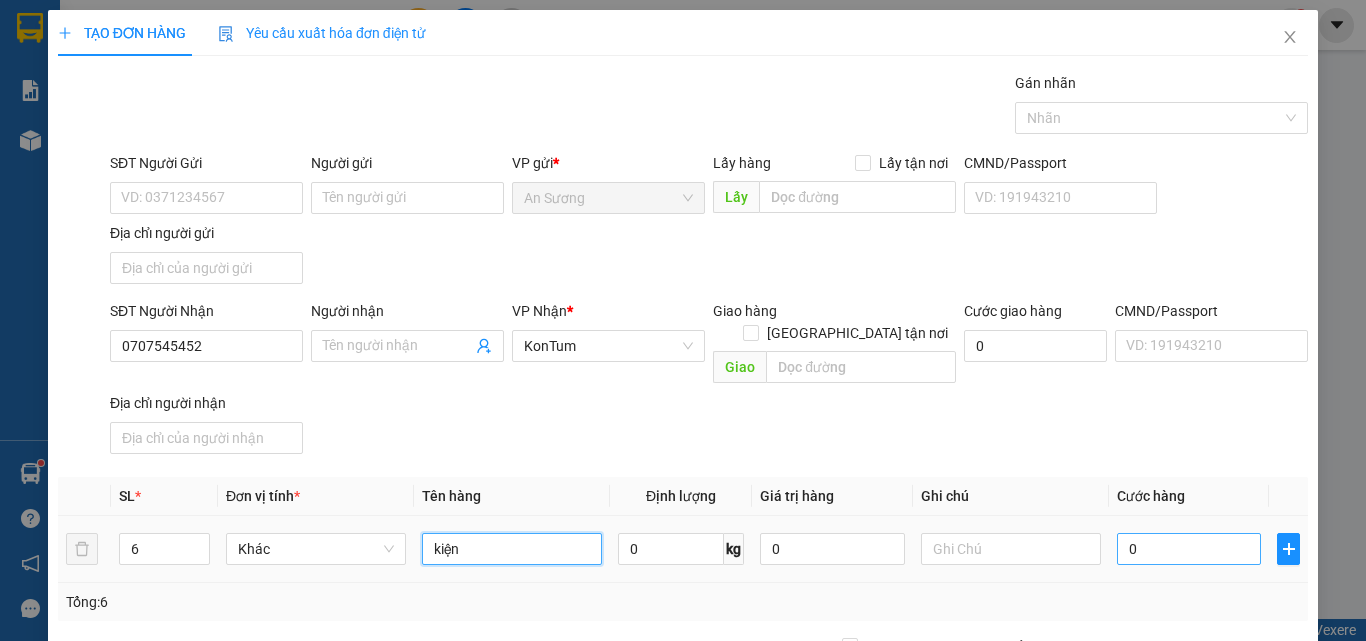 type on "kiện" 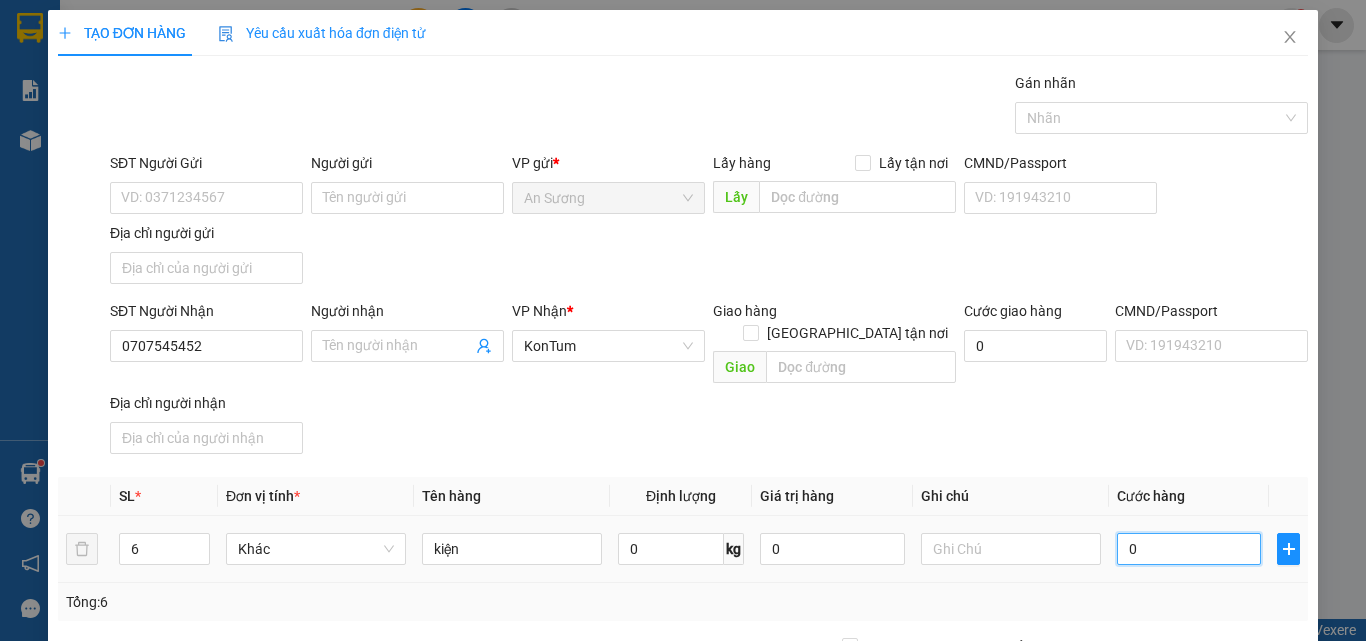 click on "0" at bounding box center [1189, 549] 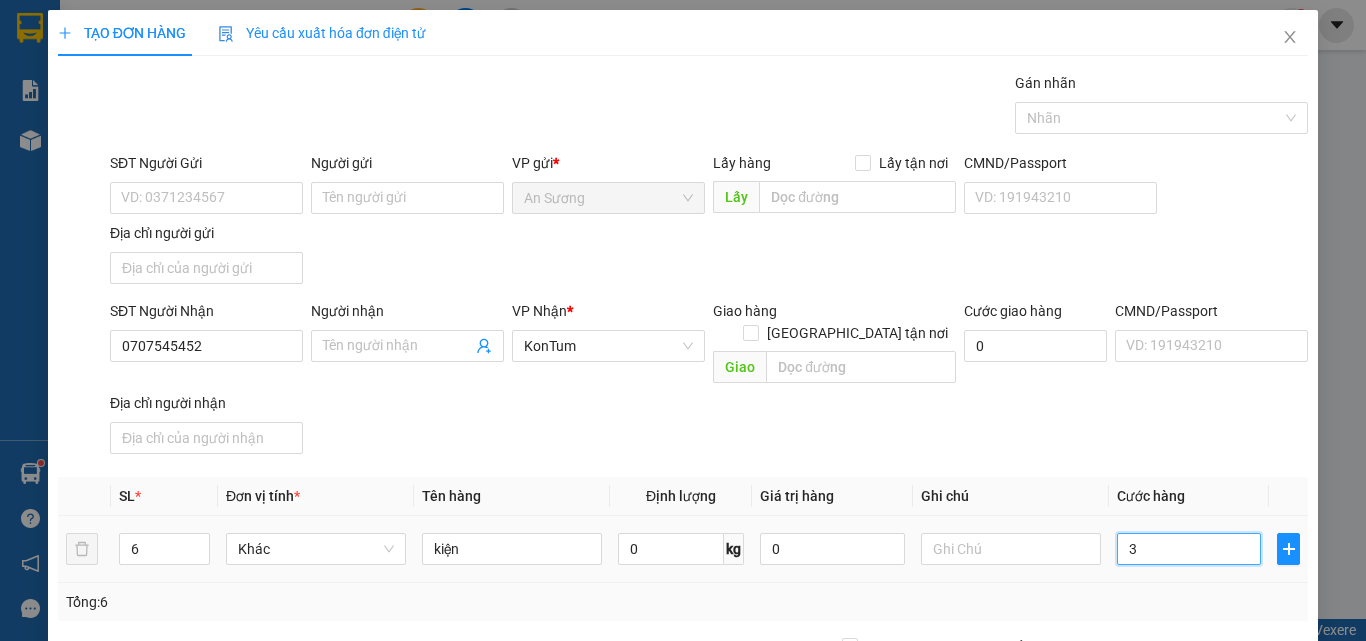type on "3" 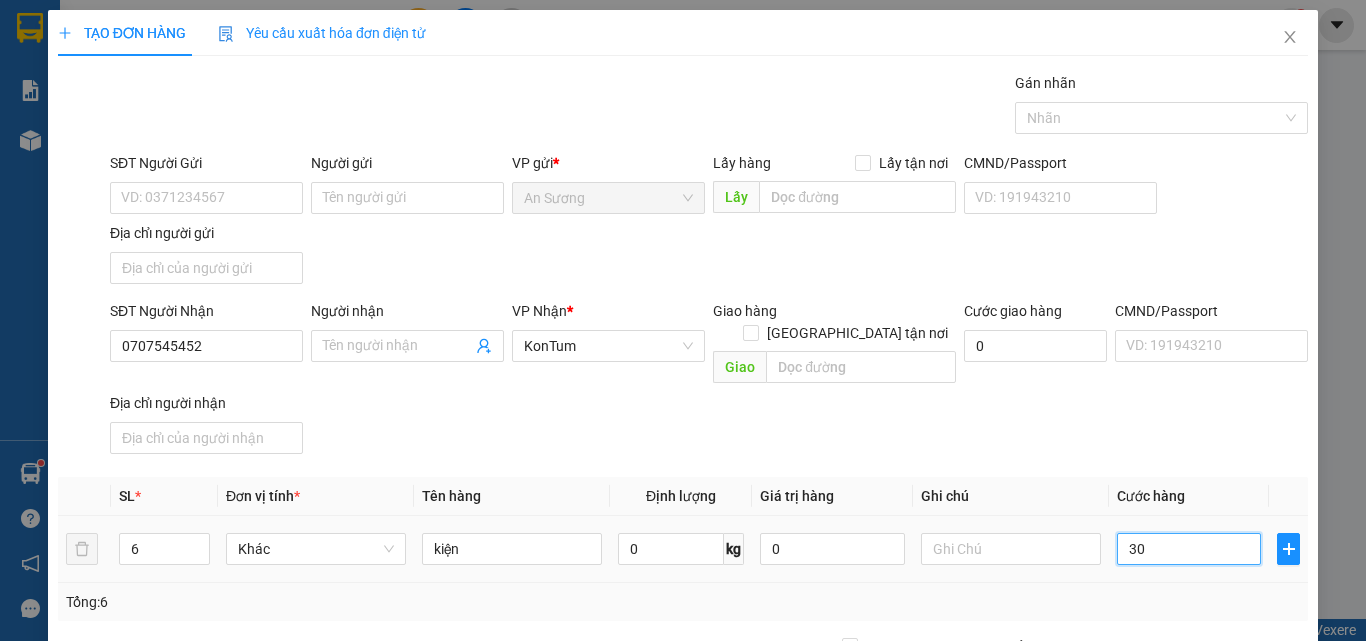 type on "30" 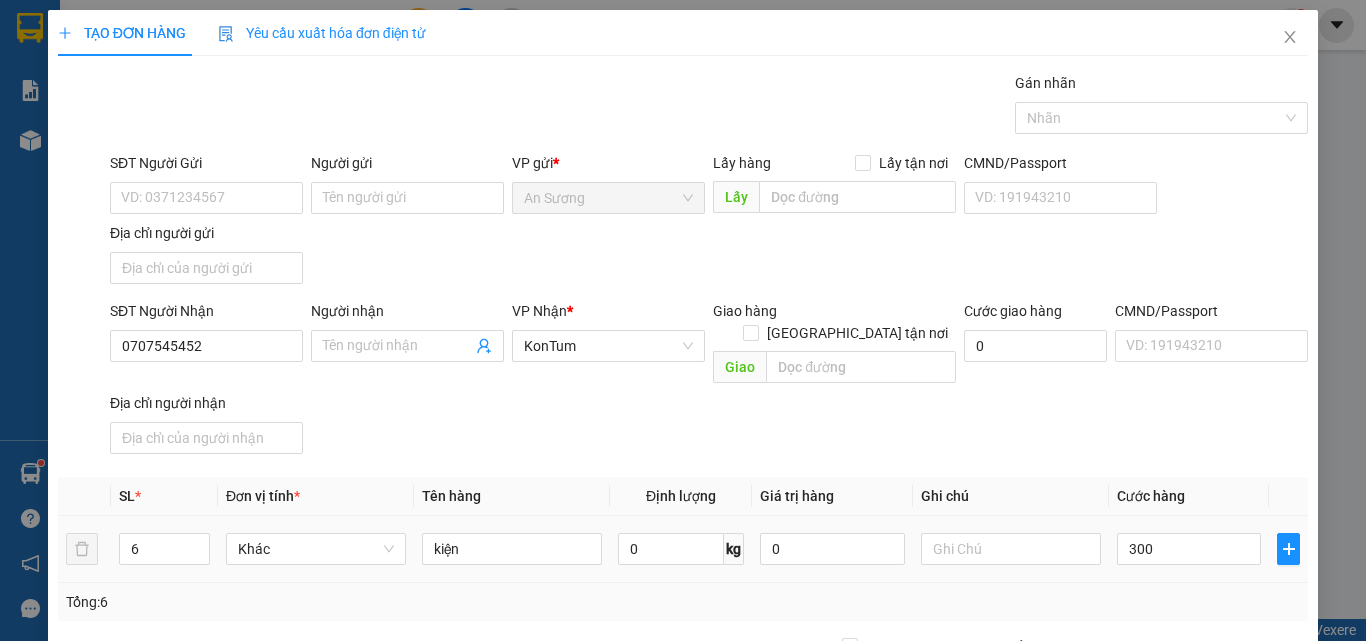 type on "300.000" 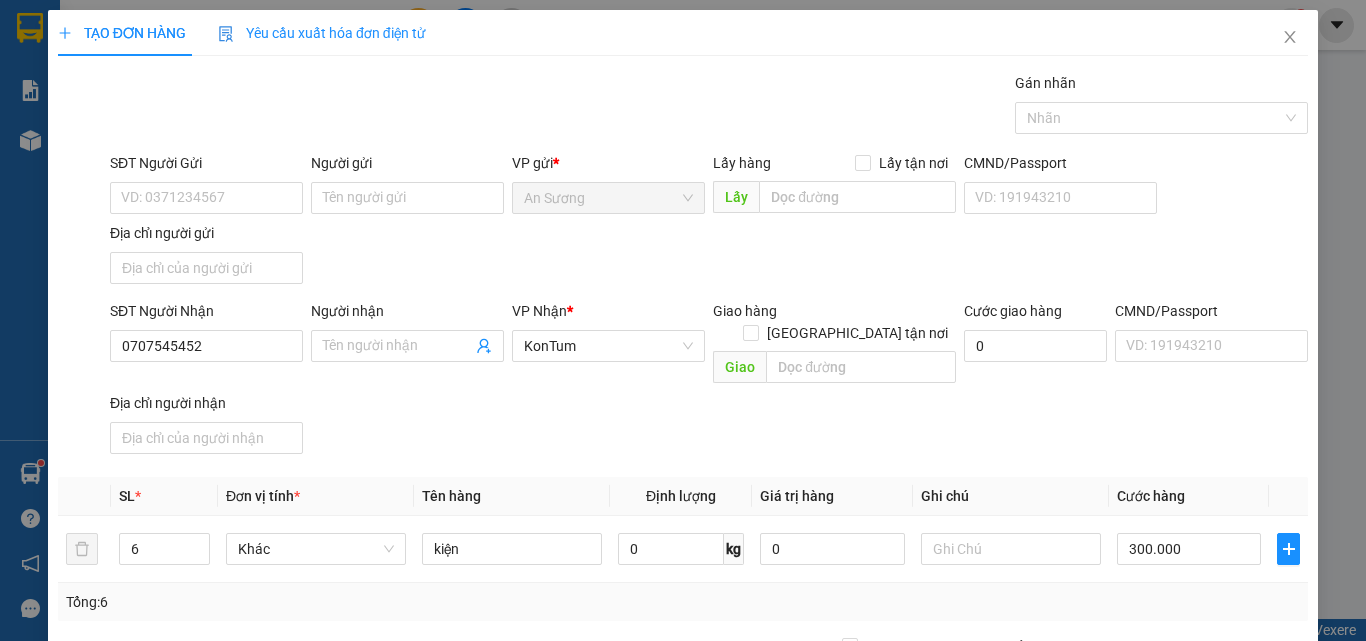 click on "SĐT Người Nhận 0707545452 Người nhận Tên người nhận VP Nhận  * KonTum Giao hàng Giao tận nơi Giao Cước giao hàng 0 CMND/Passport VD: [PASSPORT] Địa chỉ người nhận" at bounding box center (709, 381) 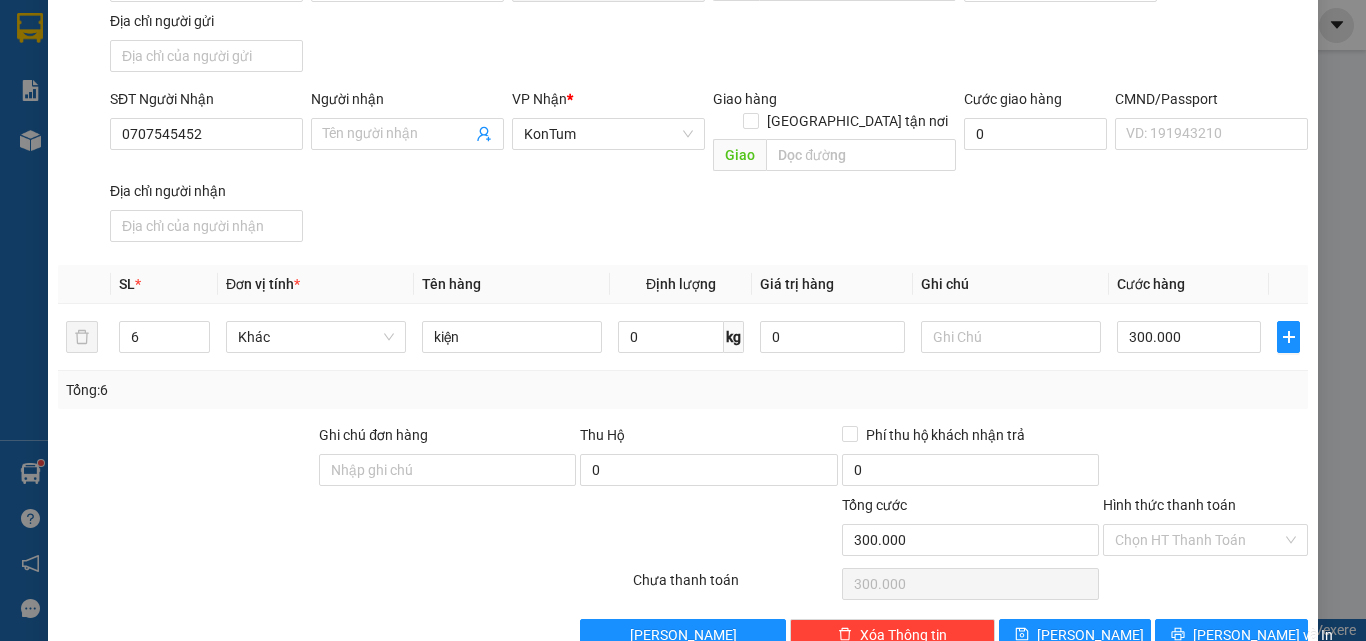 scroll, scrollTop: 239, scrollLeft: 0, axis: vertical 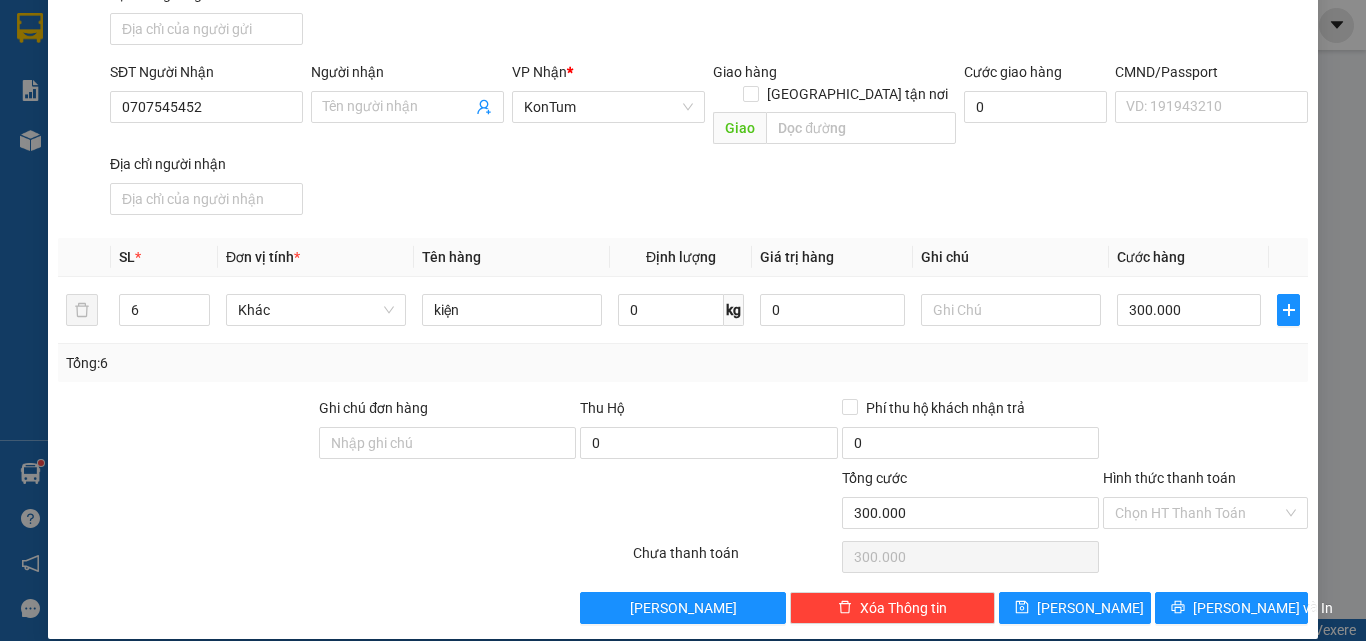 click at bounding box center (1205, 432) 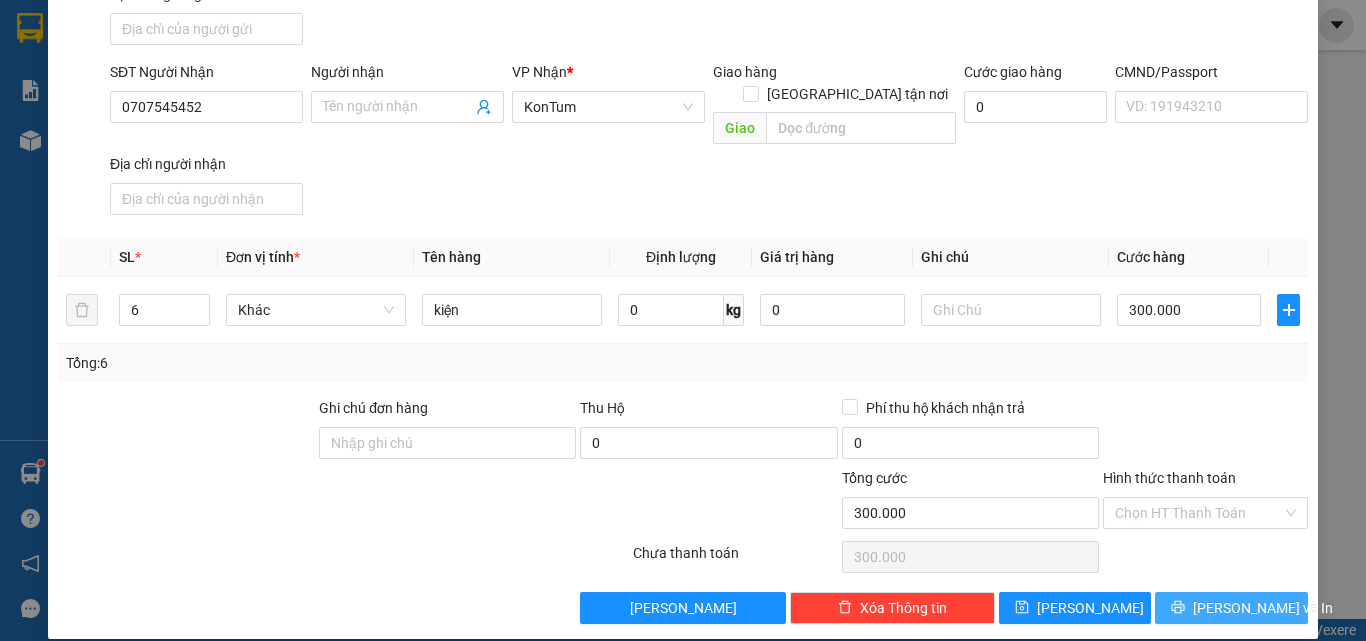 click on "[PERSON_NAME] và In" at bounding box center [1263, 608] 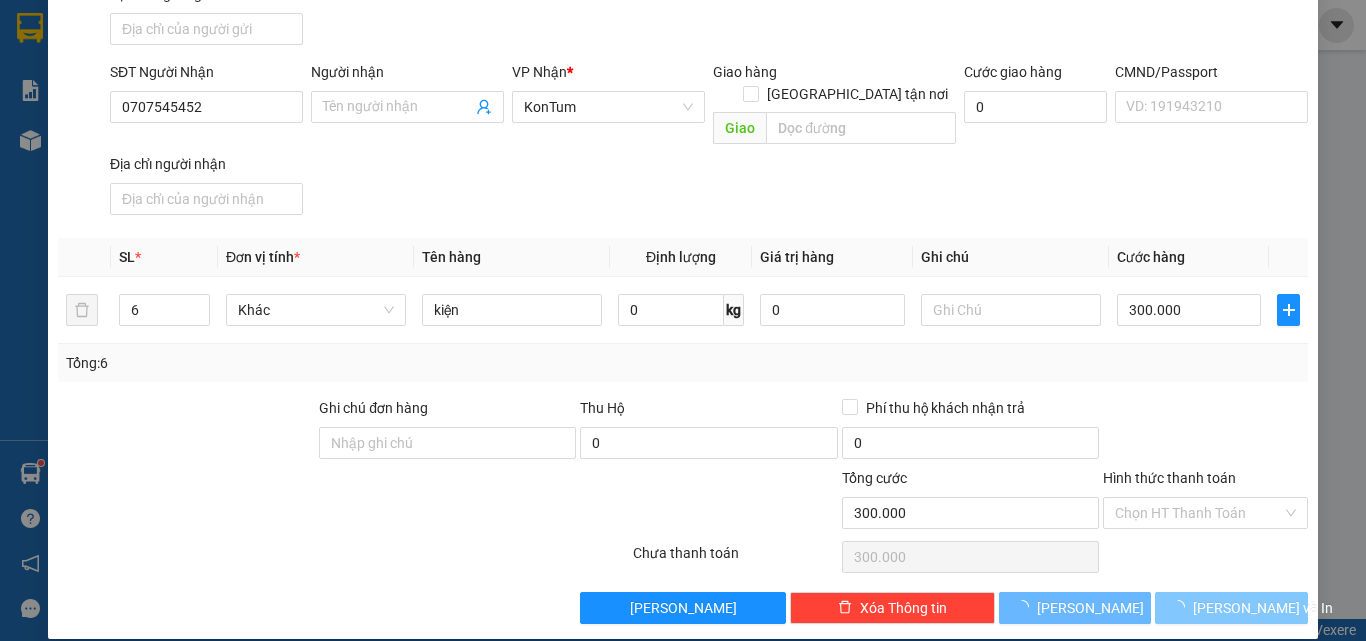 click at bounding box center (1182, 608) 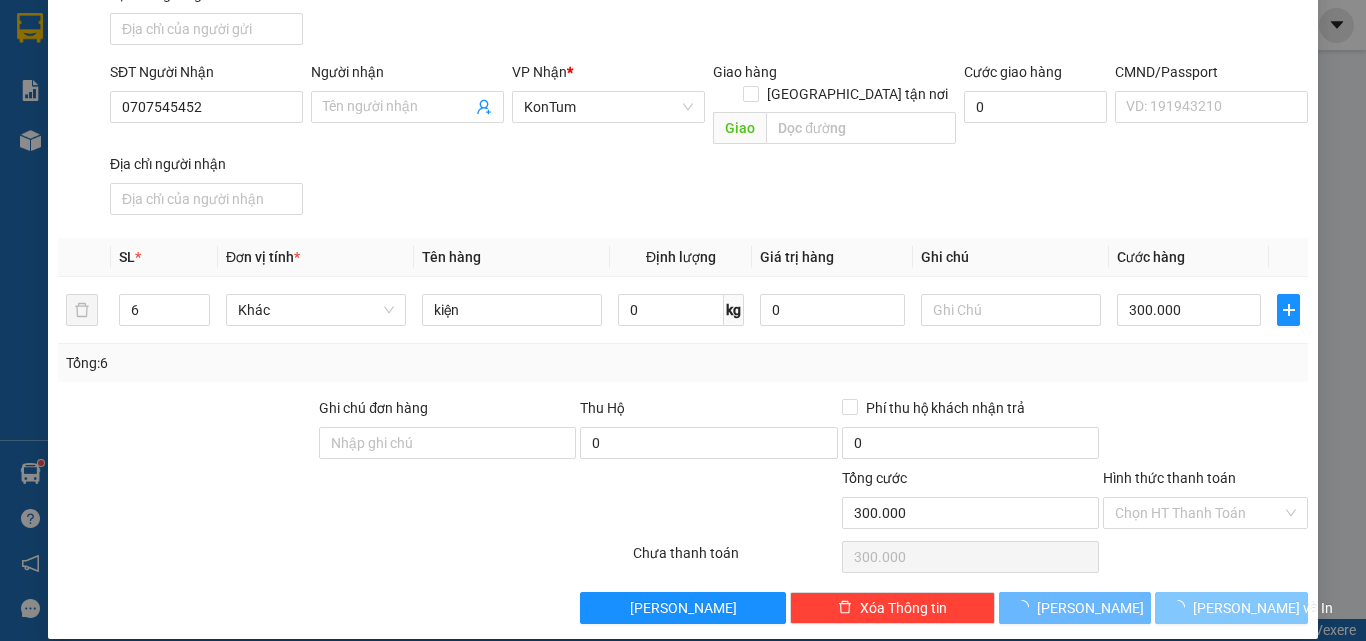click on "[PERSON_NAME] và In" at bounding box center [1263, 608] 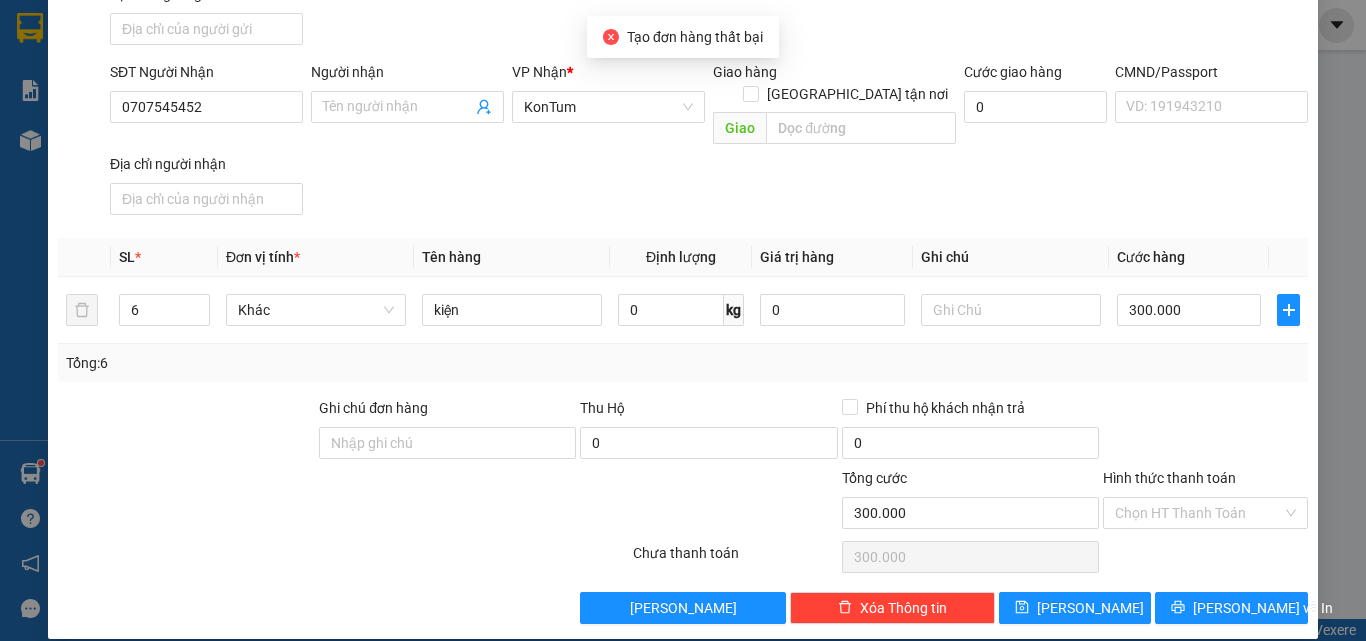 click on "SĐT Người Nhận 0707545452 Người nhận Tên người nhận VP Nhận  * KonTum Giao hàng Giao tận nơi Giao Cước giao hàng 0 CMND/Passport VD: [PASSPORT] Địa chỉ người nhận" at bounding box center (709, 142) 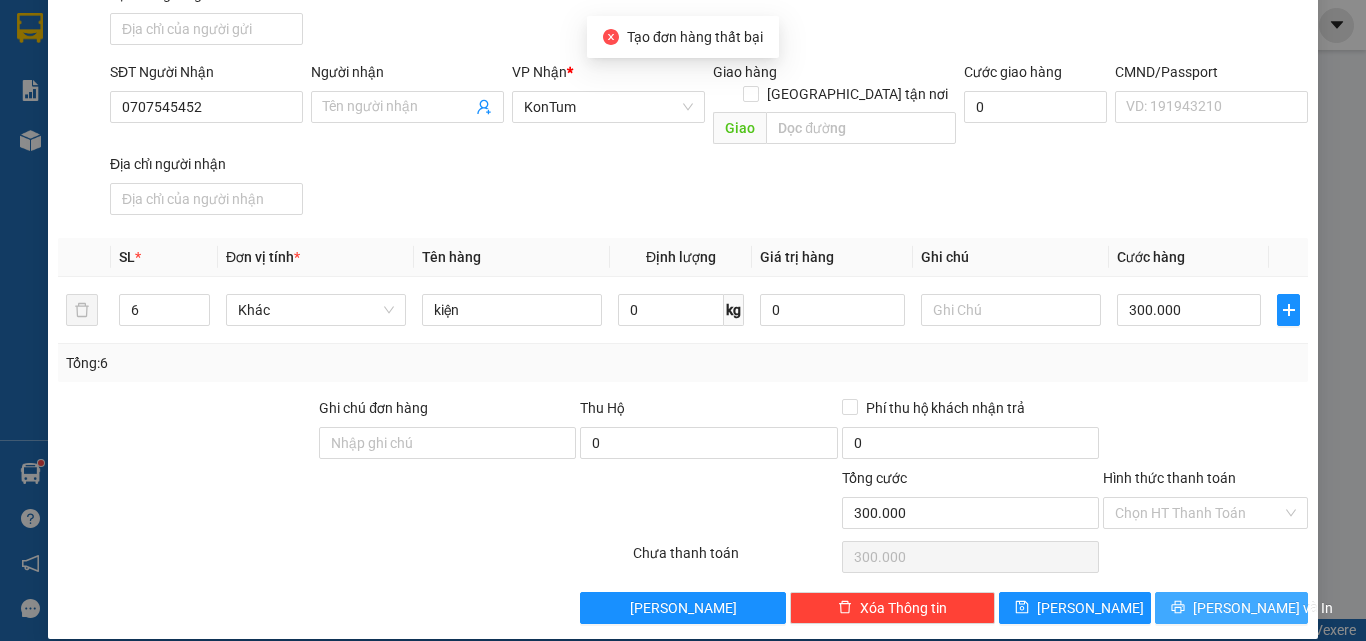 click on "[PERSON_NAME] và In" at bounding box center [1231, 608] 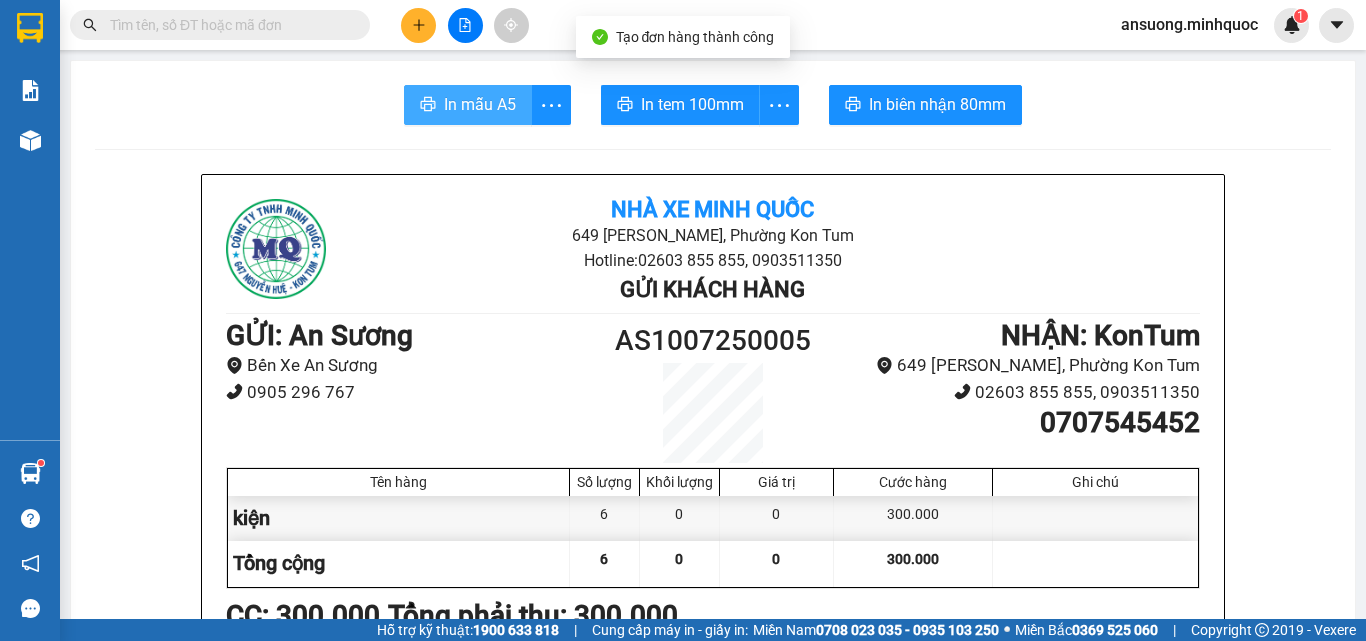 click on "In mẫu A5" at bounding box center (480, 104) 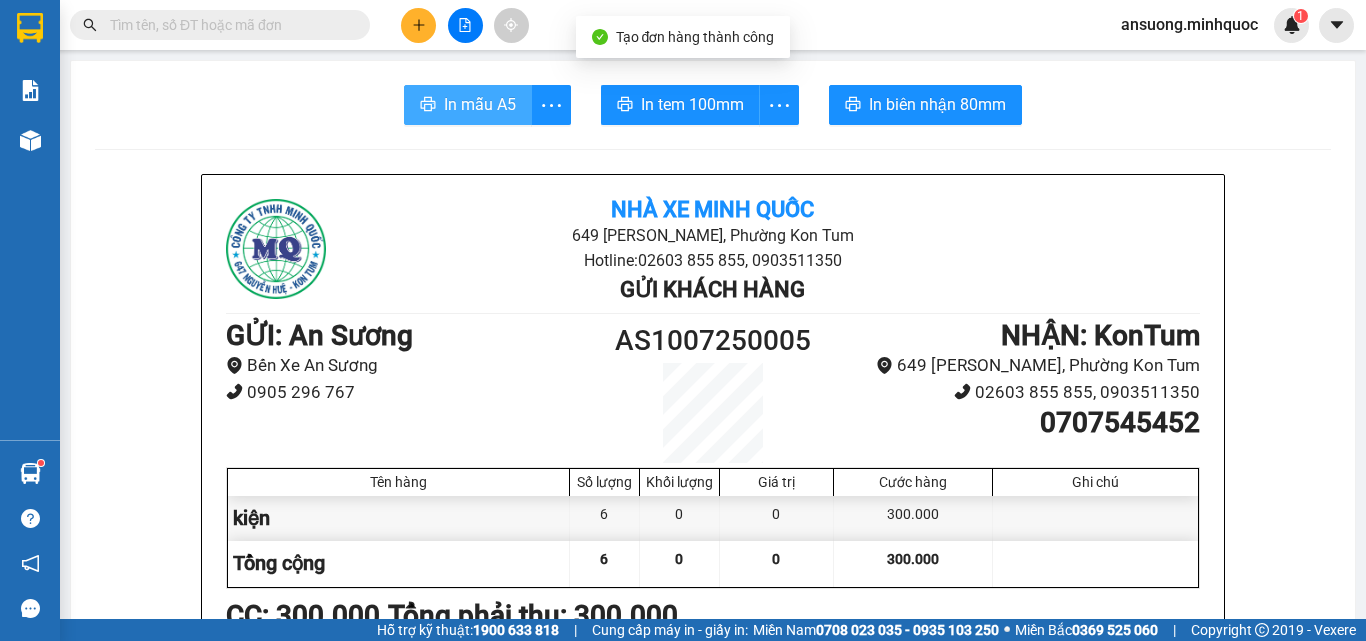 scroll, scrollTop: 0, scrollLeft: 0, axis: both 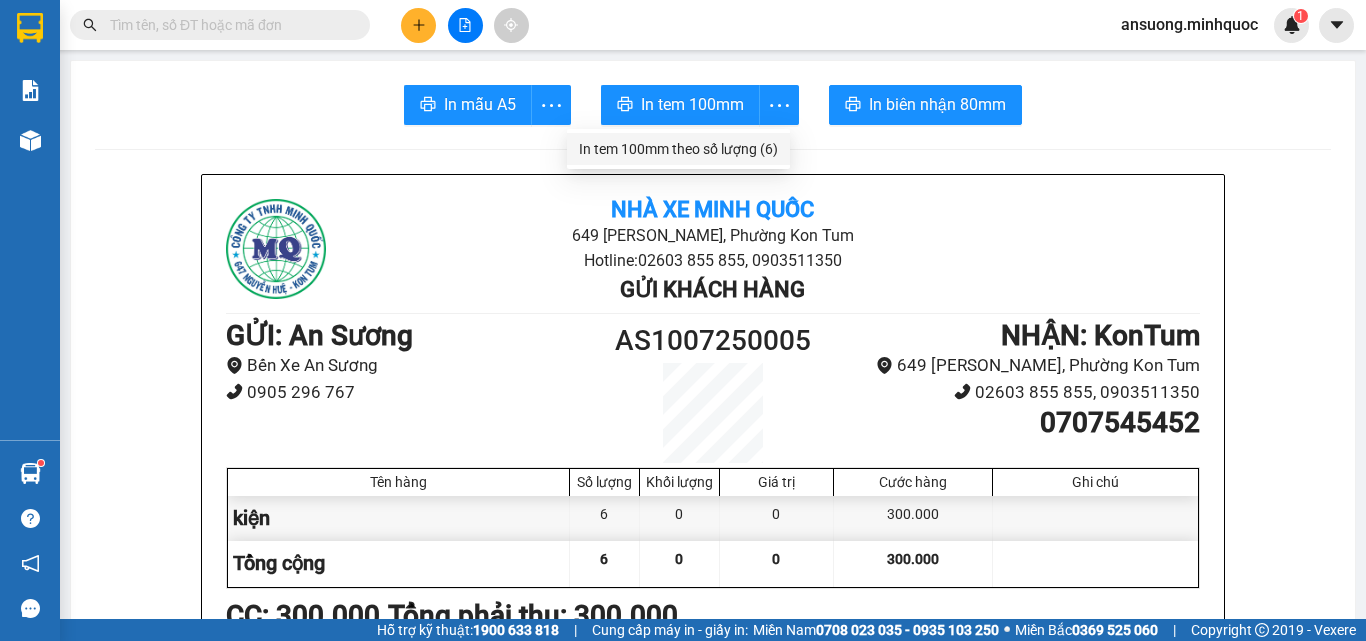 click on "In tem 100mm theo số lượng   (6)" at bounding box center (678, 149) 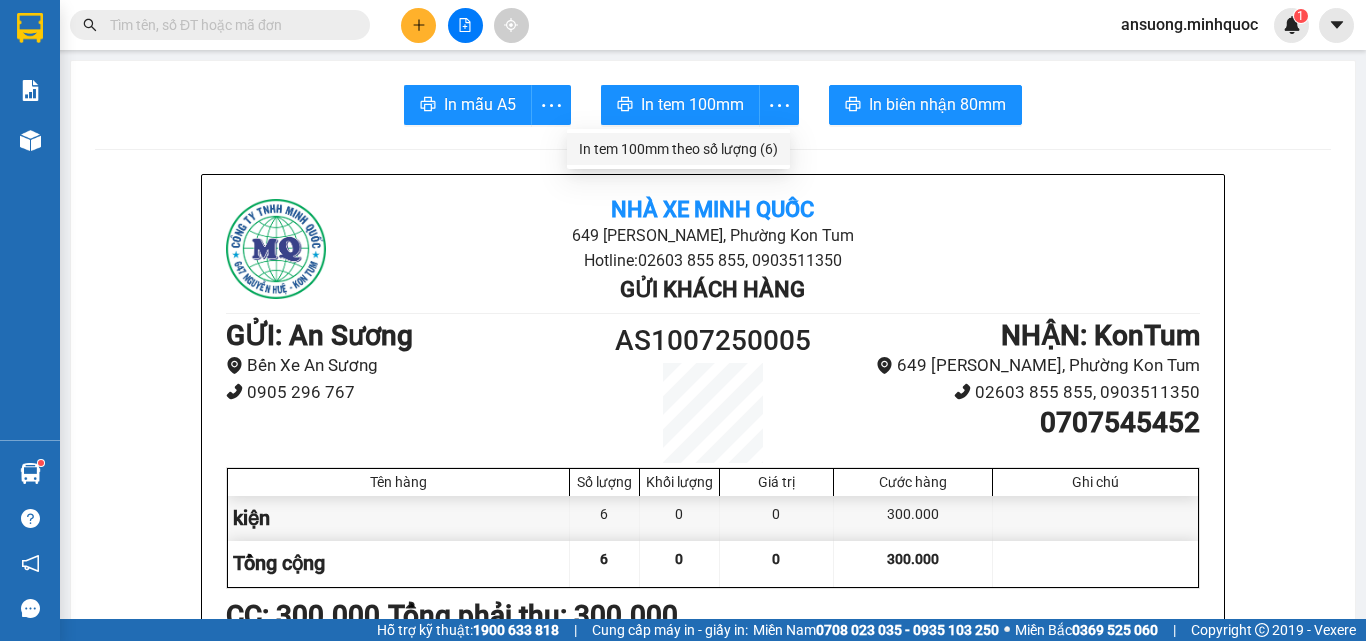 click on "In tem 100mm theo số lượng   (6)" at bounding box center (678, 149) 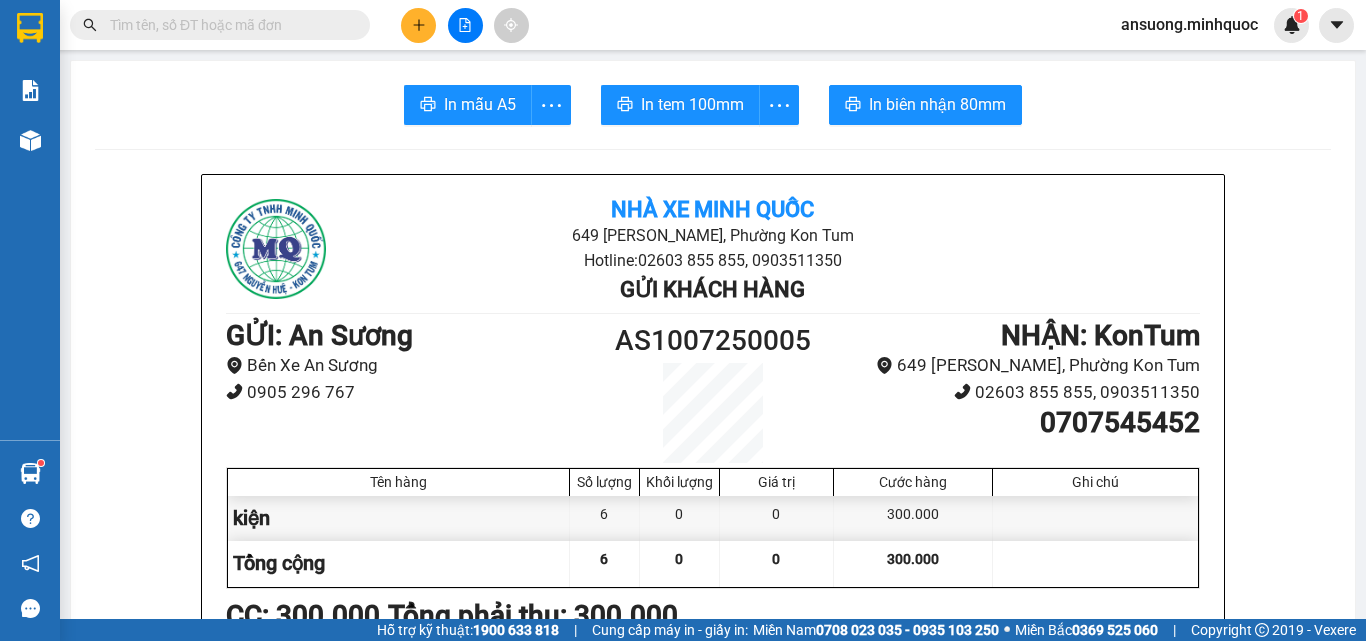 scroll, scrollTop: 0, scrollLeft: 0, axis: both 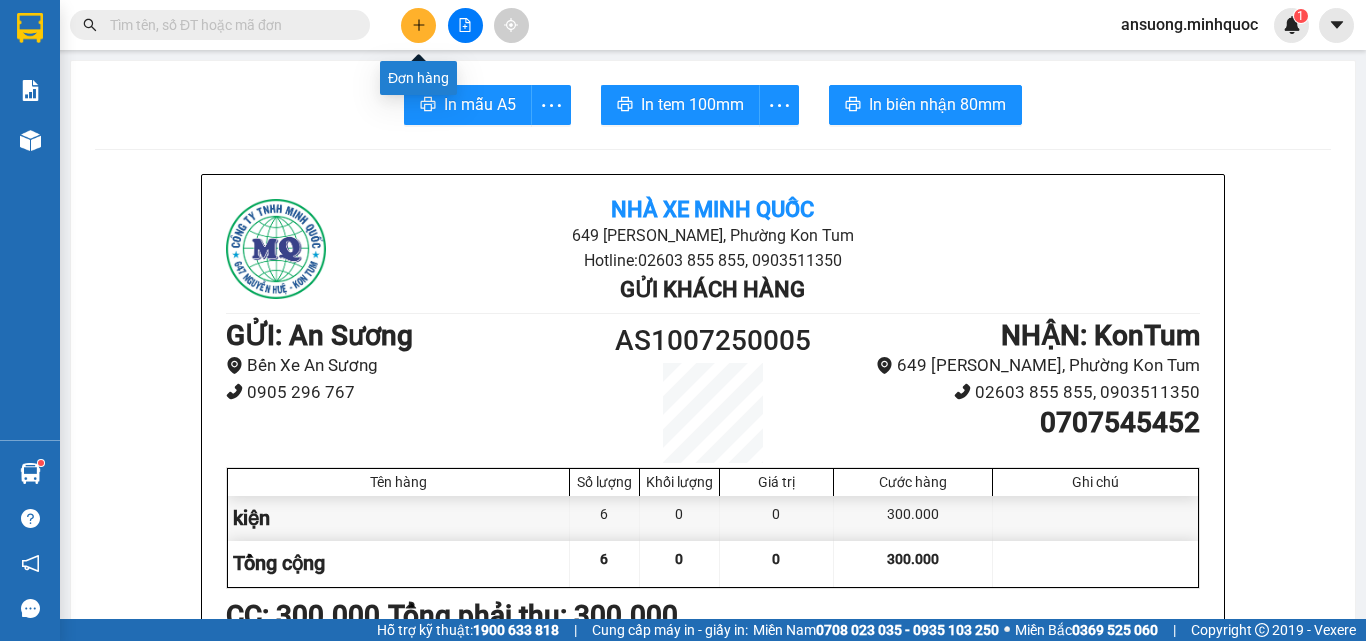 click 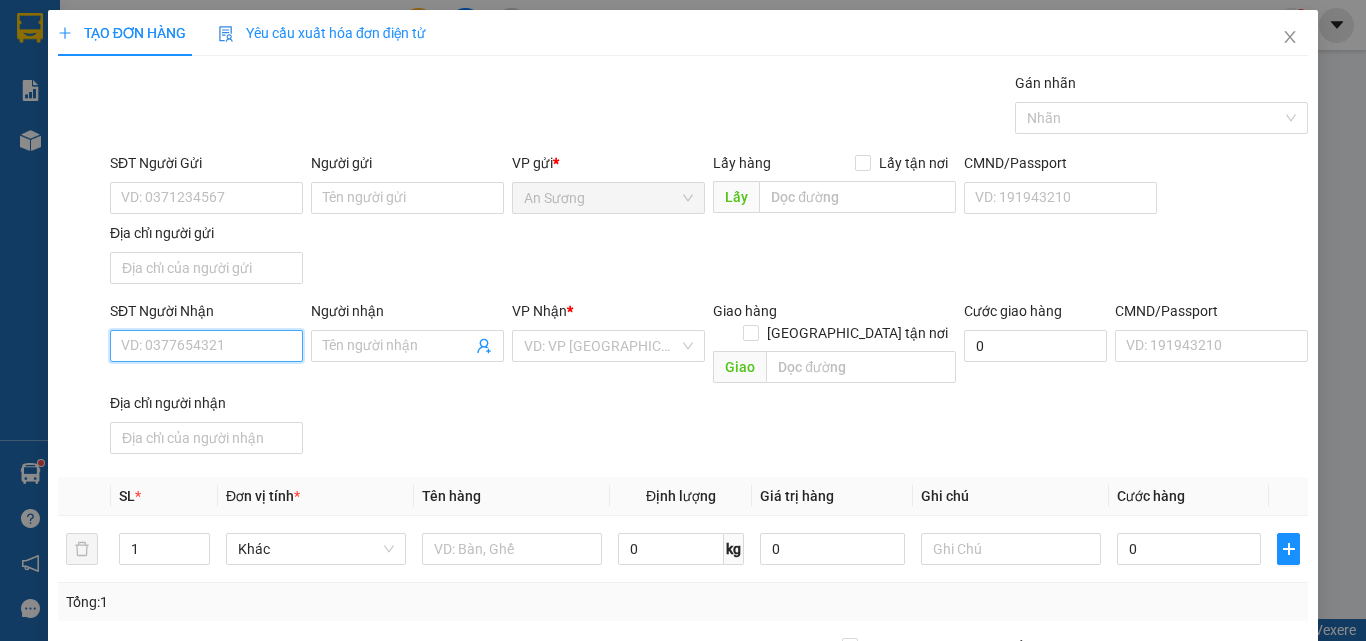 click on "SĐT Người Nhận" at bounding box center (206, 346) 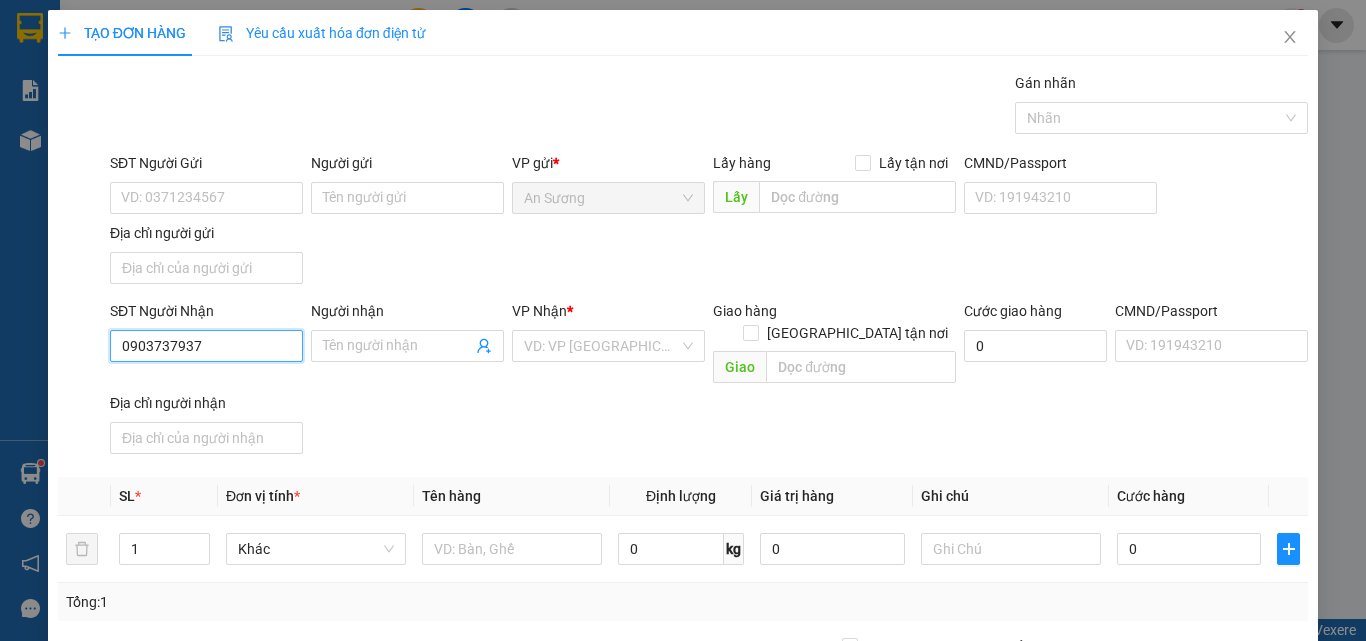 drag, startPoint x: 210, startPoint y: 356, endPoint x: 49, endPoint y: 347, distance: 161.25136 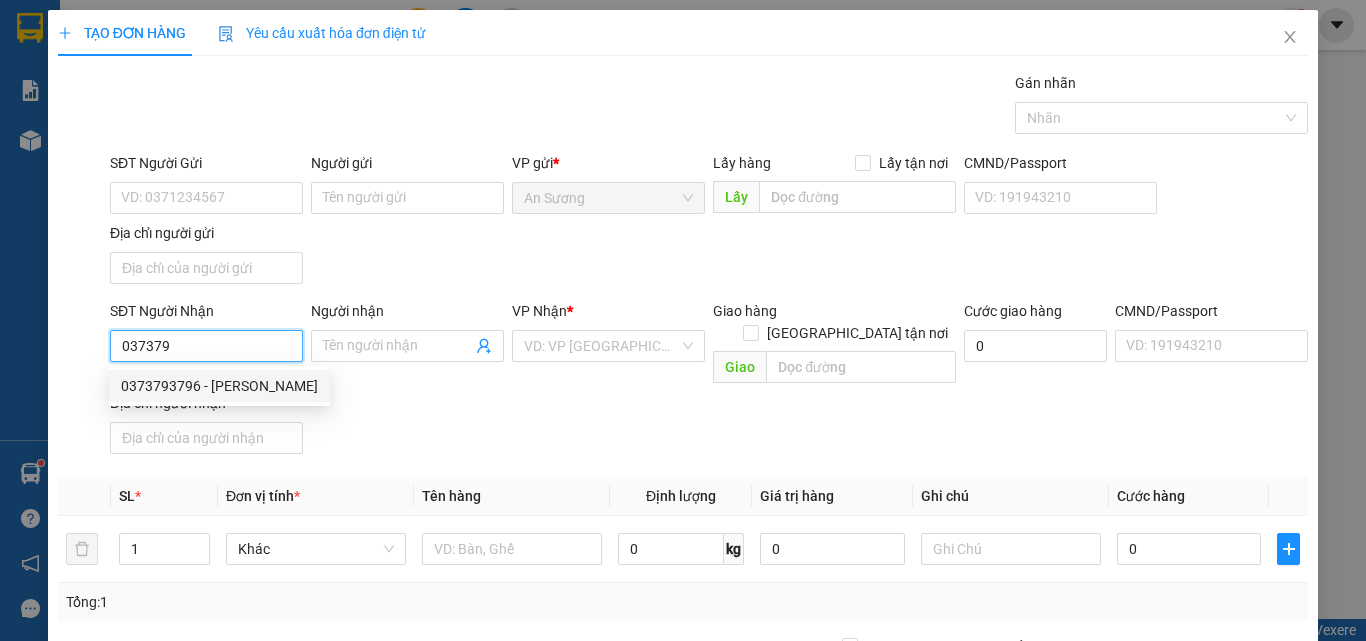 click on "0373793796 - [PERSON_NAME]" at bounding box center (219, 386) 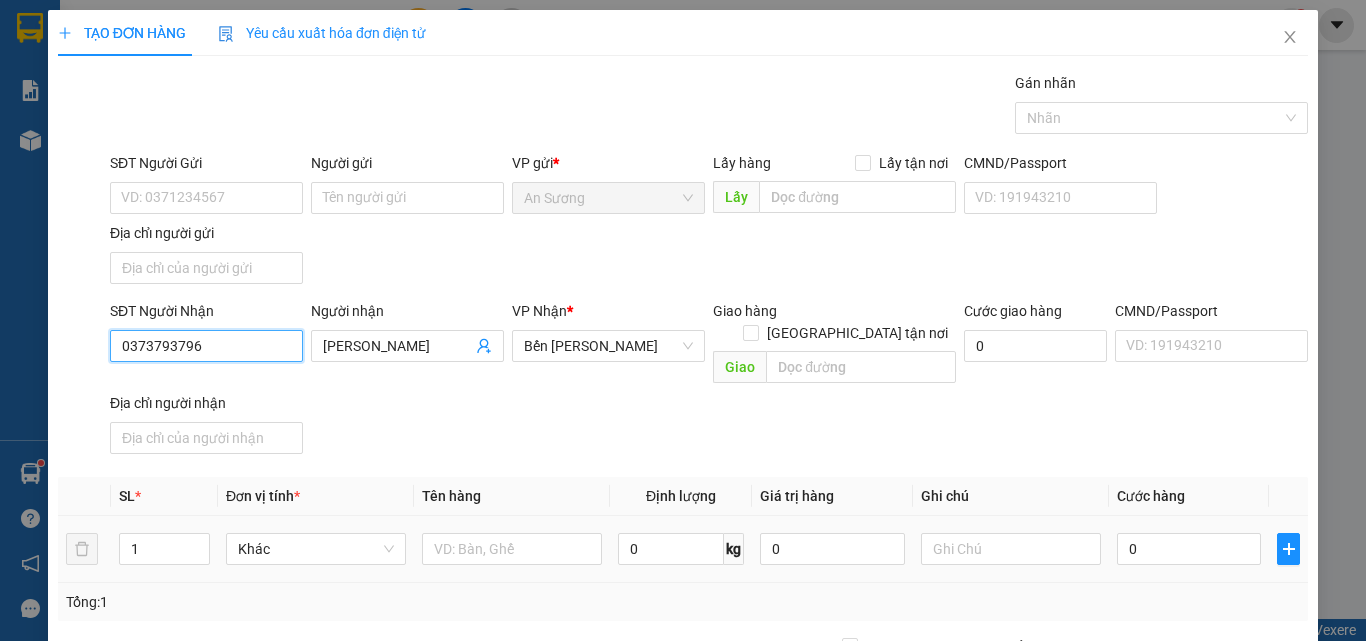 type on "0373793796" 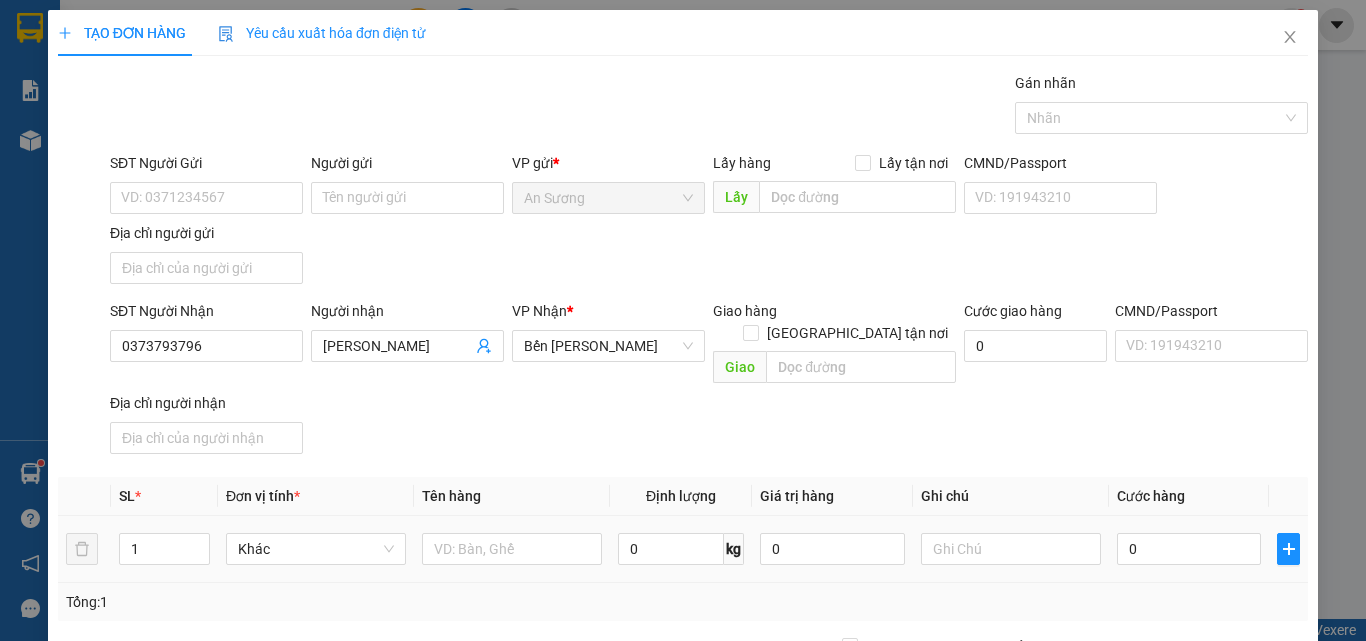 click at bounding box center [512, 549] 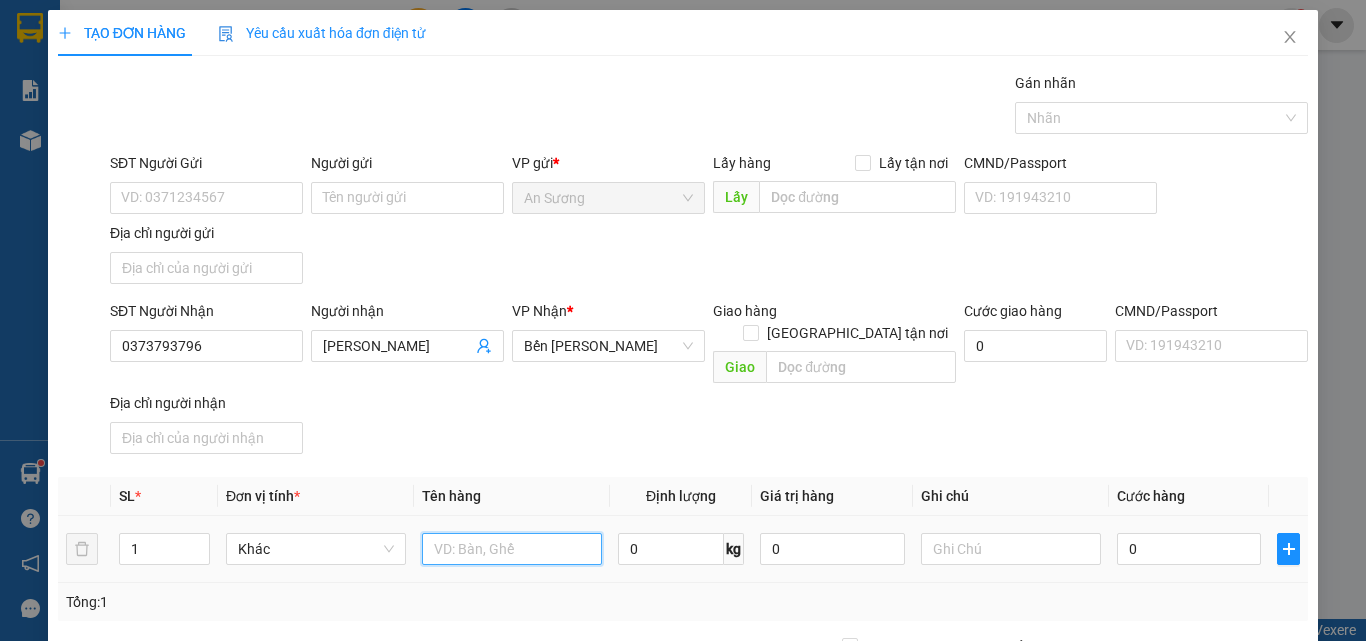 click at bounding box center (512, 549) 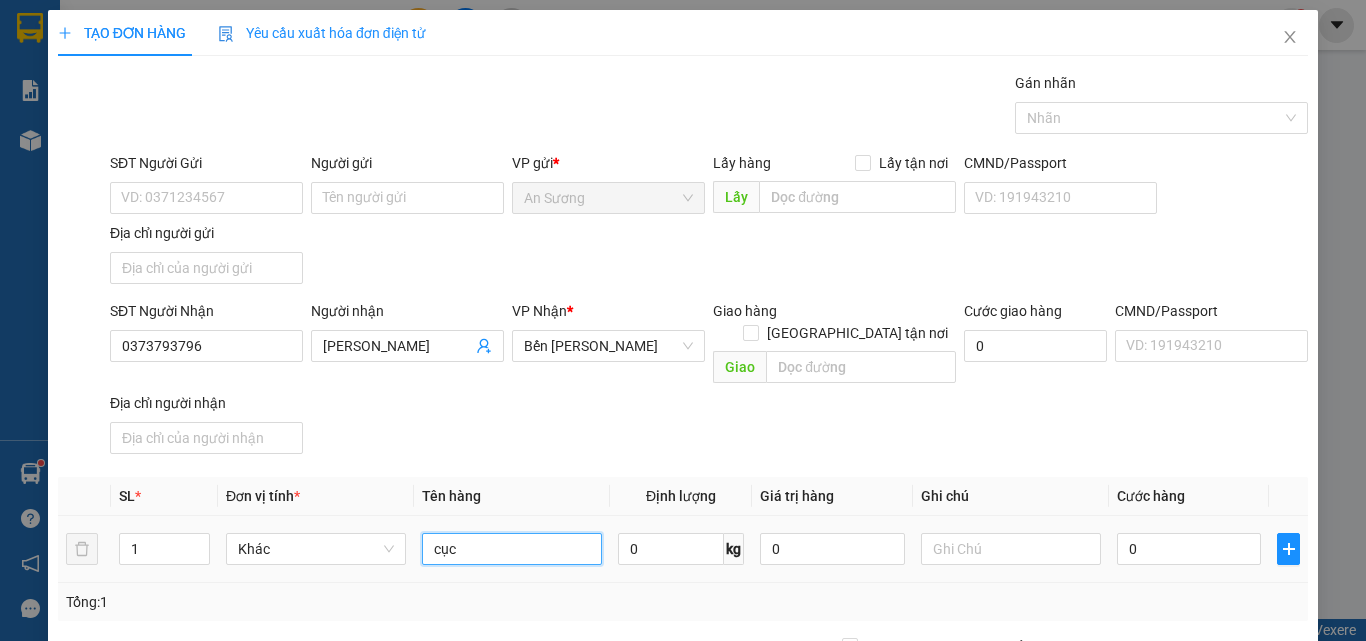 type on "cục" 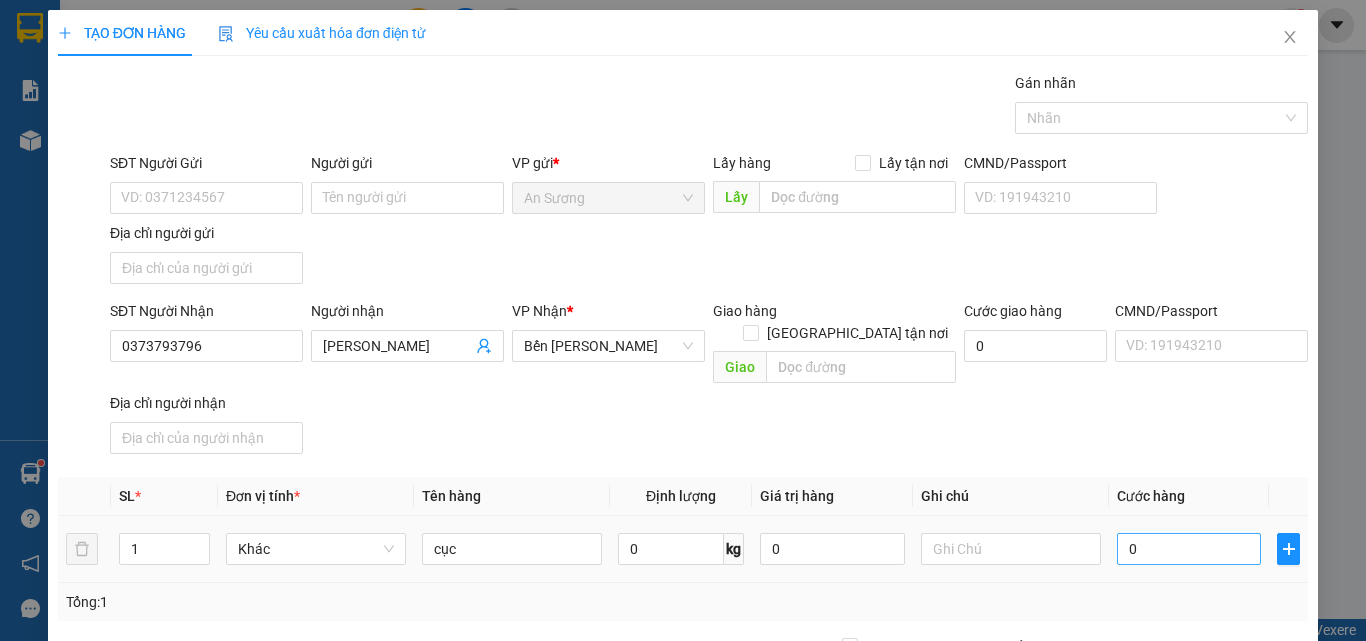 drag, startPoint x: 1150, startPoint y: 544, endPoint x: 1151, endPoint y: 531, distance: 13.038404 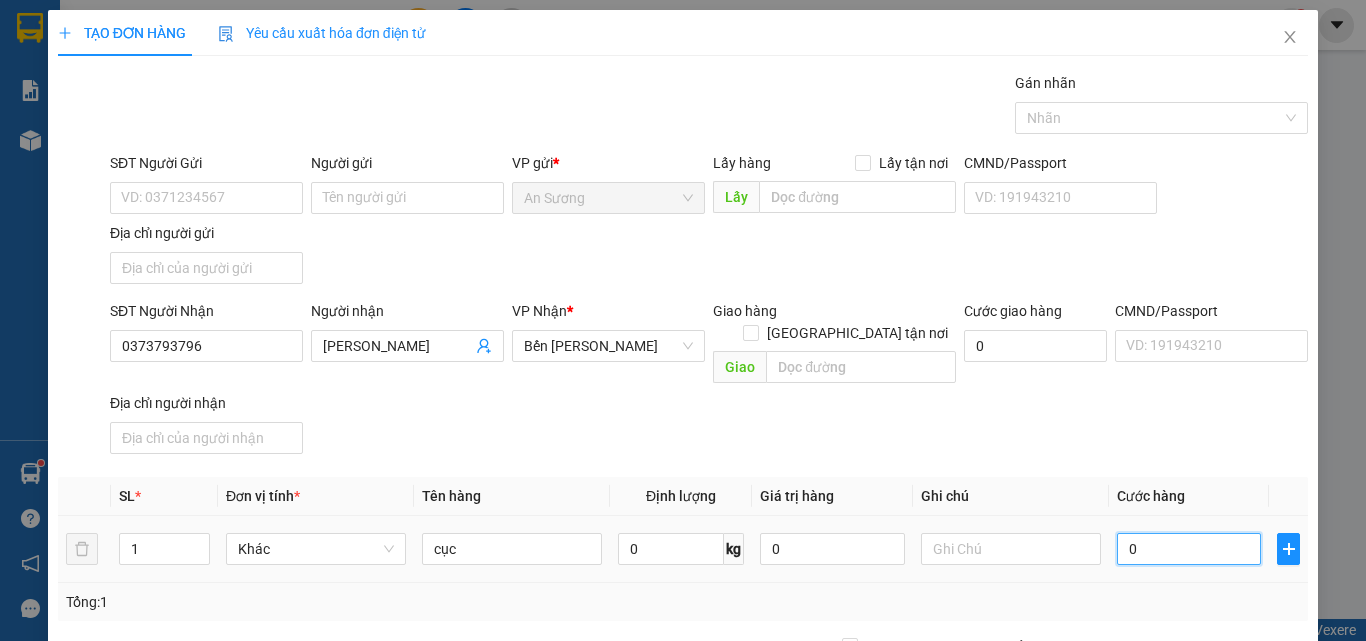 click on "0" at bounding box center [1189, 549] 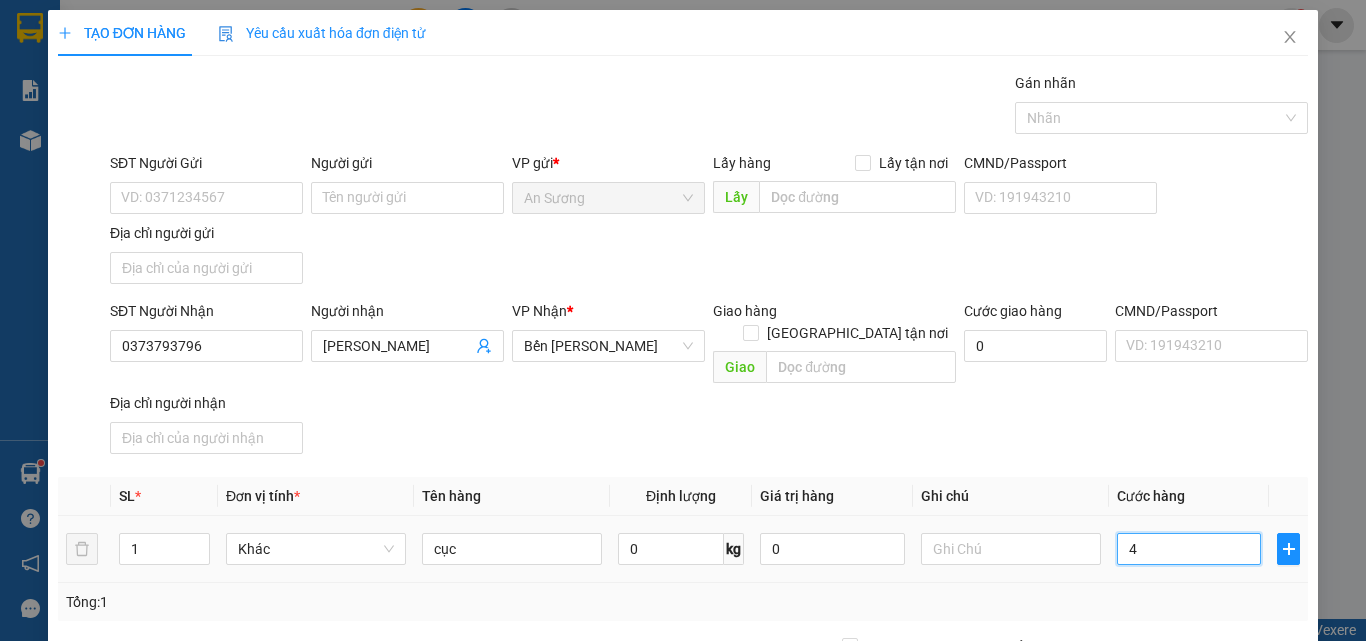 type on "40" 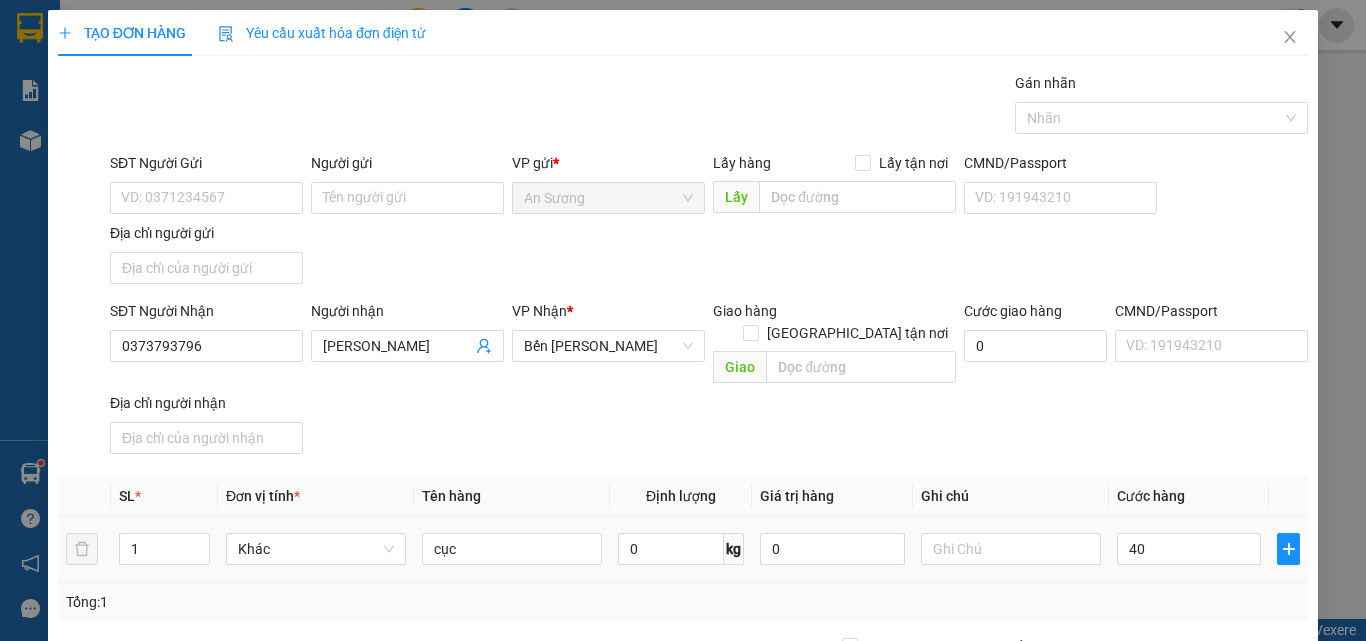 type on "40.000" 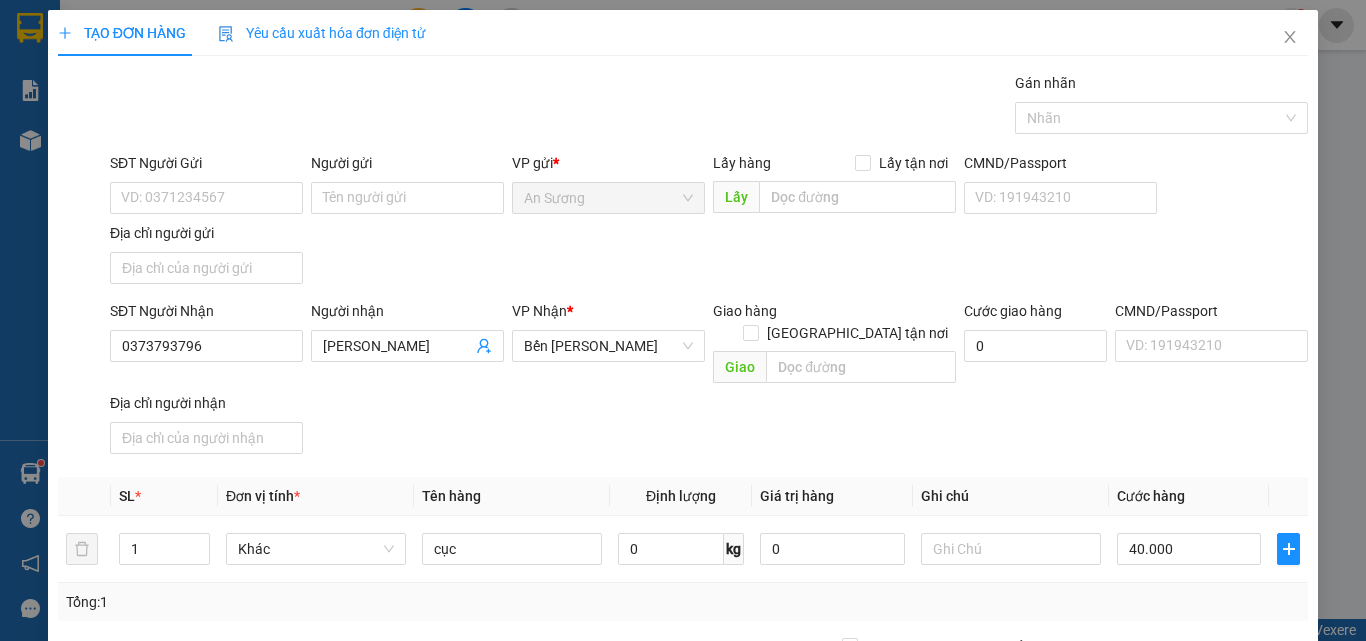 click on "SĐT Người Nhận 0373793796 Người nhận hồng  lanh VP Nhận  * Bến Xe Ngọc Hồi Giao hàng Giao tận nơi Giao Cước giao hàng 0 CMND/Passport VD: [PASSPORT] Địa chỉ người nhận" at bounding box center (709, 381) 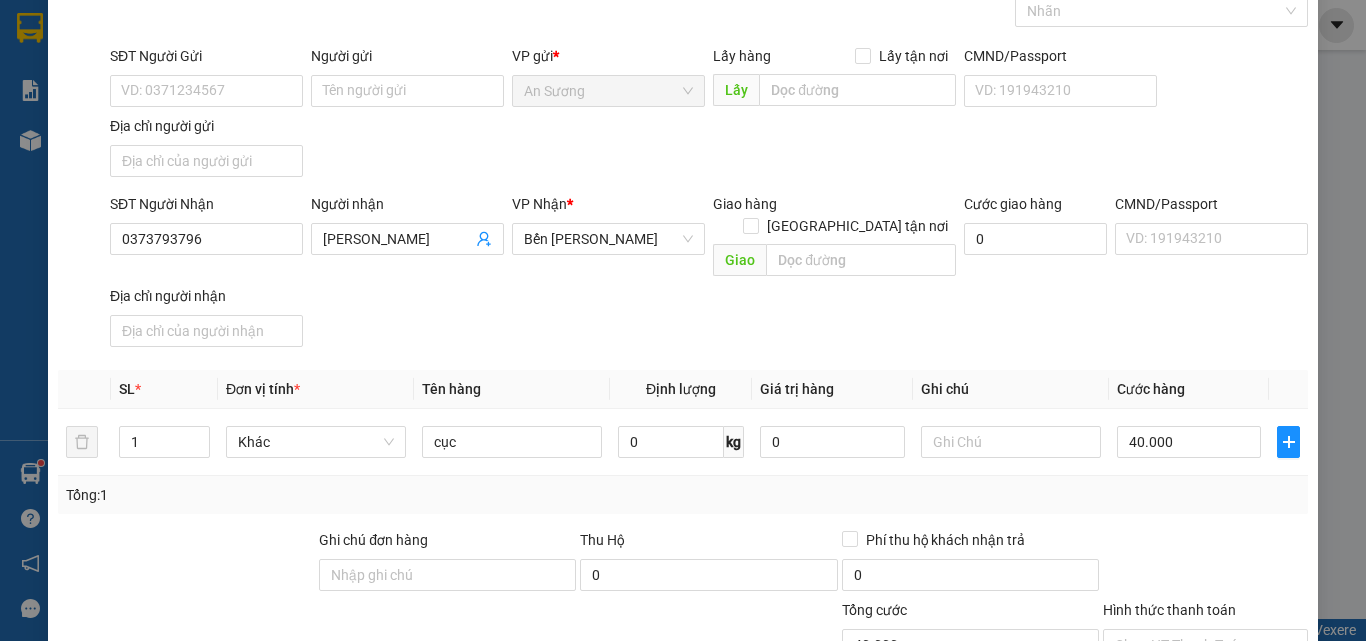 scroll, scrollTop: 239, scrollLeft: 0, axis: vertical 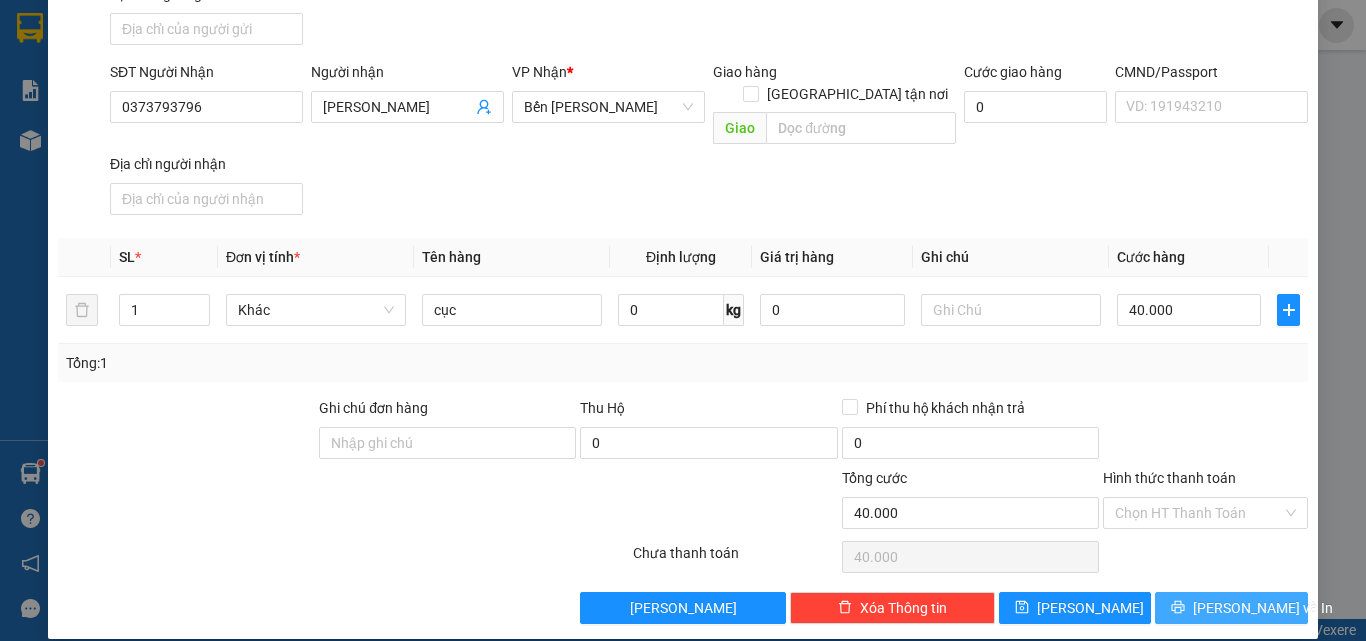 click on "[PERSON_NAME] và In" at bounding box center [1263, 608] 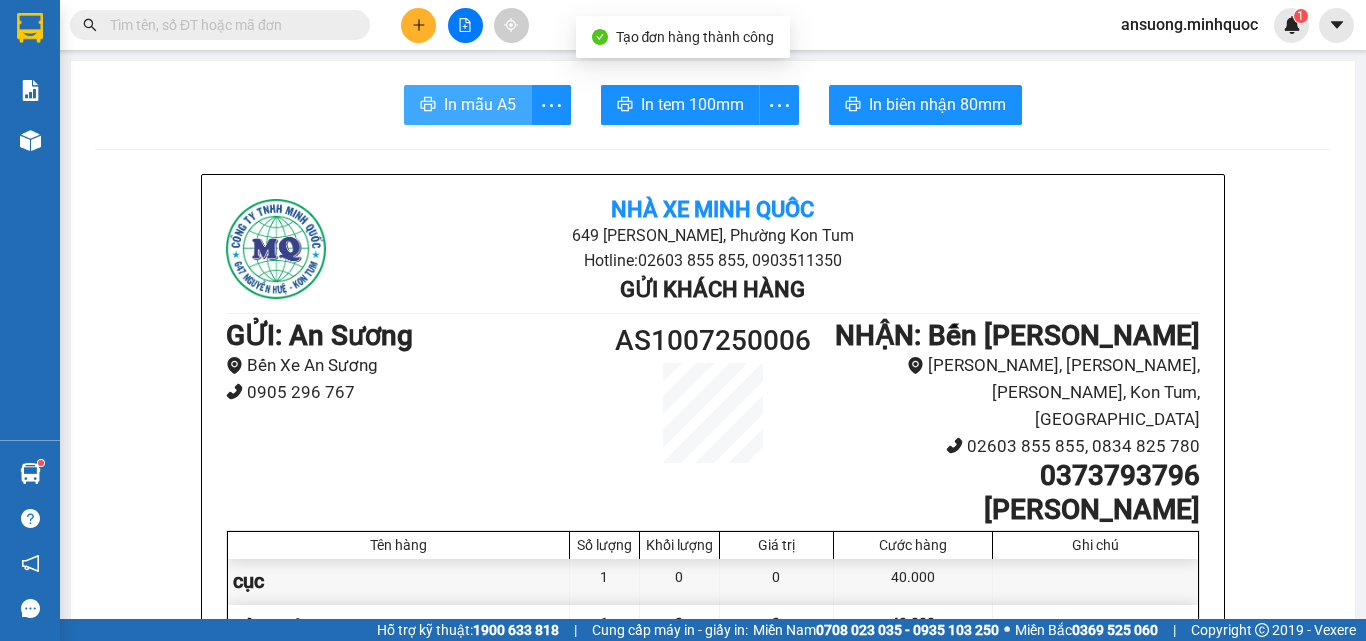click on "In mẫu A5" at bounding box center (480, 104) 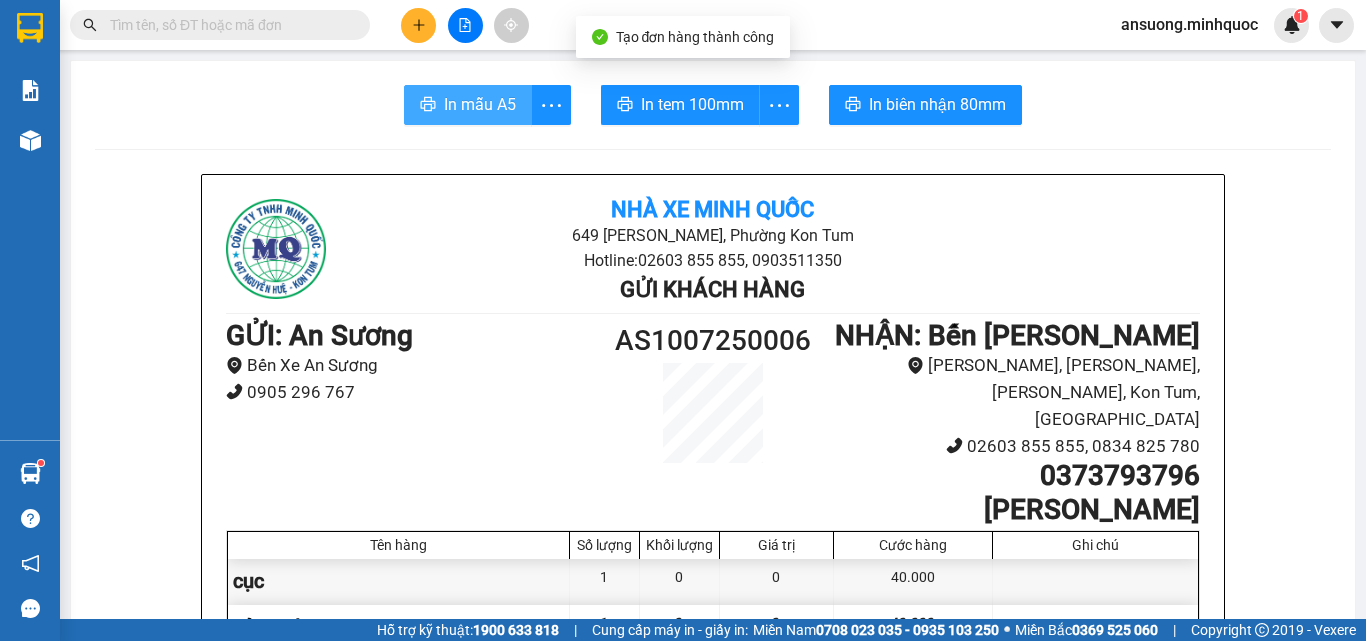 scroll, scrollTop: 0, scrollLeft: 0, axis: both 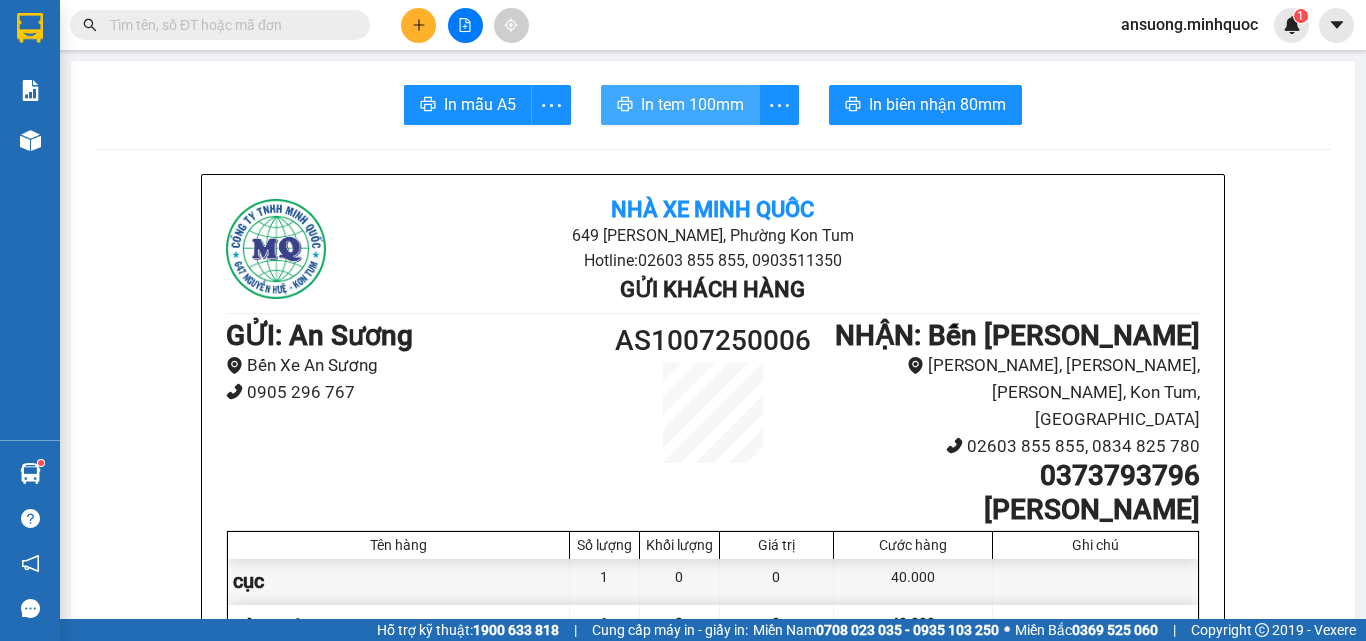 click on "In tem 100mm" at bounding box center (692, 104) 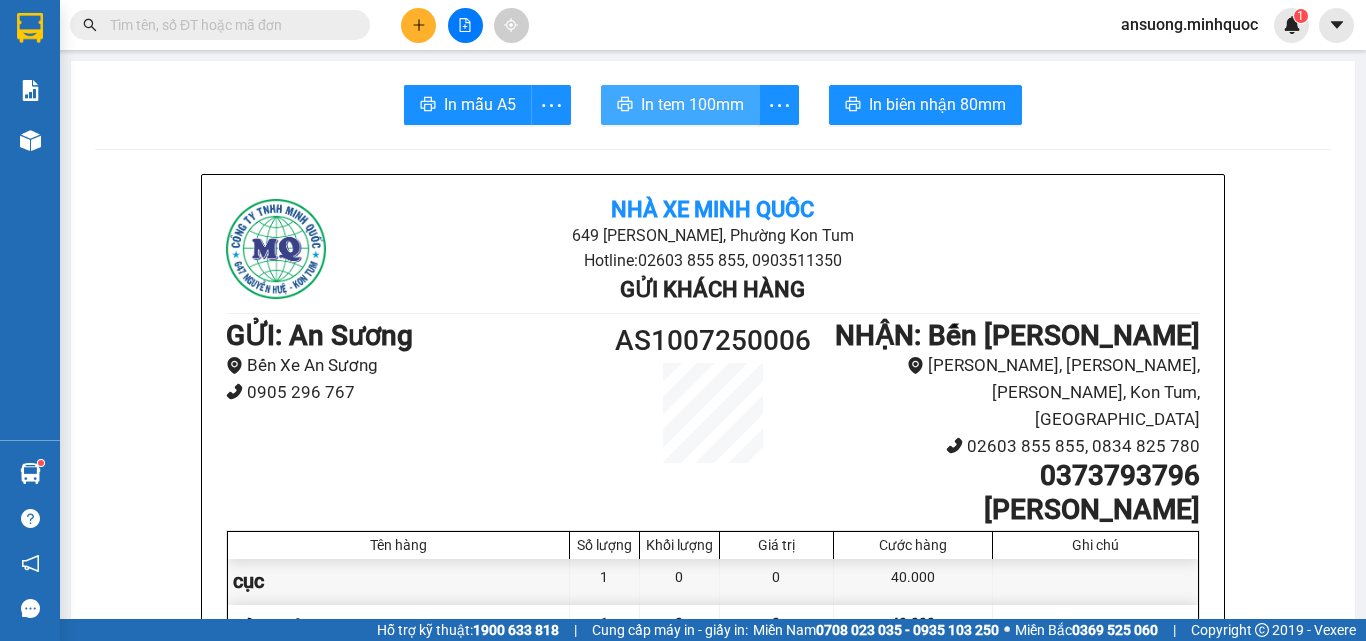 scroll, scrollTop: 0, scrollLeft: 0, axis: both 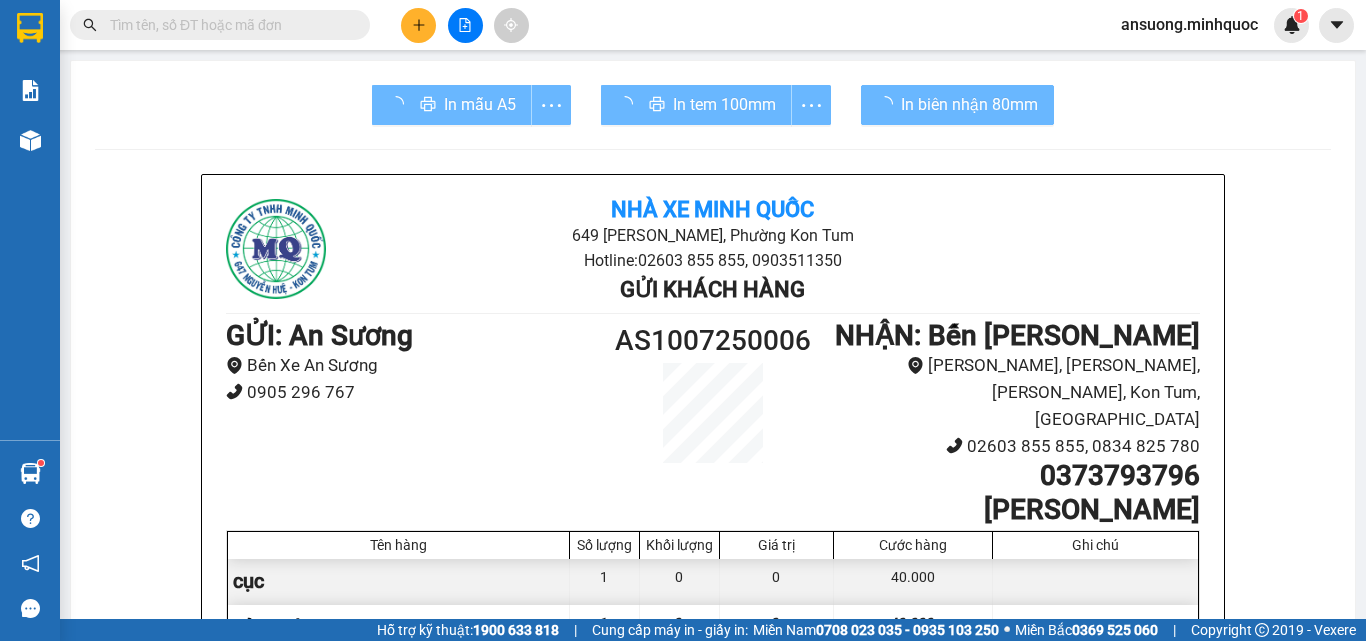 click at bounding box center [1095, 581] 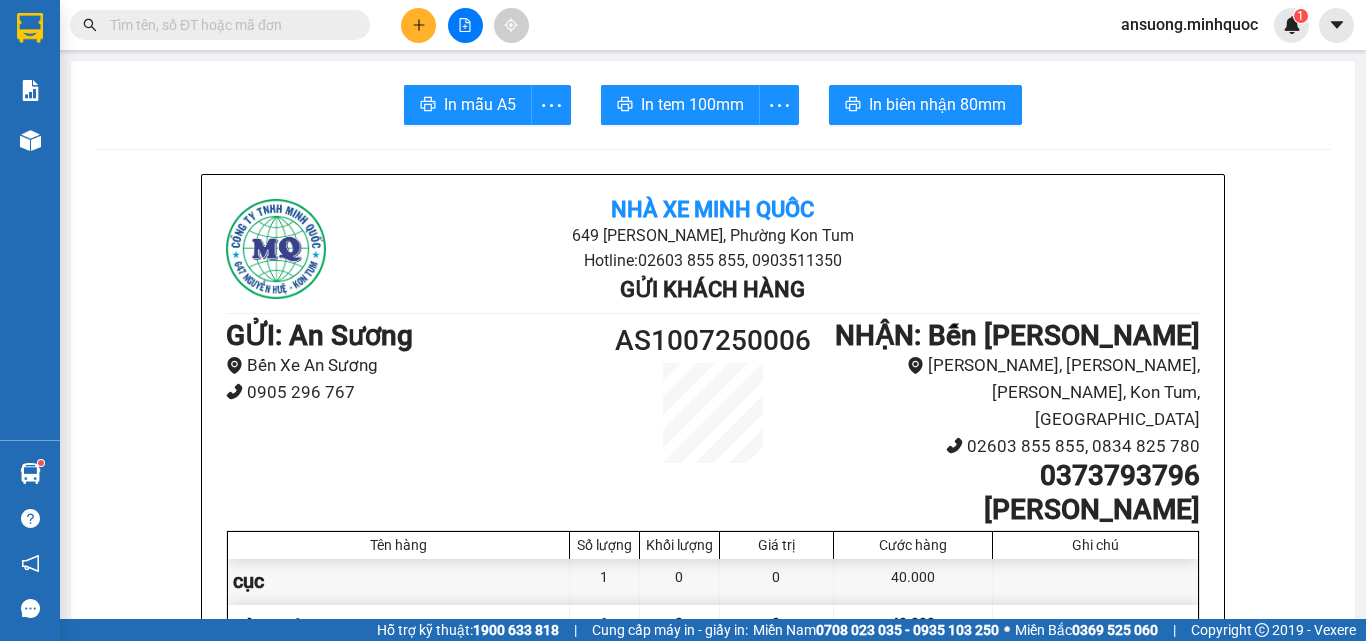 click 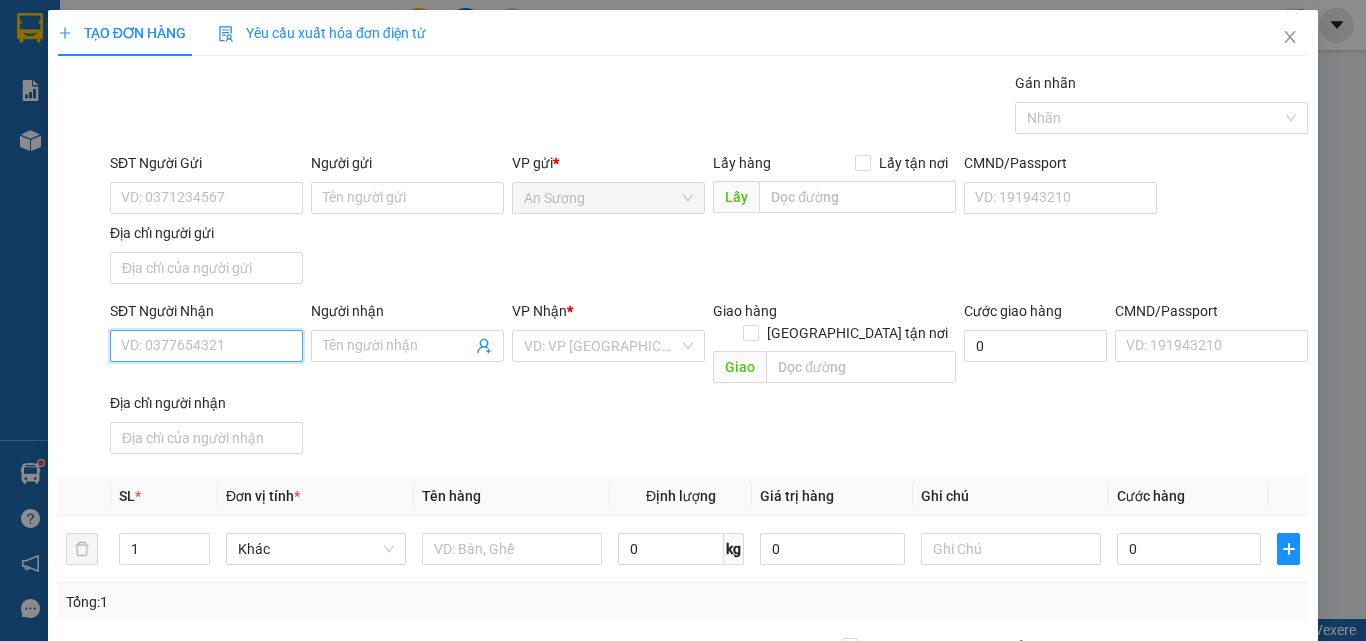click on "SĐT Người Nhận" at bounding box center (206, 346) 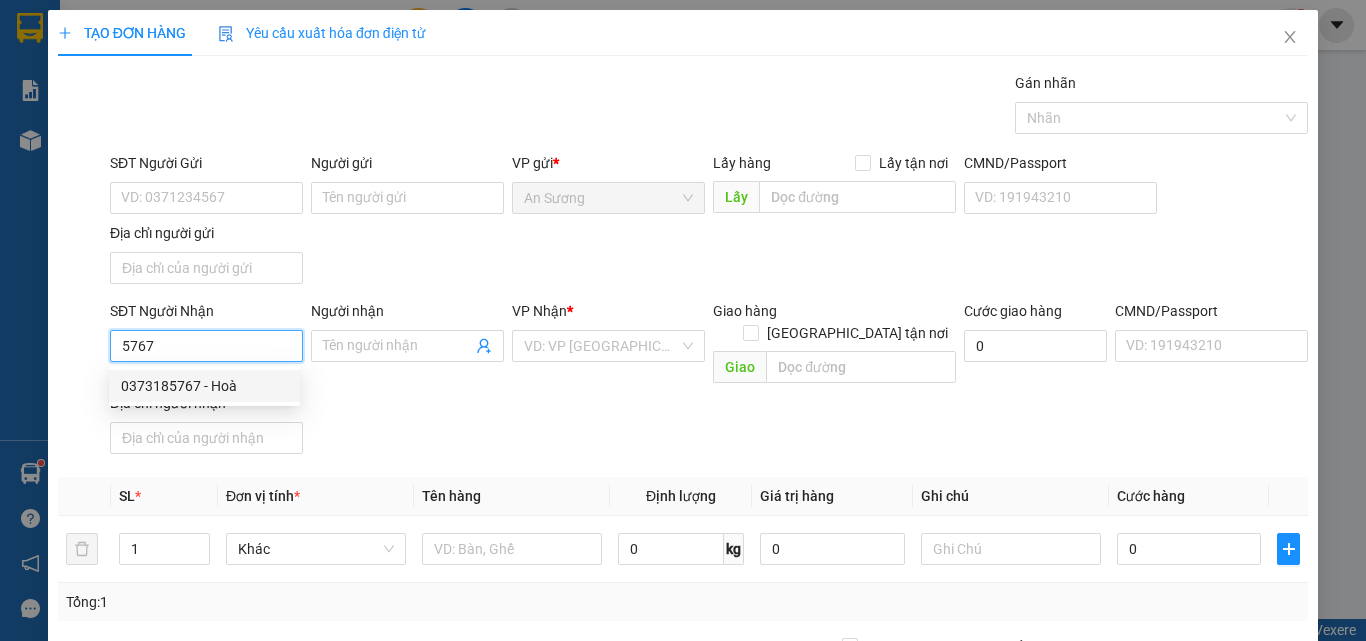 drag, startPoint x: 206, startPoint y: 351, endPoint x: 62, endPoint y: 371, distance: 145.38225 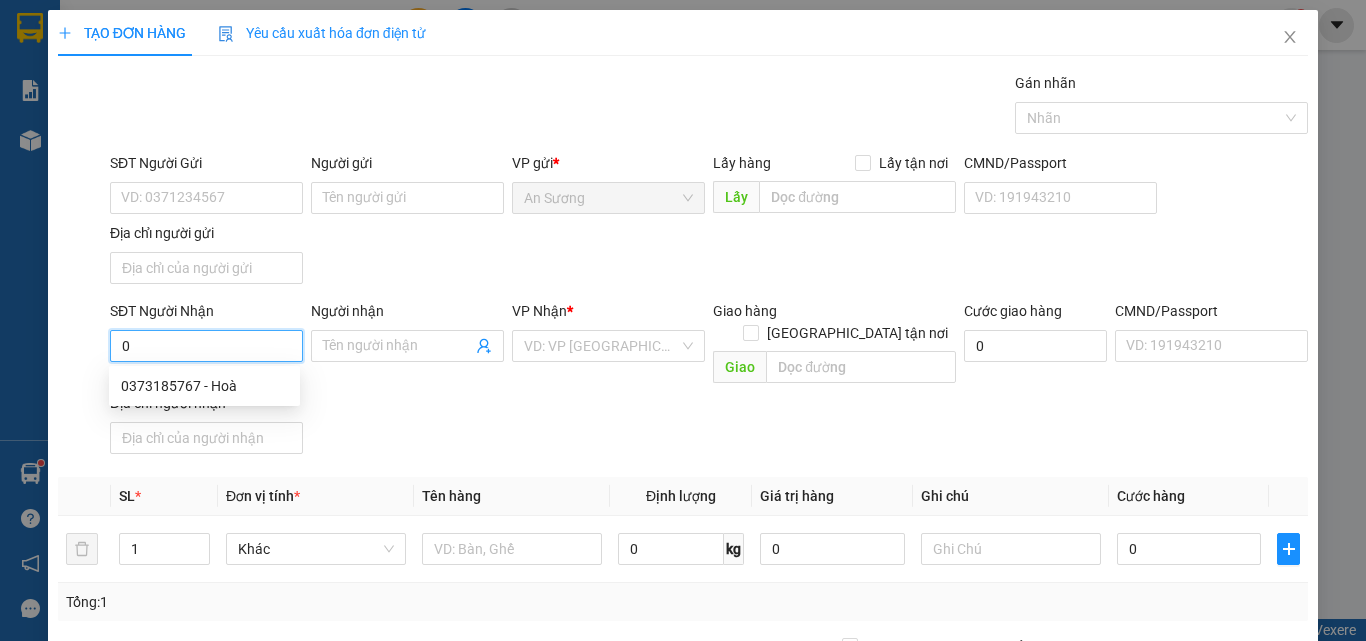 drag, startPoint x: 194, startPoint y: 342, endPoint x: 73, endPoint y: 344, distance: 121.016525 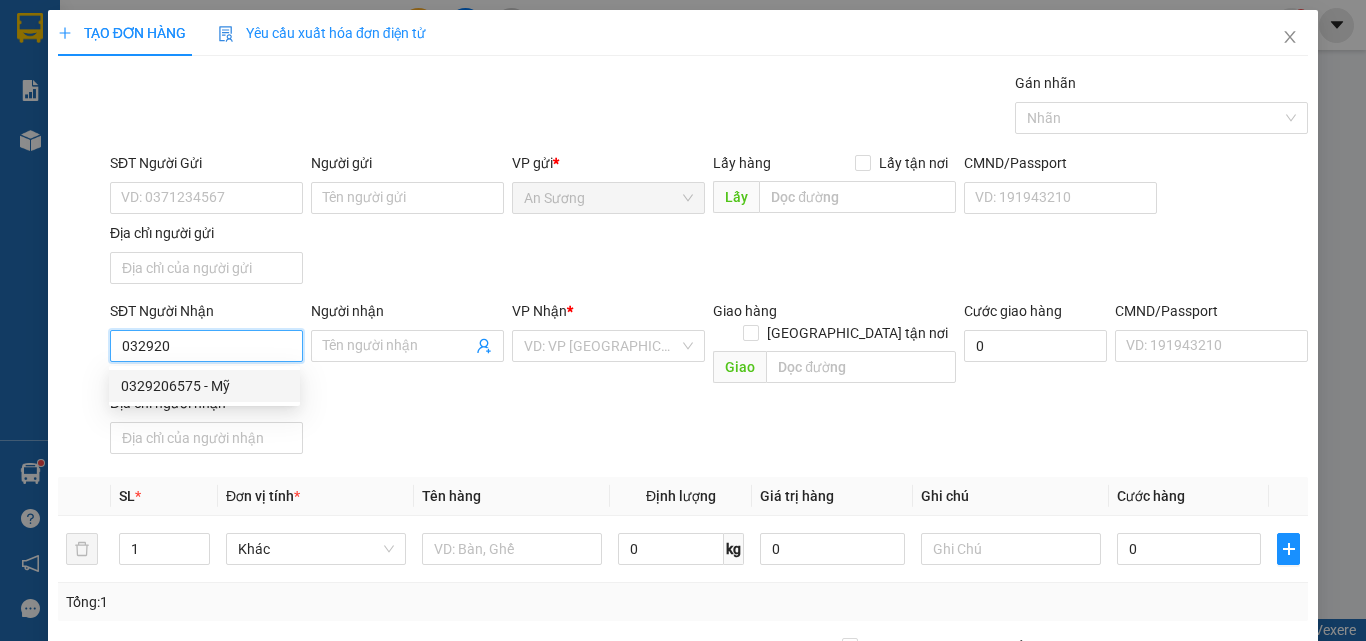 click on "0329206575 - Mỹ" at bounding box center [204, 386] 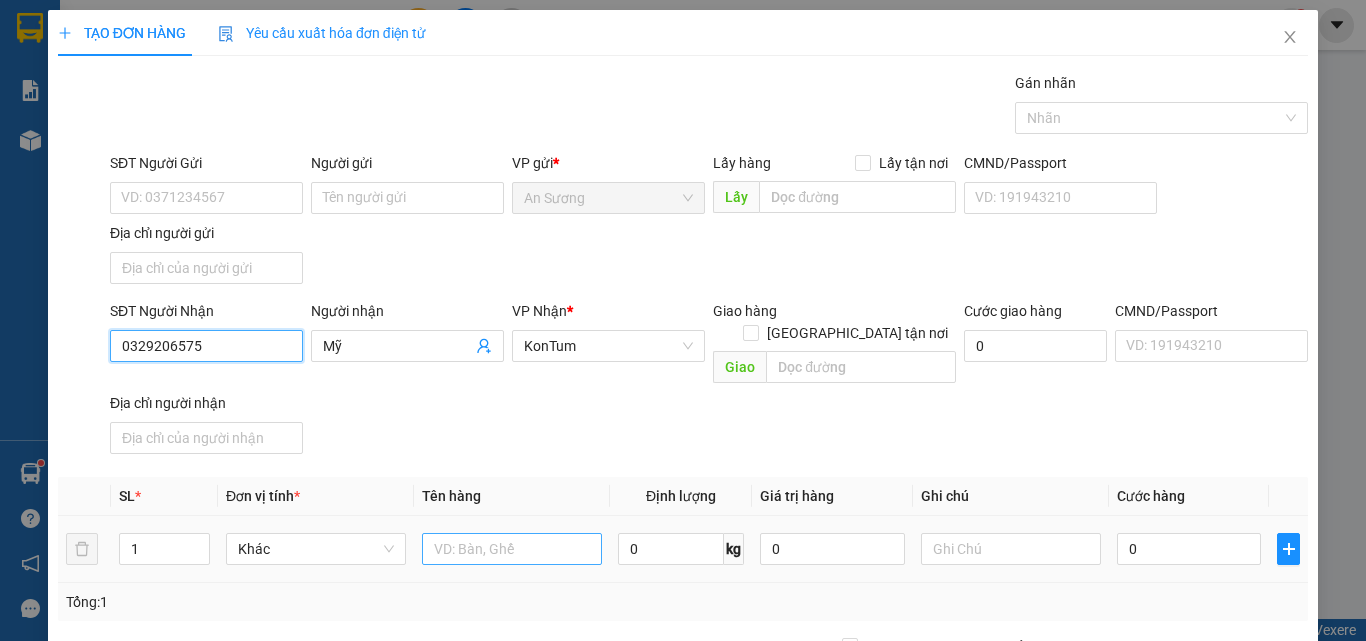 type on "0329206575" 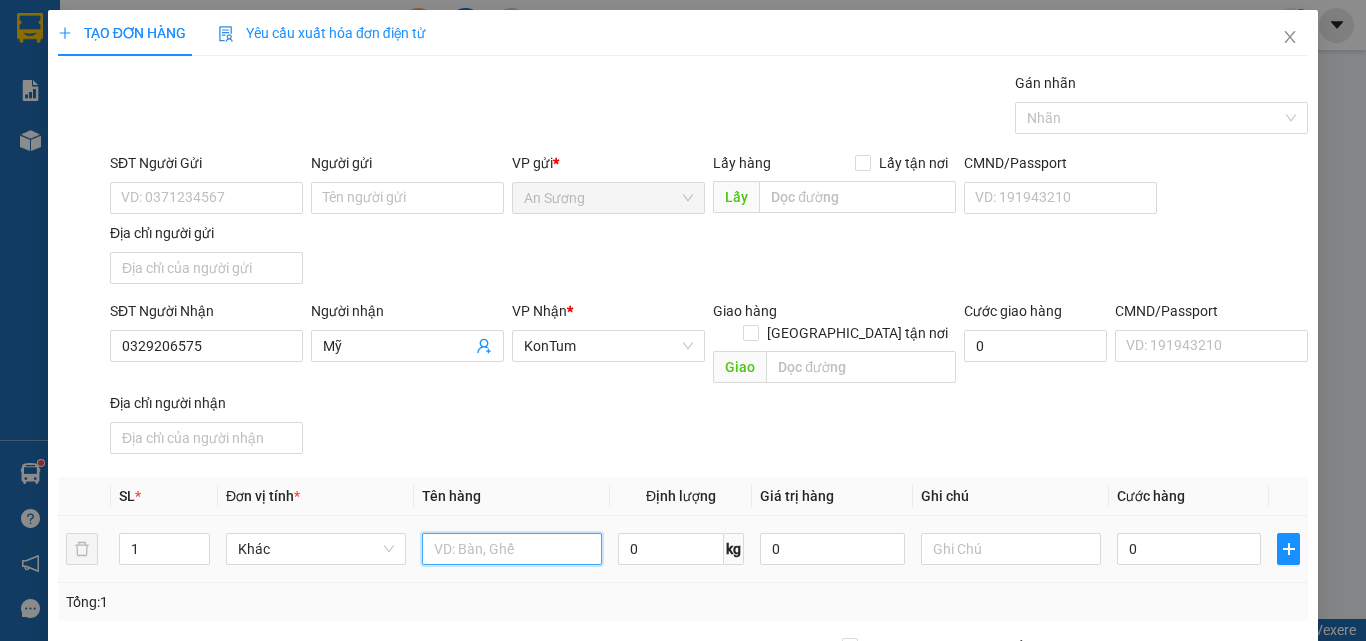 click at bounding box center (512, 549) 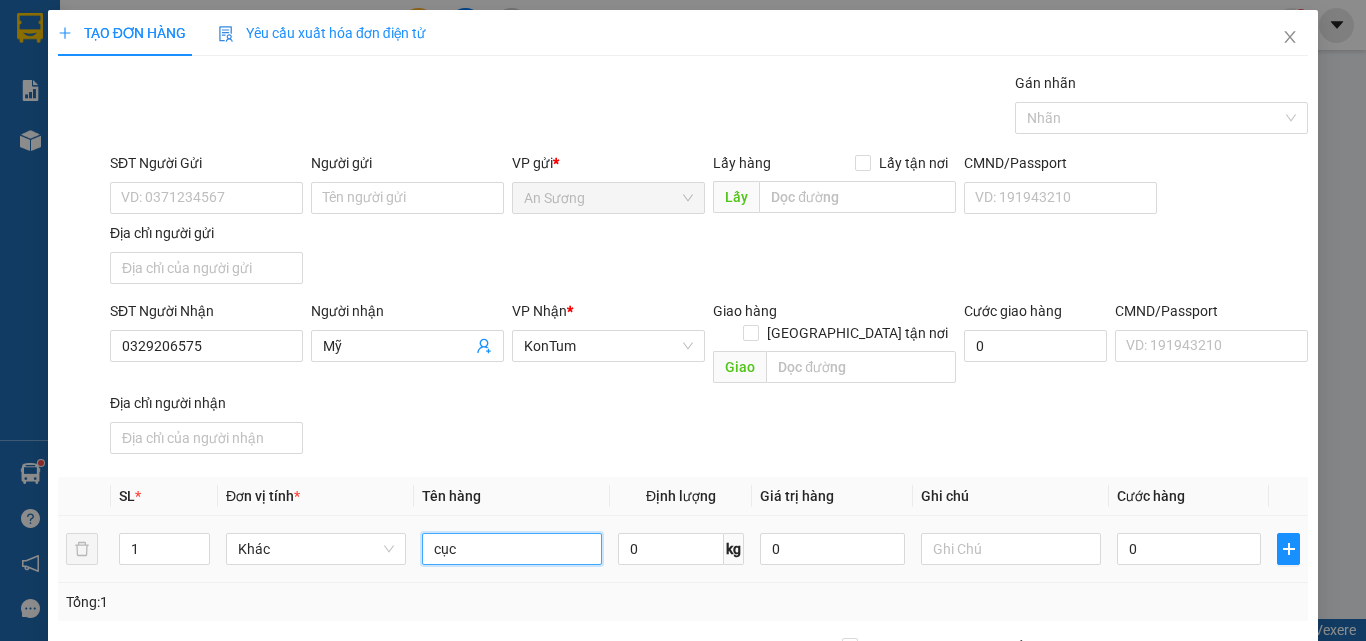 type on "cục" 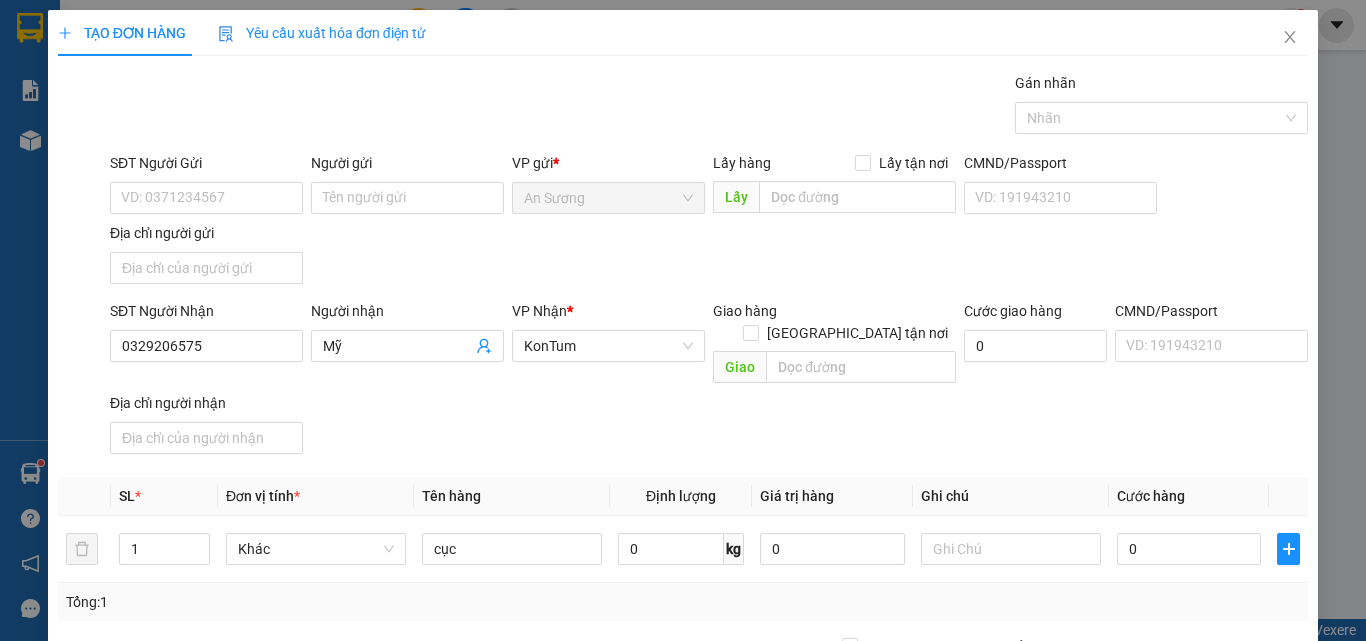drag, startPoint x: 641, startPoint y: 397, endPoint x: 797, endPoint y: 451, distance: 165.0818 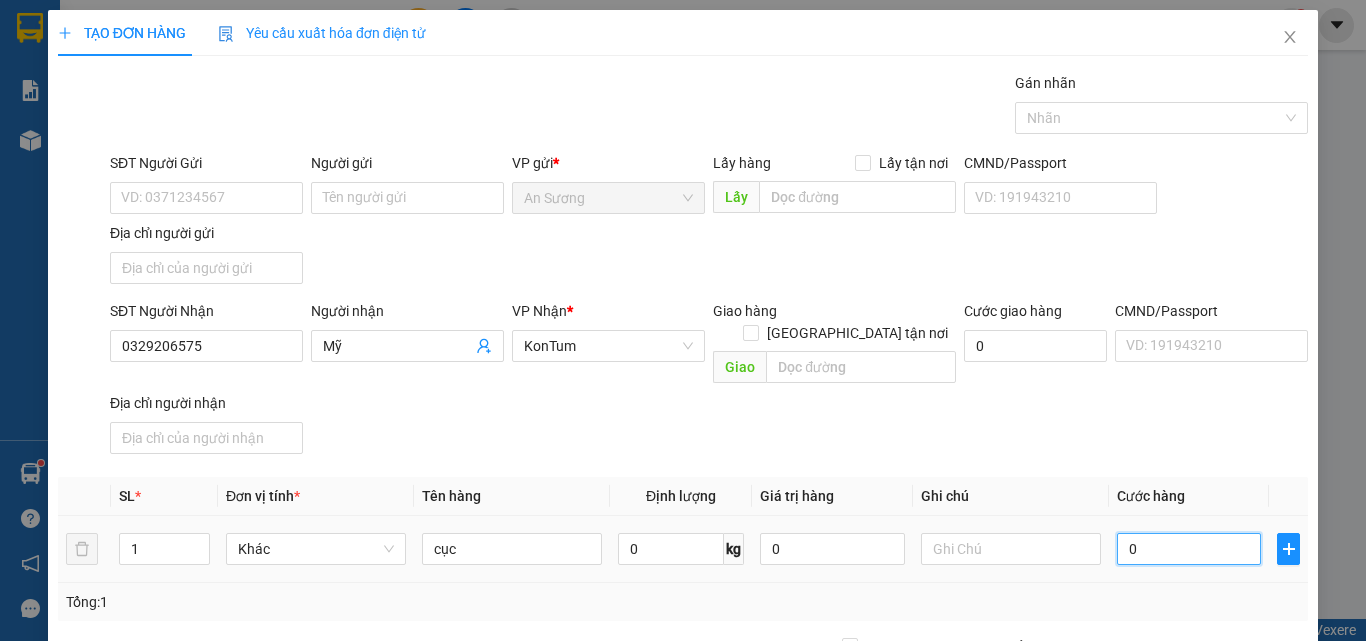 click on "0" at bounding box center (1189, 549) 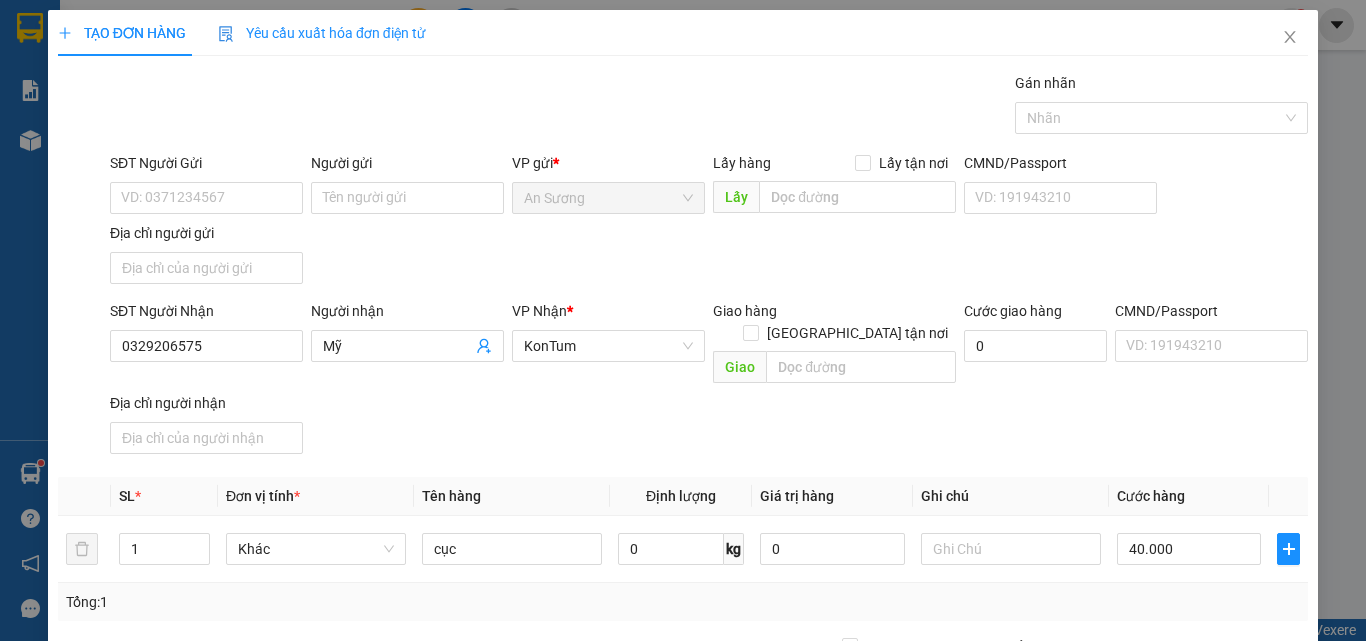 click on "SĐT Người Nhận 0329206575 Người nhận Mỹ VP Nhận  * KonTum Giao hàng Giao tận nơi Giao Cước giao hàng 0 CMND/Passport VD: [PASSPORT] Địa chỉ người nhận" at bounding box center (709, 381) 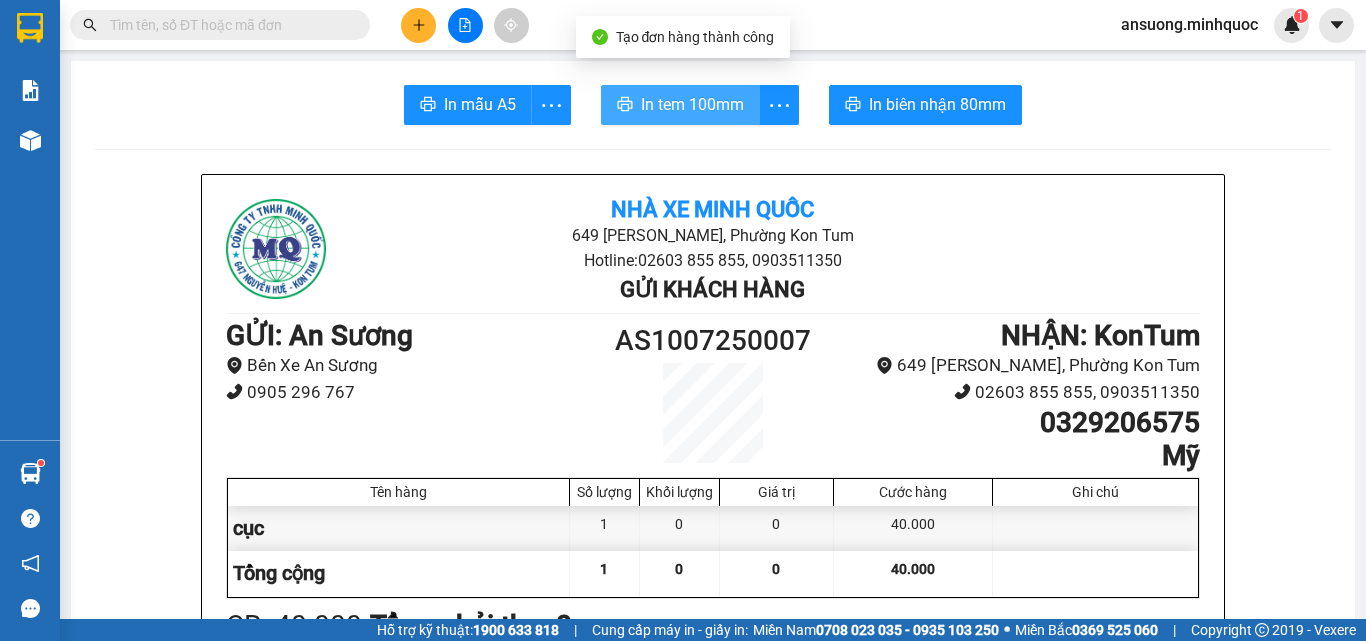 click on "In tem 100mm" at bounding box center (692, 104) 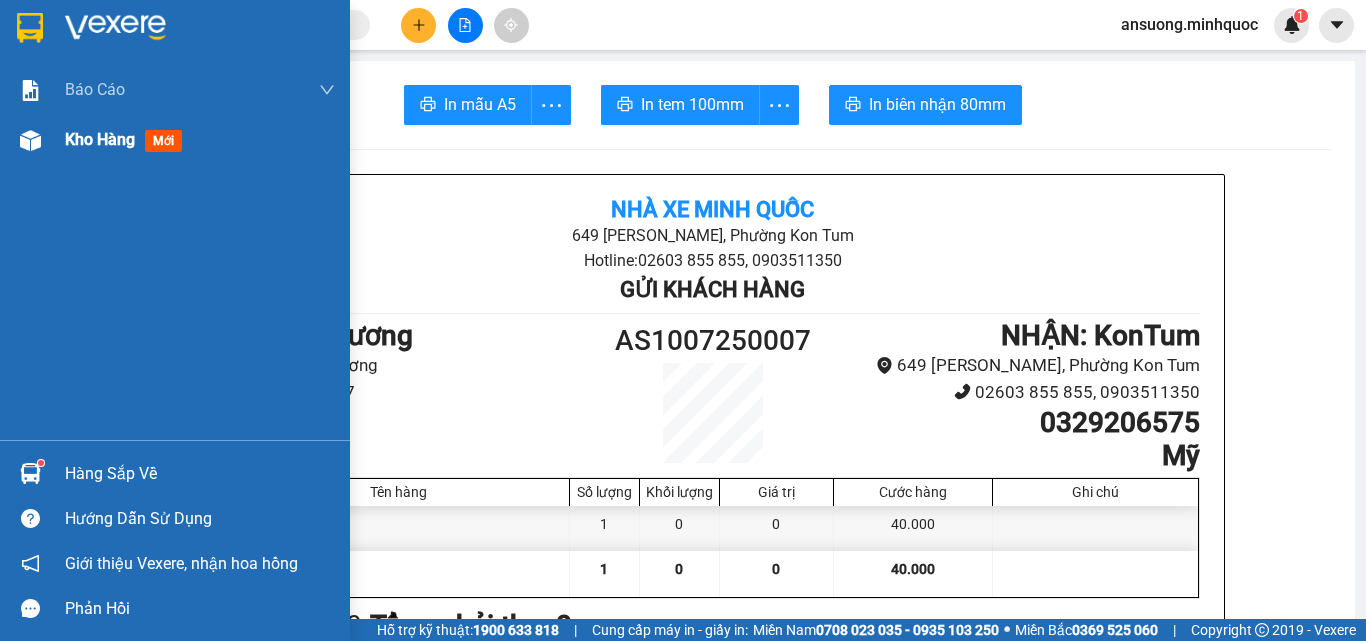 click on "Kho hàng mới" at bounding box center (175, 140) 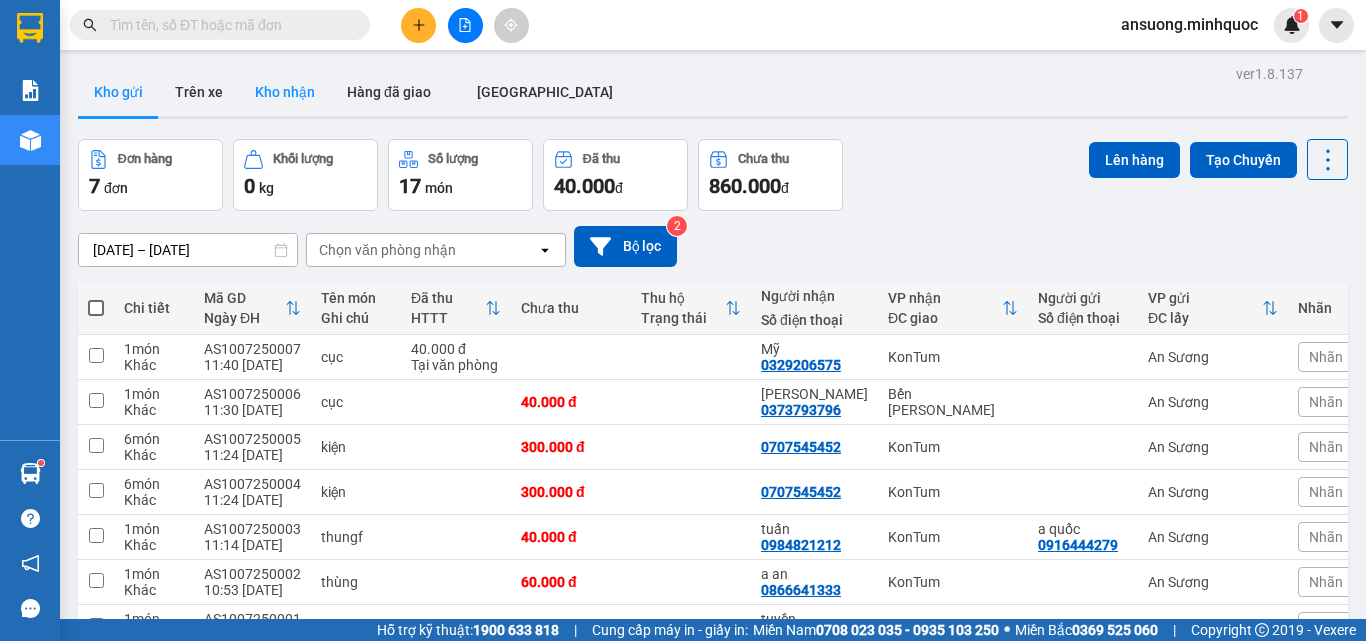 click on "Kho nhận" at bounding box center [285, 92] 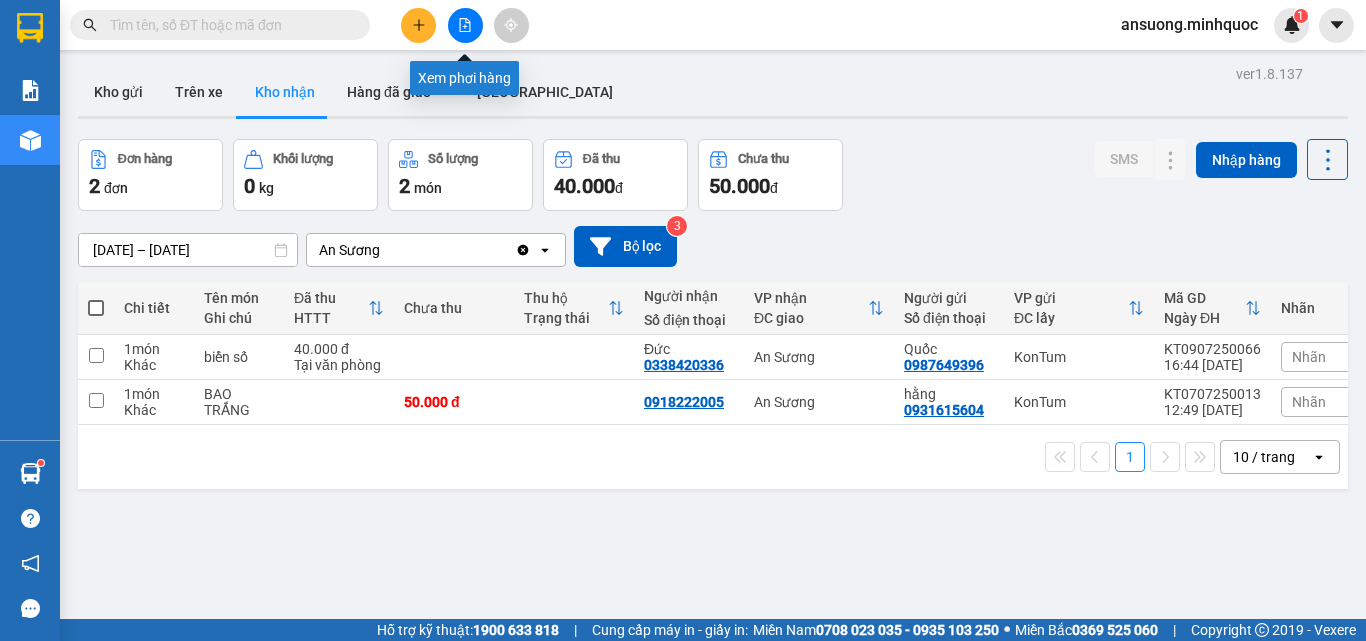 click at bounding box center (465, 25) 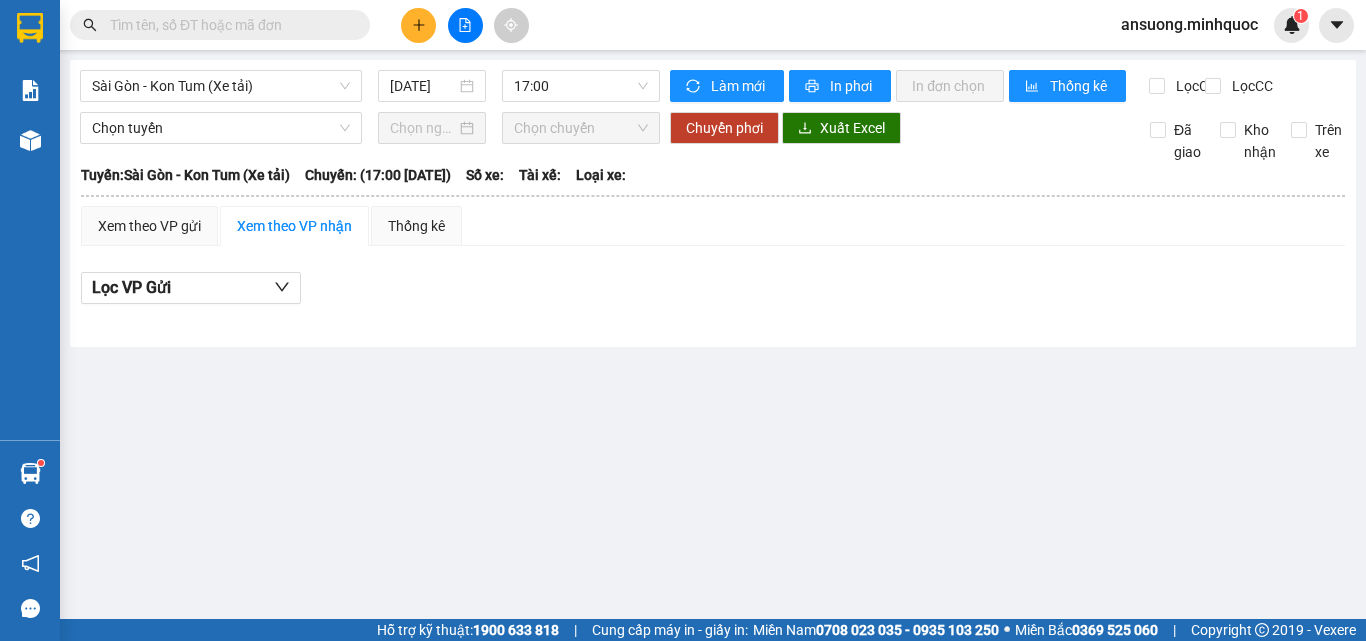 click at bounding box center (465, 25) 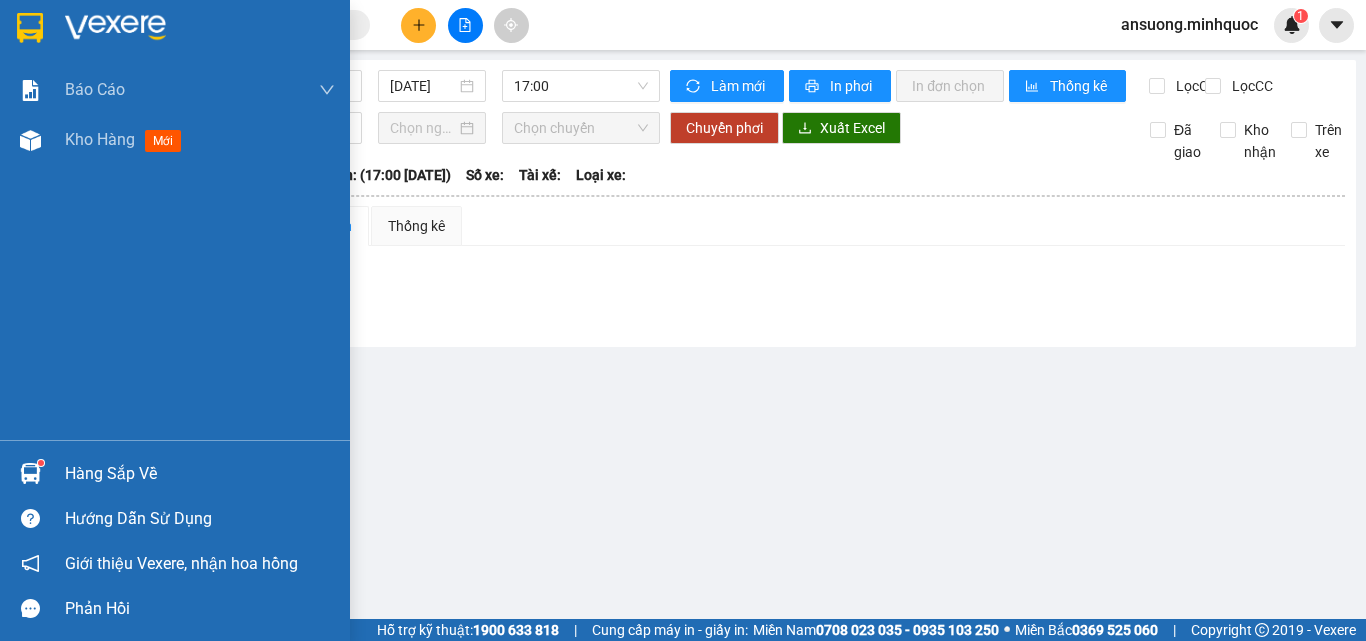 click at bounding box center [30, 140] 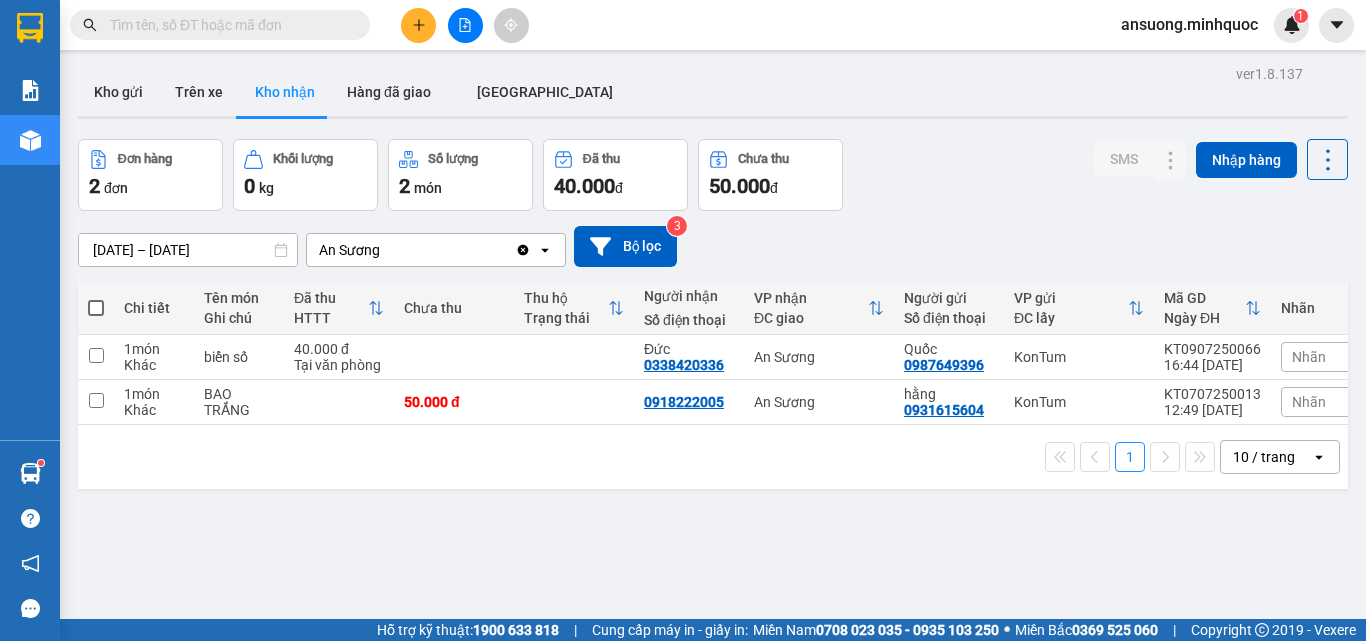 click on "Kho nhận" at bounding box center (285, 92) 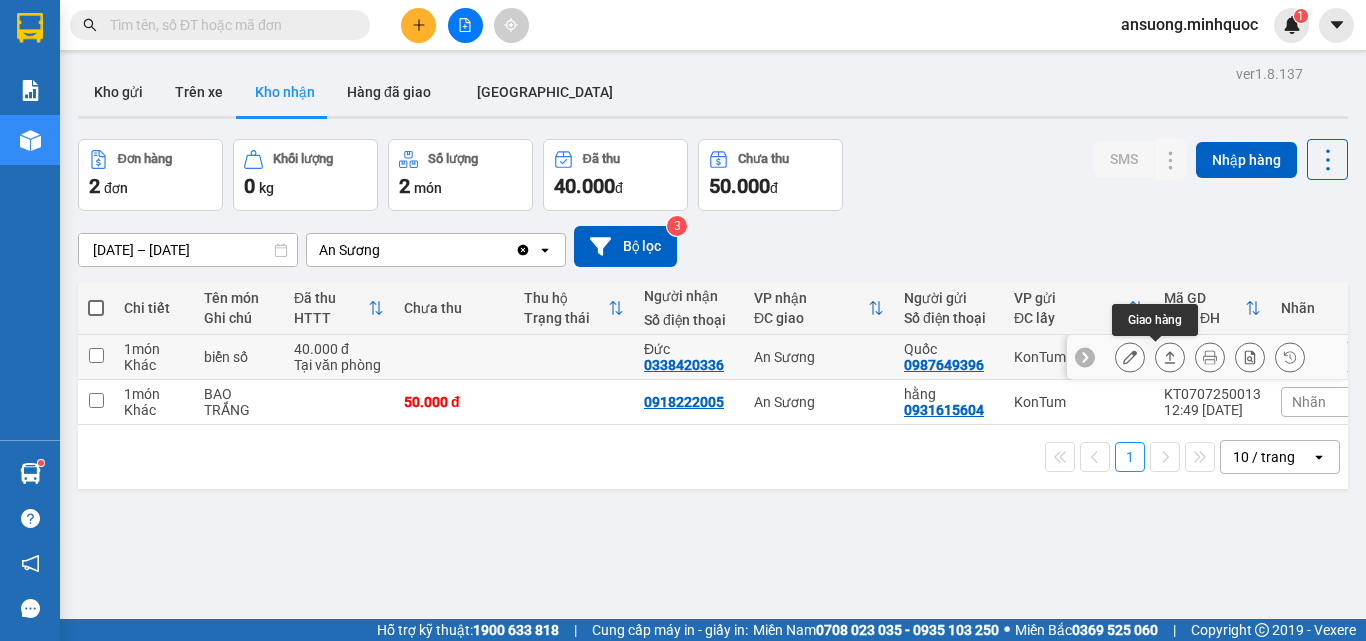 click at bounding box center [1170, 357] 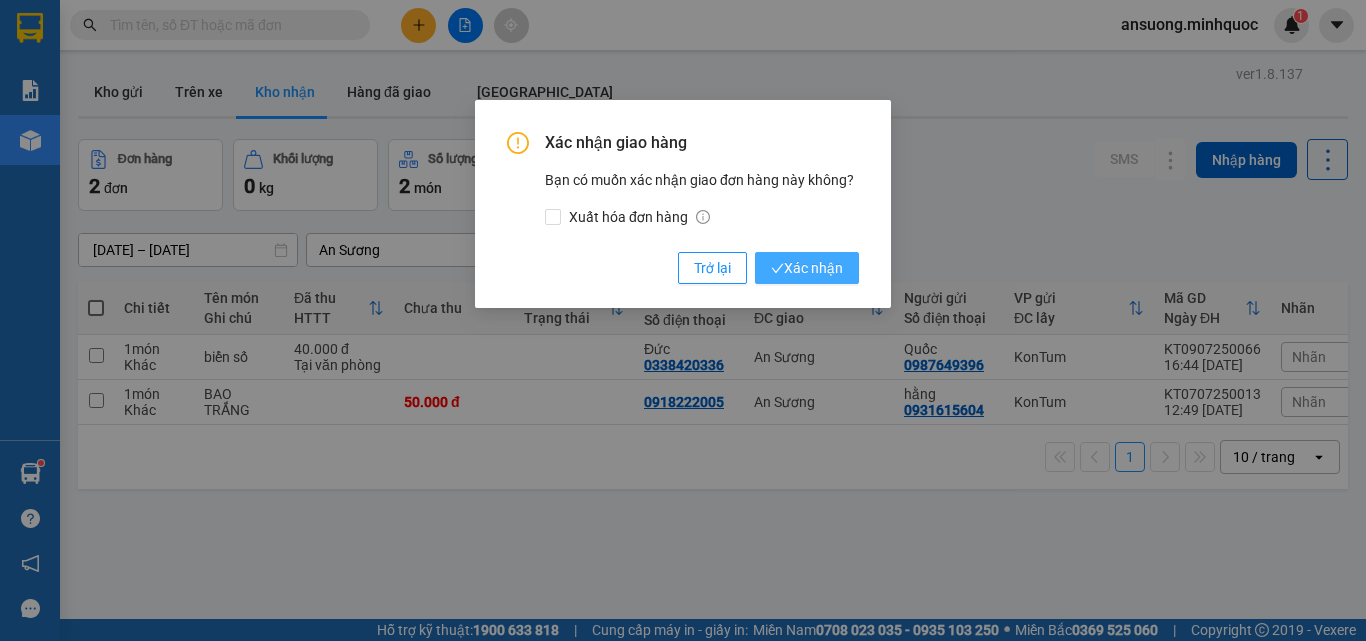 drag, startPoint x: 794, startPoint y: 287, endPoint x: 801, endPoint y: 274, distance: 14.764823 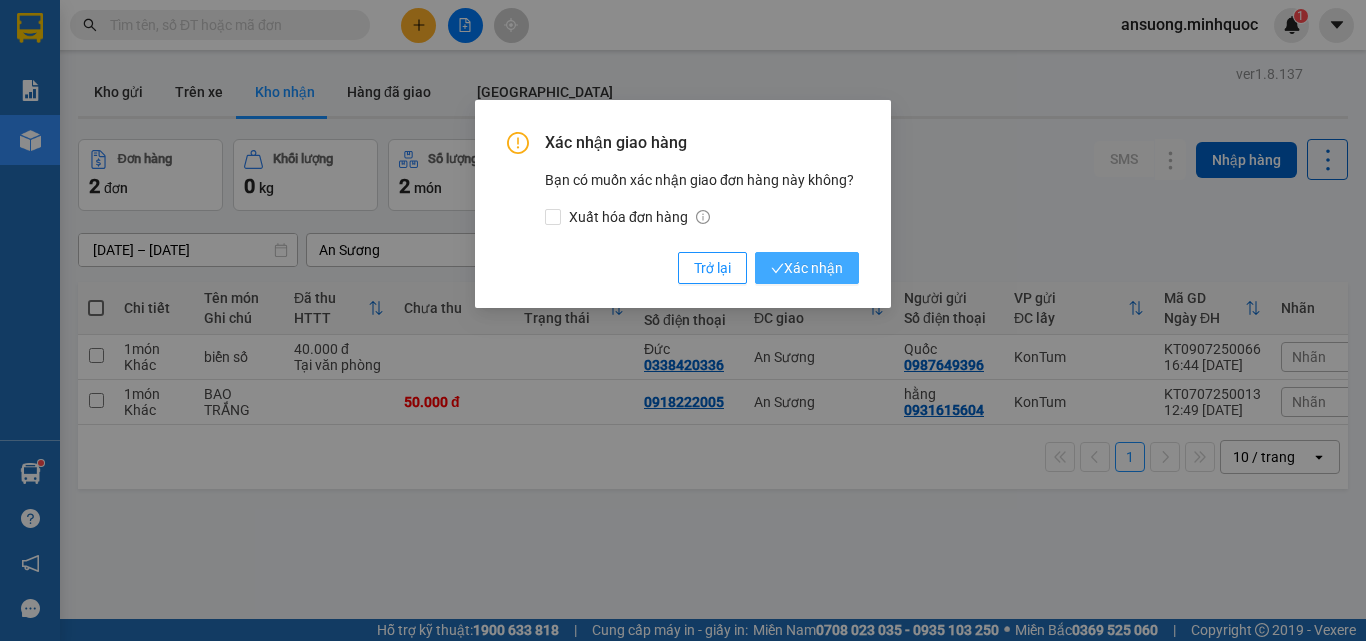 click on "Xác nhận giao hàng Bạn có muốn xác nhận giao đơn hàng này không? Xuất hóa đơn hàng Trở lại  Xác nhận" at bounding box center (683, 204) 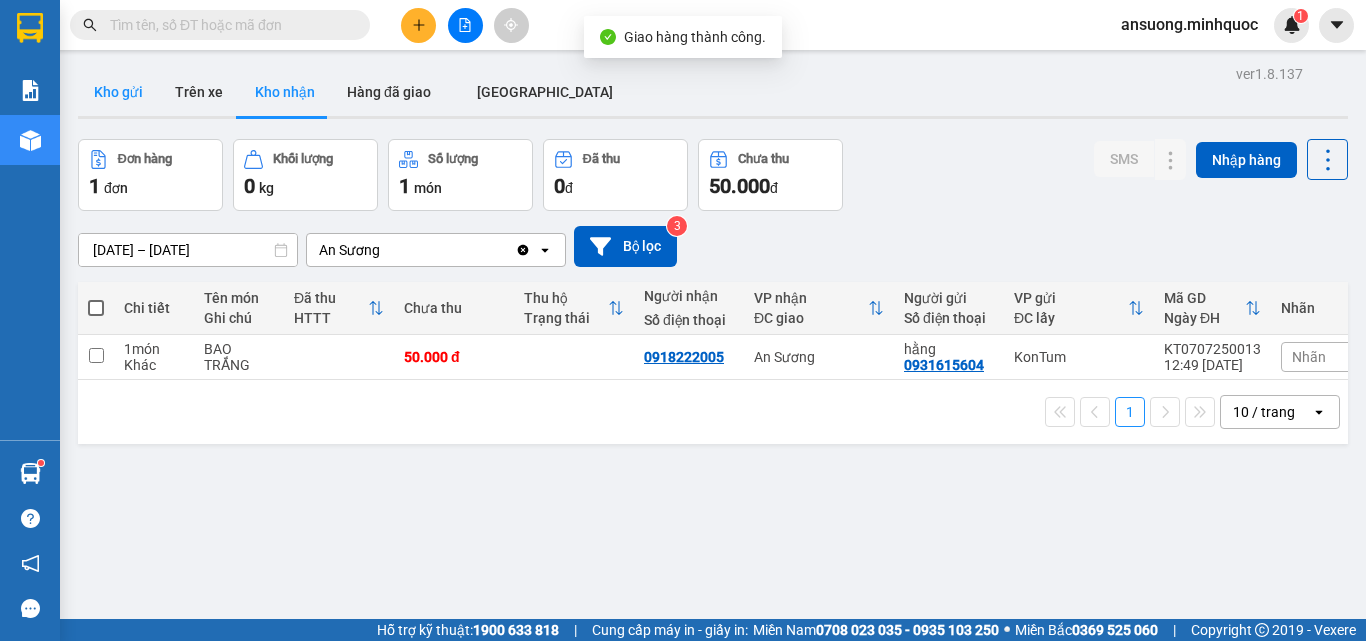 click on "Kho gửi" at bounding box center [118, 92] 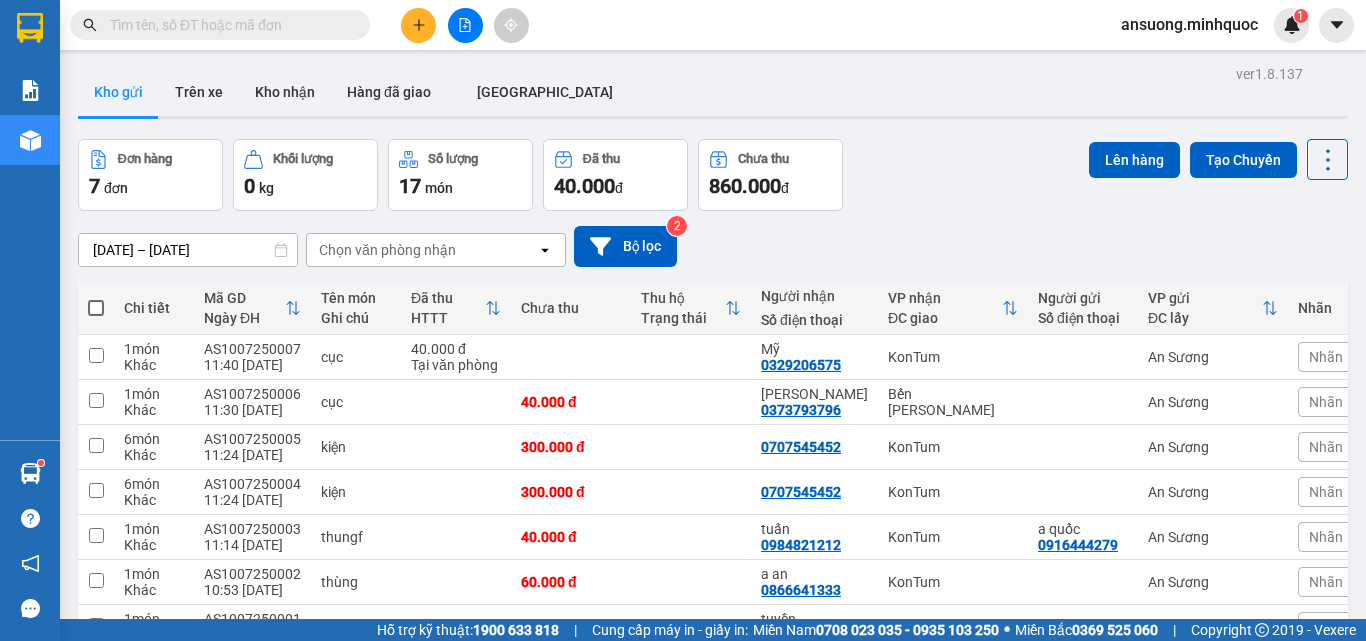 click at bounding box center [418, 25] 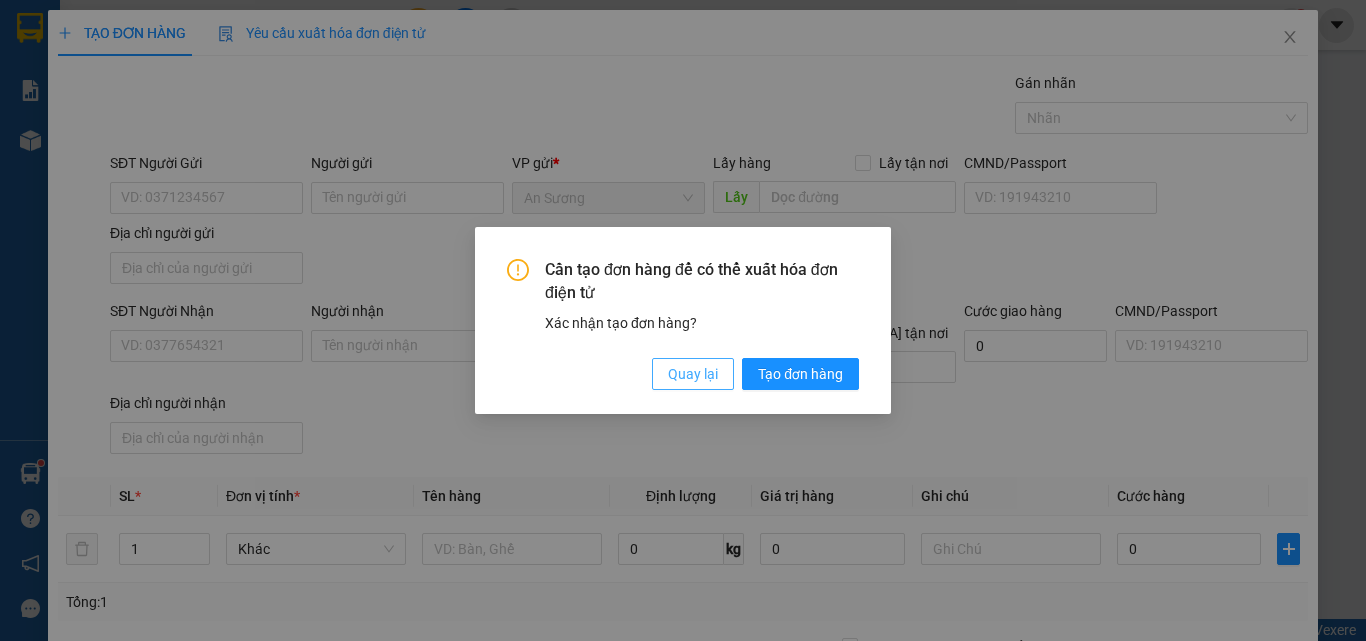 click on "Quay lại" at bounding box center [693, 374] 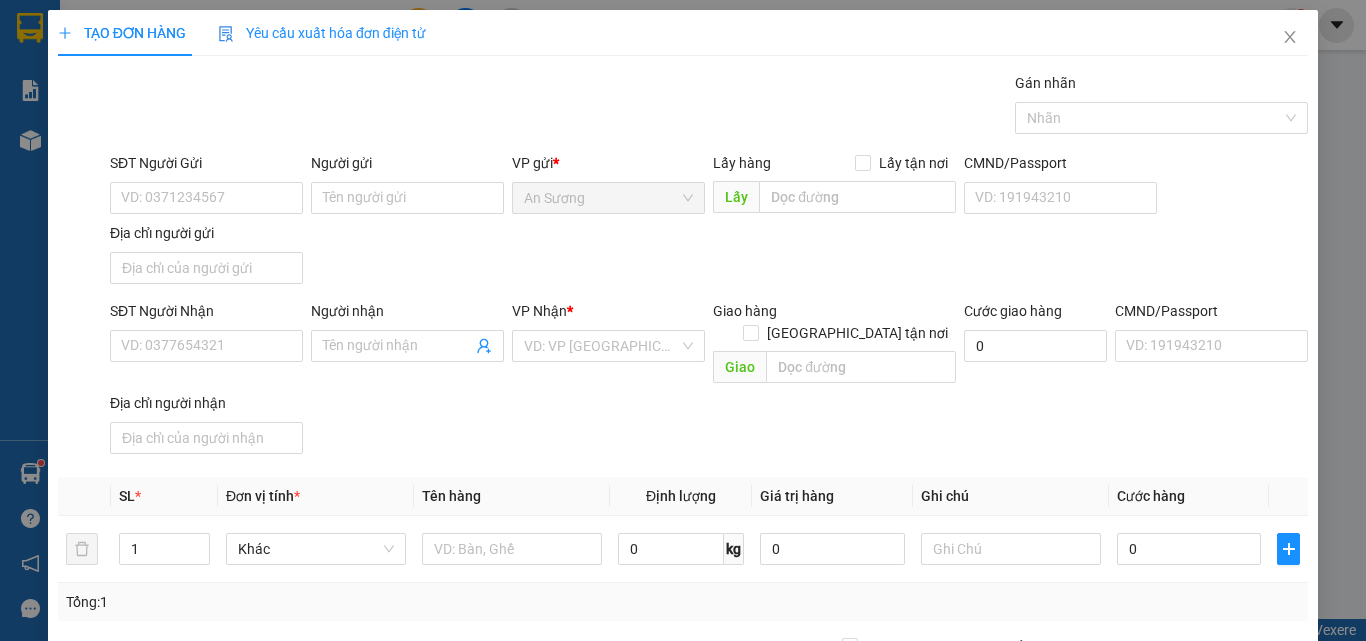 click on "SĐT Người Nhận" at bounding box center (206, 311) 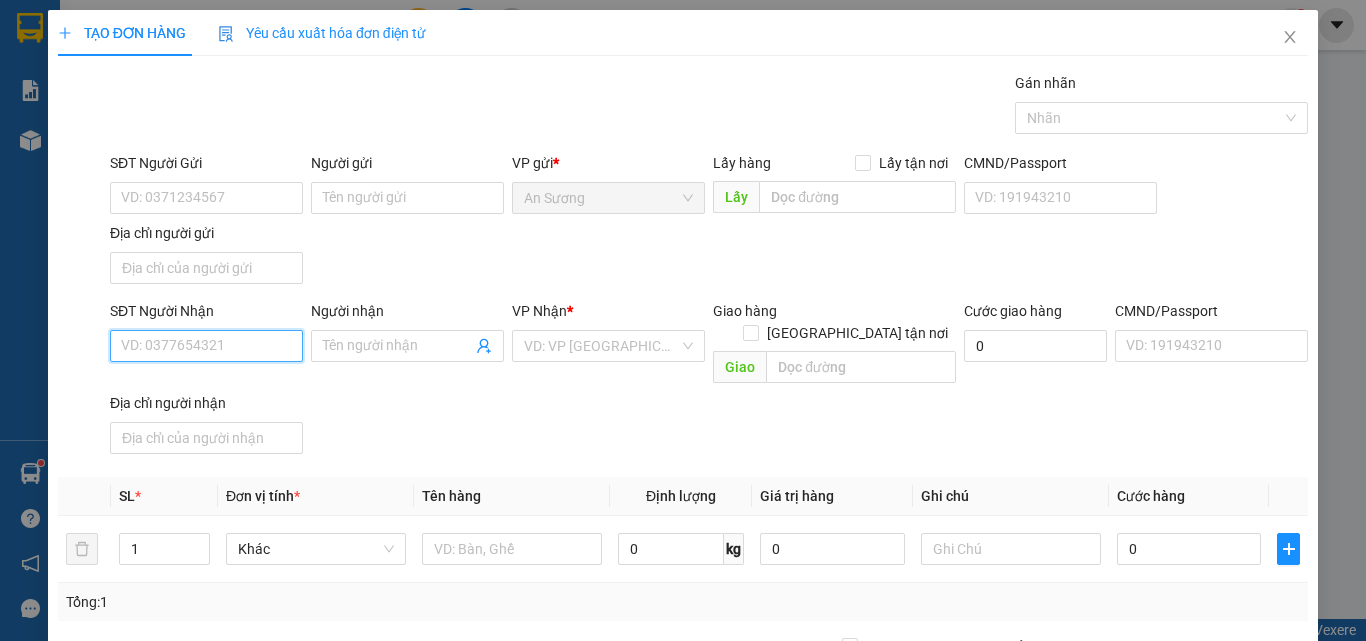 click on "SĐT Người Nhận" at bounding box center (206, 346) 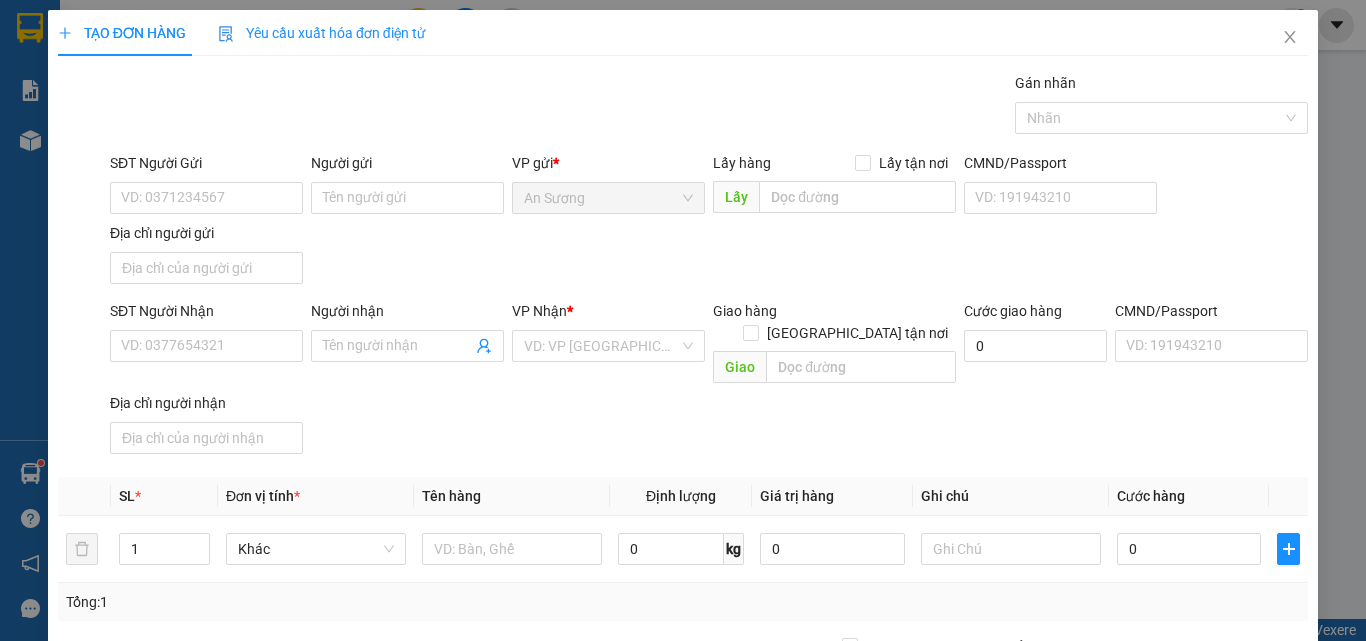 click on "SĐT Người Nhận" at bounding box center (206, 315) 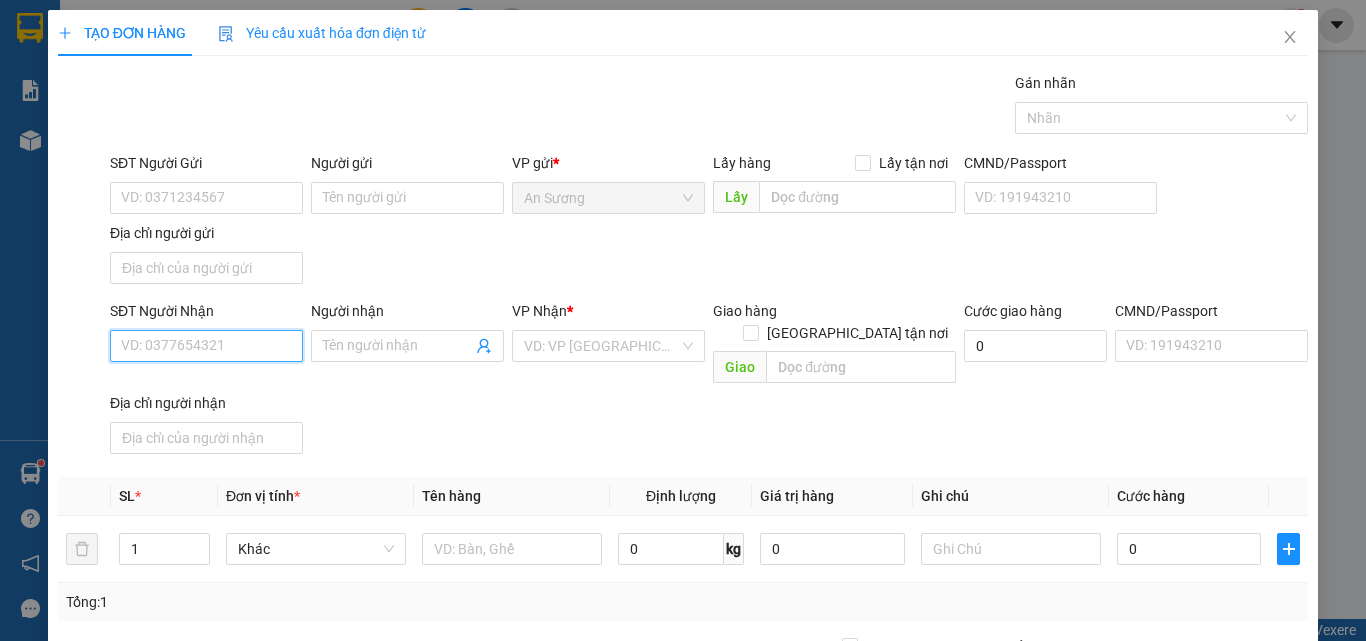 click on "SĐT Người Nhận" at bounding box center (206, 346) 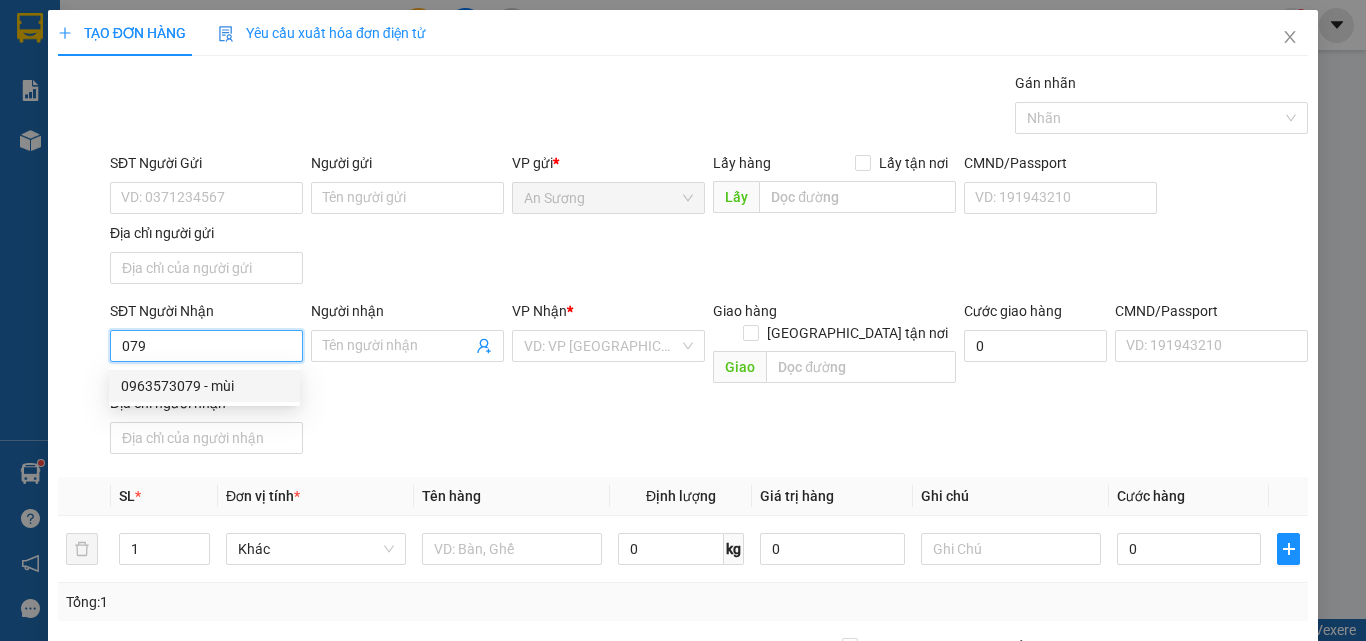 drag, startPoint x: 141, startPoint y: 352, endPoint x: 80, endPoint y: 350, distance: 61.03278 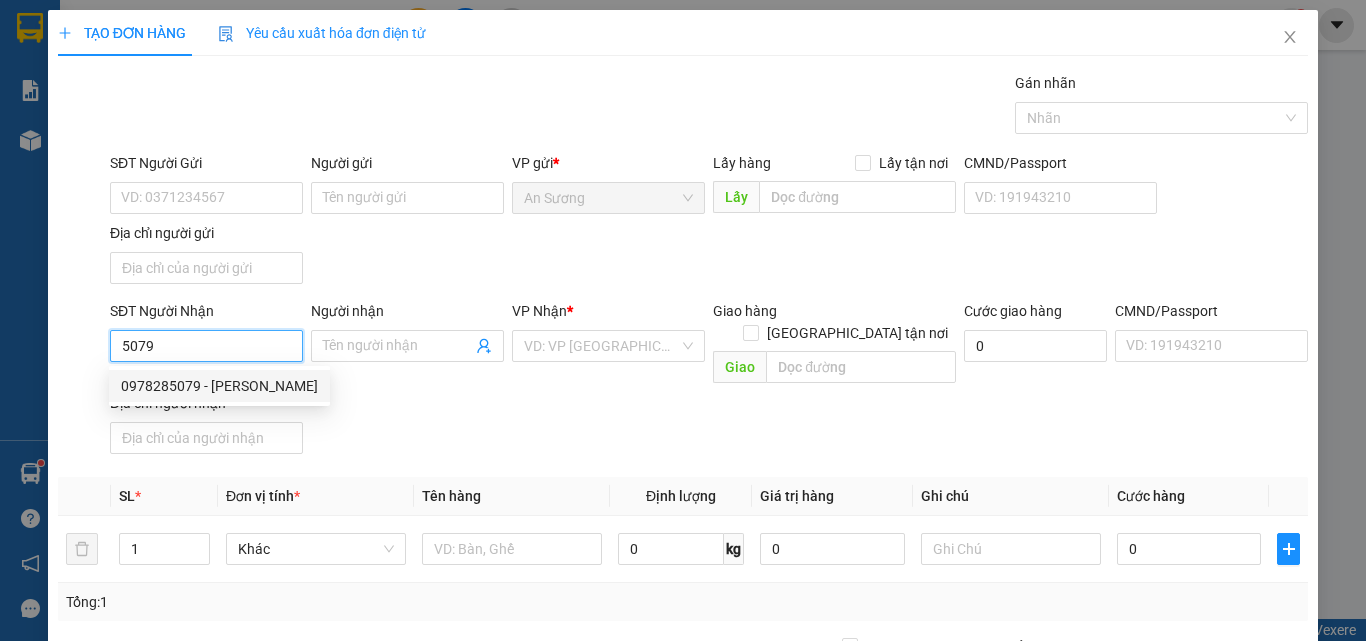 click on "0978285079 - [PERSON_NAME]" at bounding box center (219, 386) 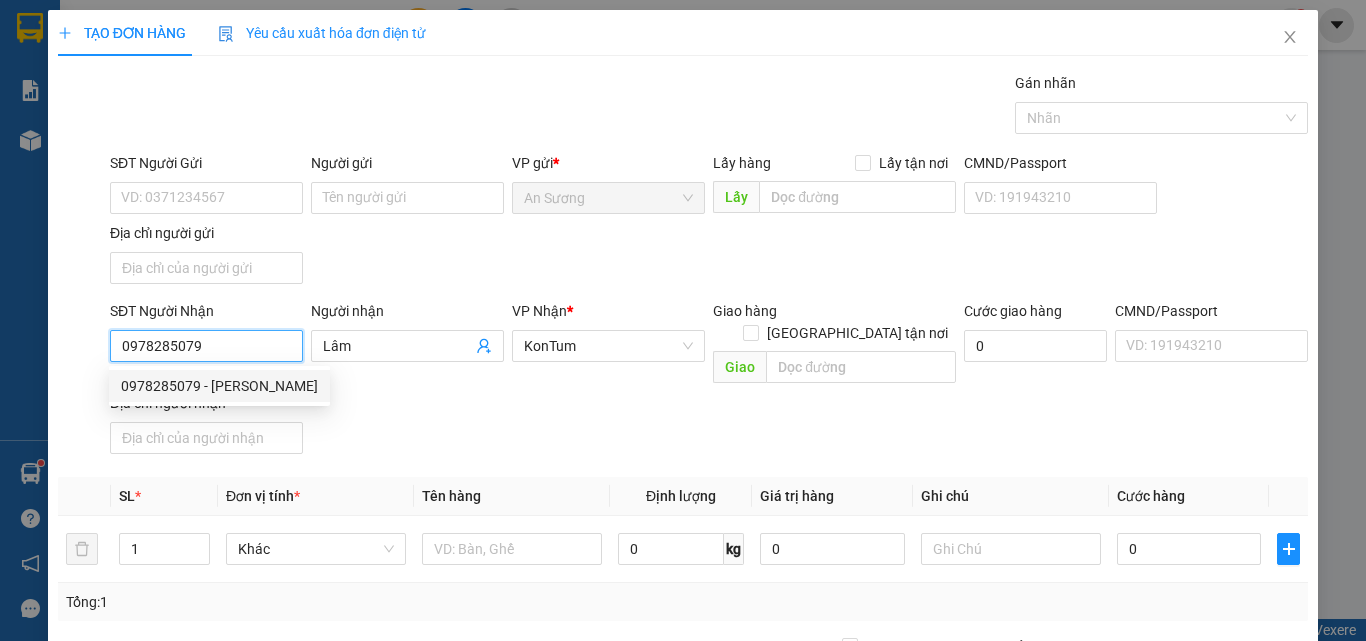 type on "0978285079" 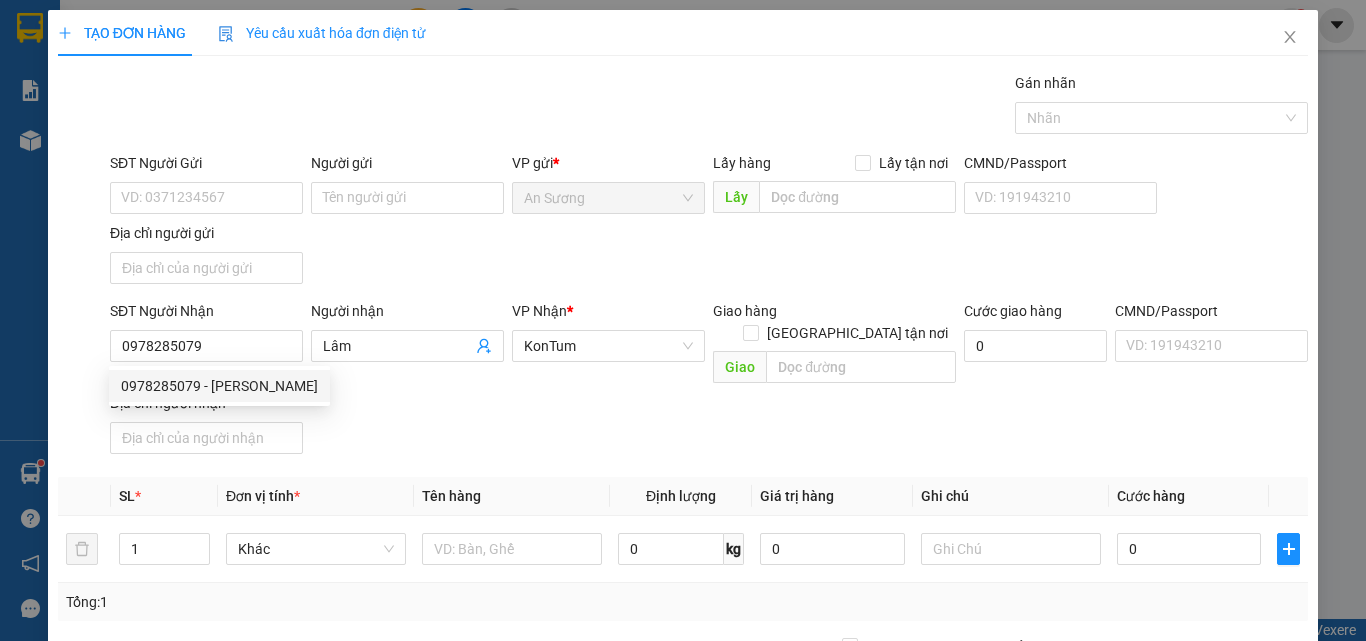 click on "SĐT Người Nhận 0978285079 Người nhận Lâm VP Nhận  * KonTum Giao hàng Giao tận nơi Giao Cước giao hàng 0 CMND/Passport VD: [PASSPORT] Địa chỉ người nhận" at bounding box center [709, 381] 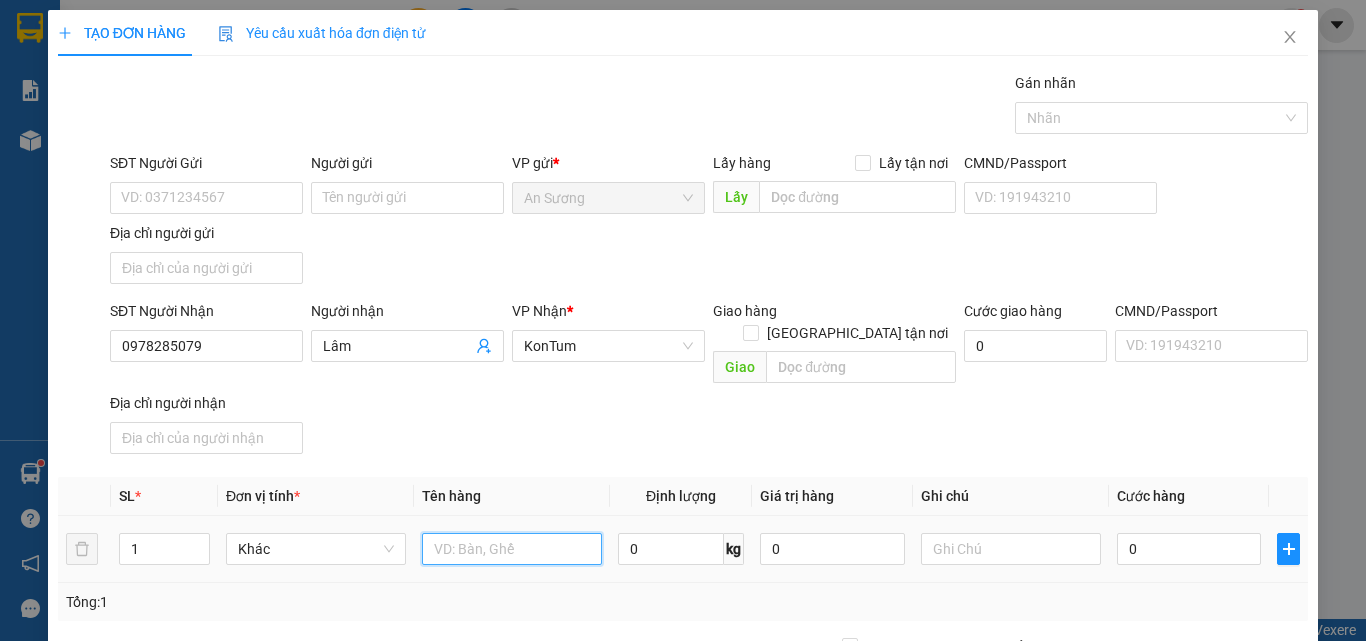click at bounding box center [512, 549] 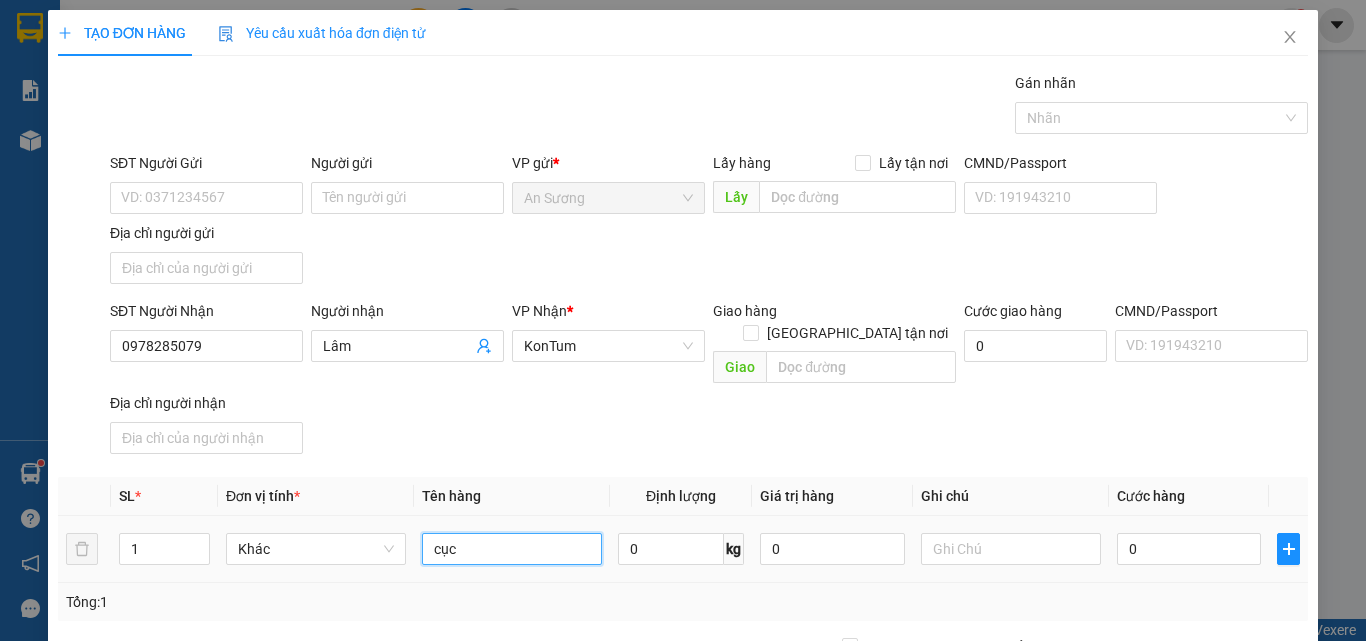 type on "cục" 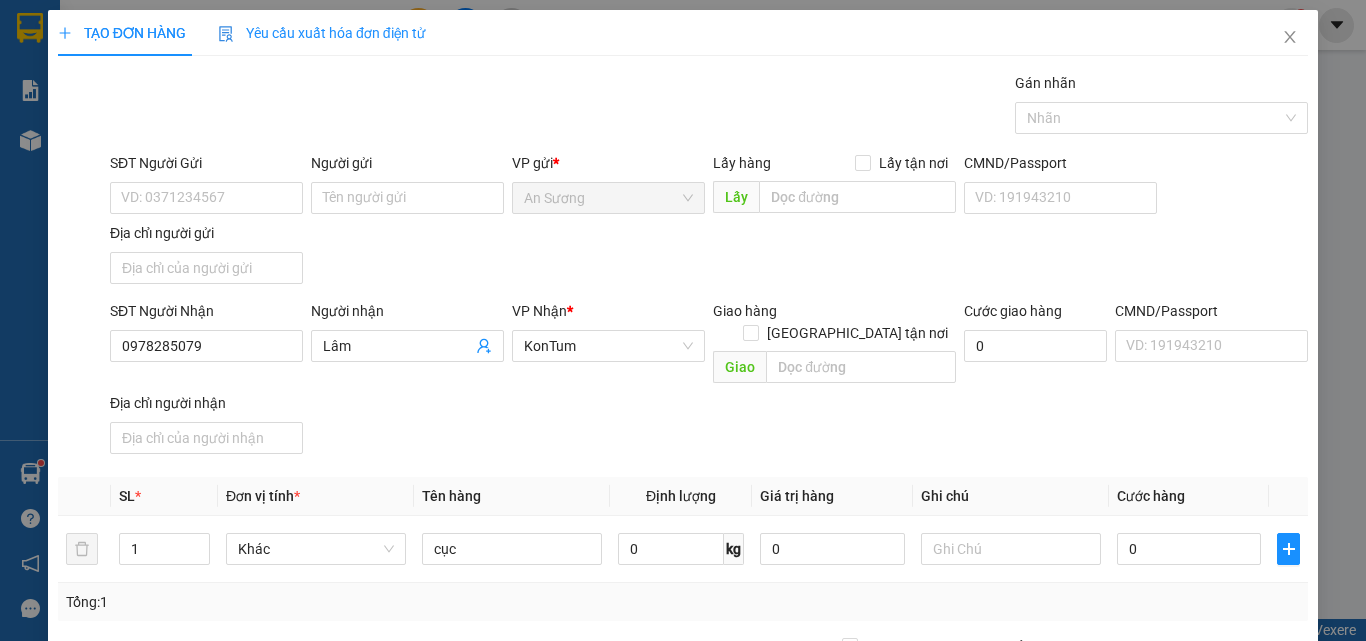 drag, startPoint x: 529, startPoint y: 450, endPoint x: 1133, endPoint y: 582, distance: 618.2556 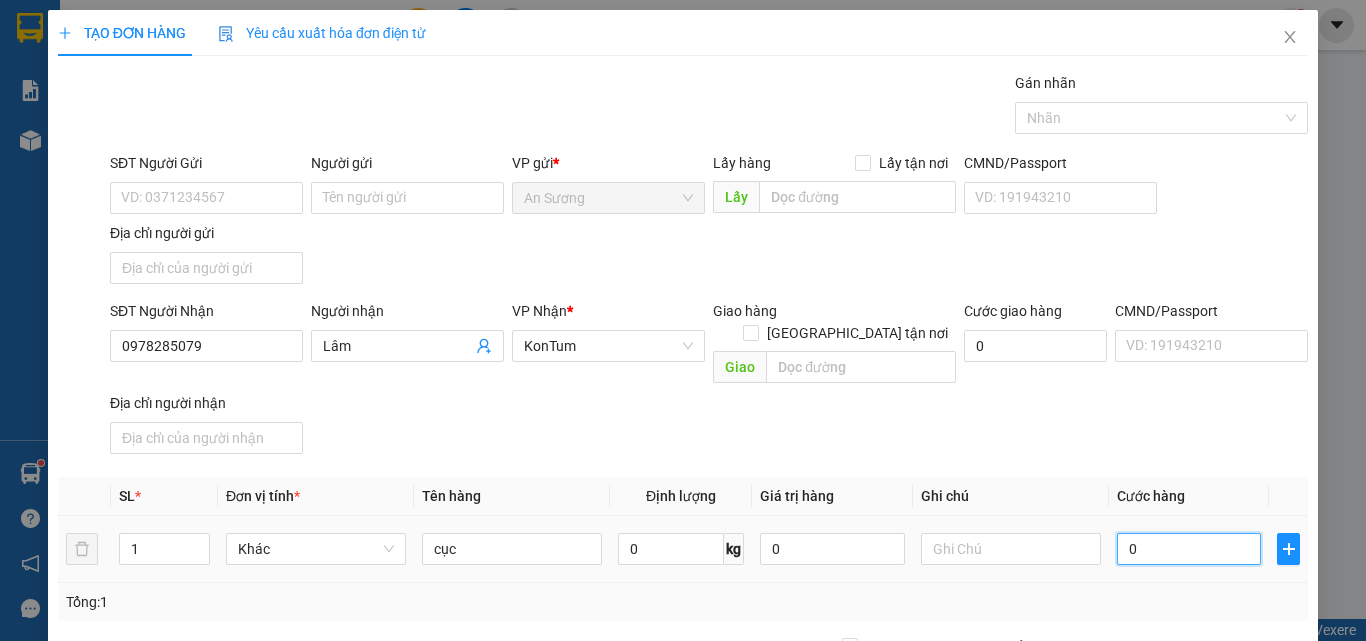 click on "0" at bounding box center [1189, 549] 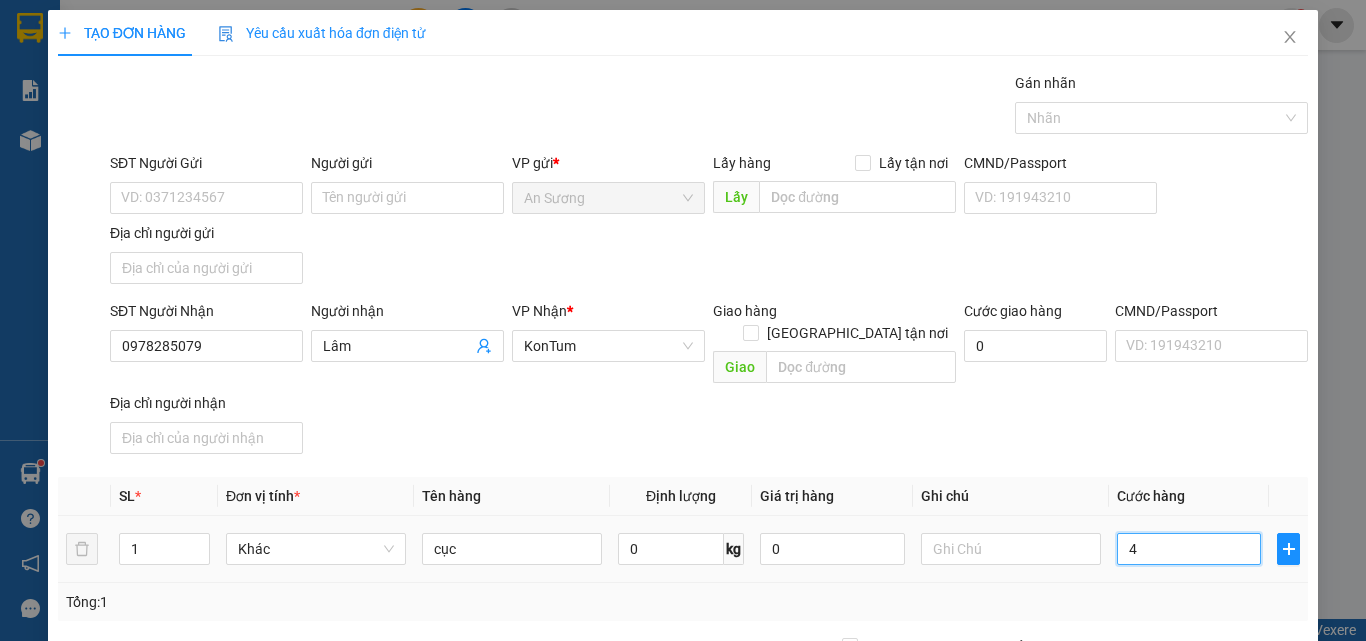type on "4" 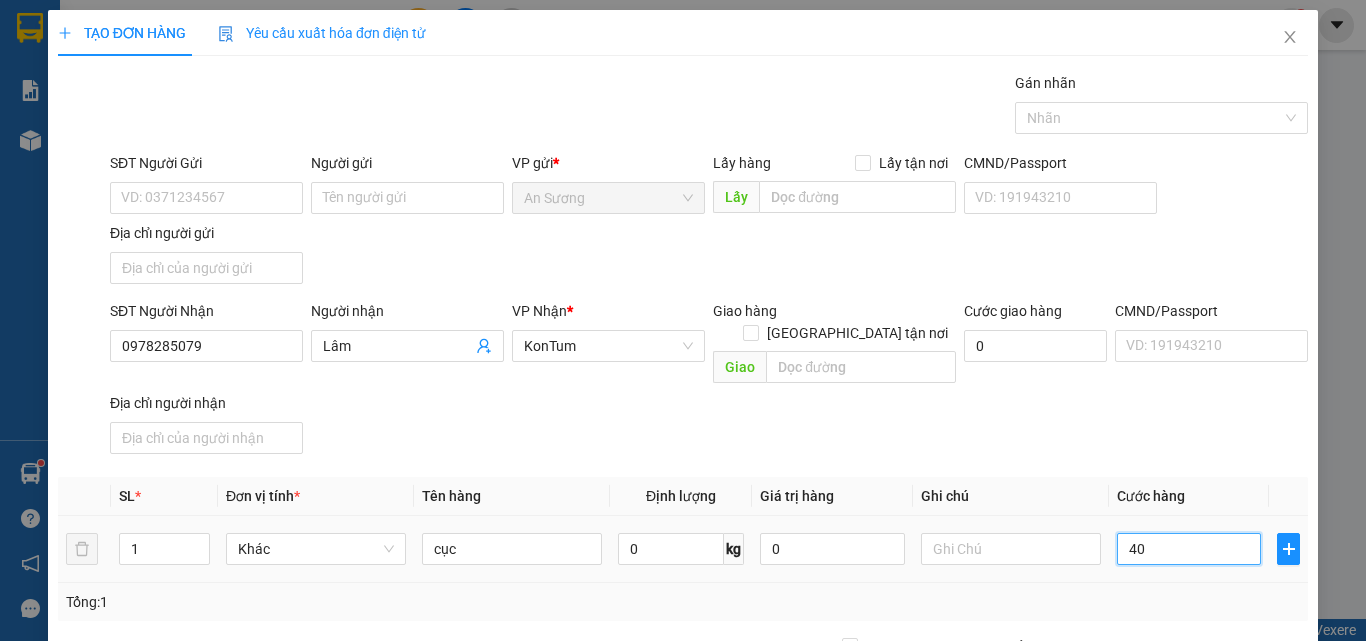 type on "40" 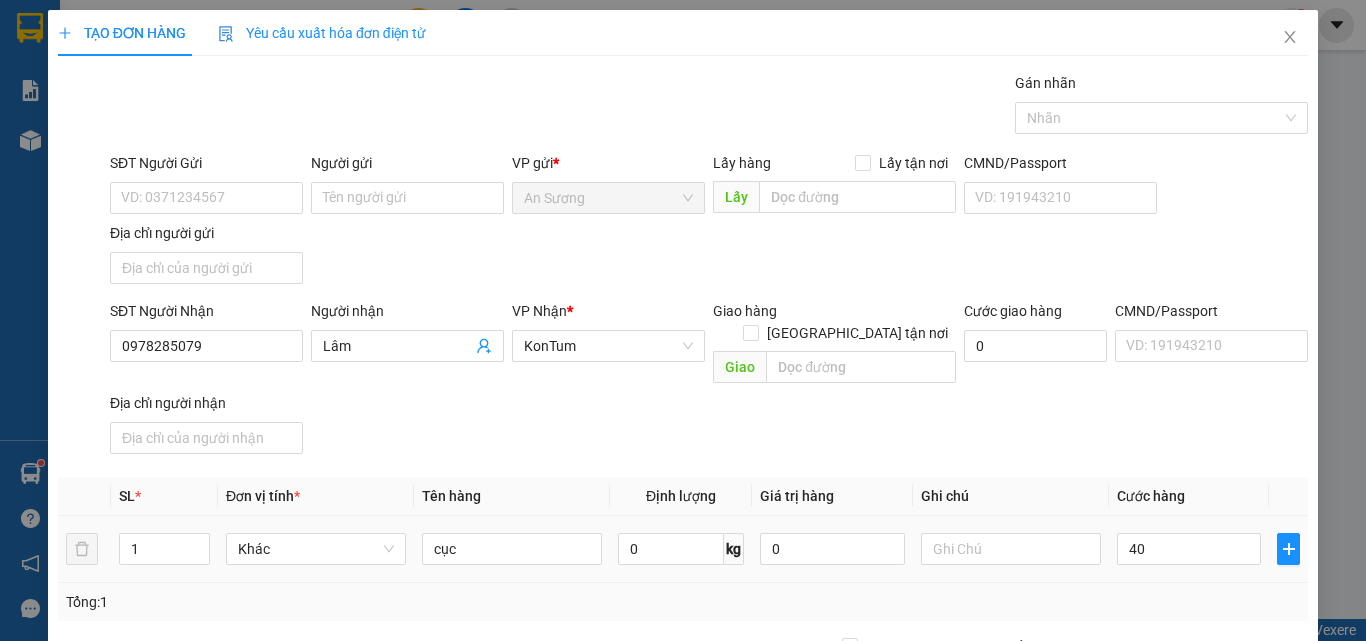 type on "40.000" 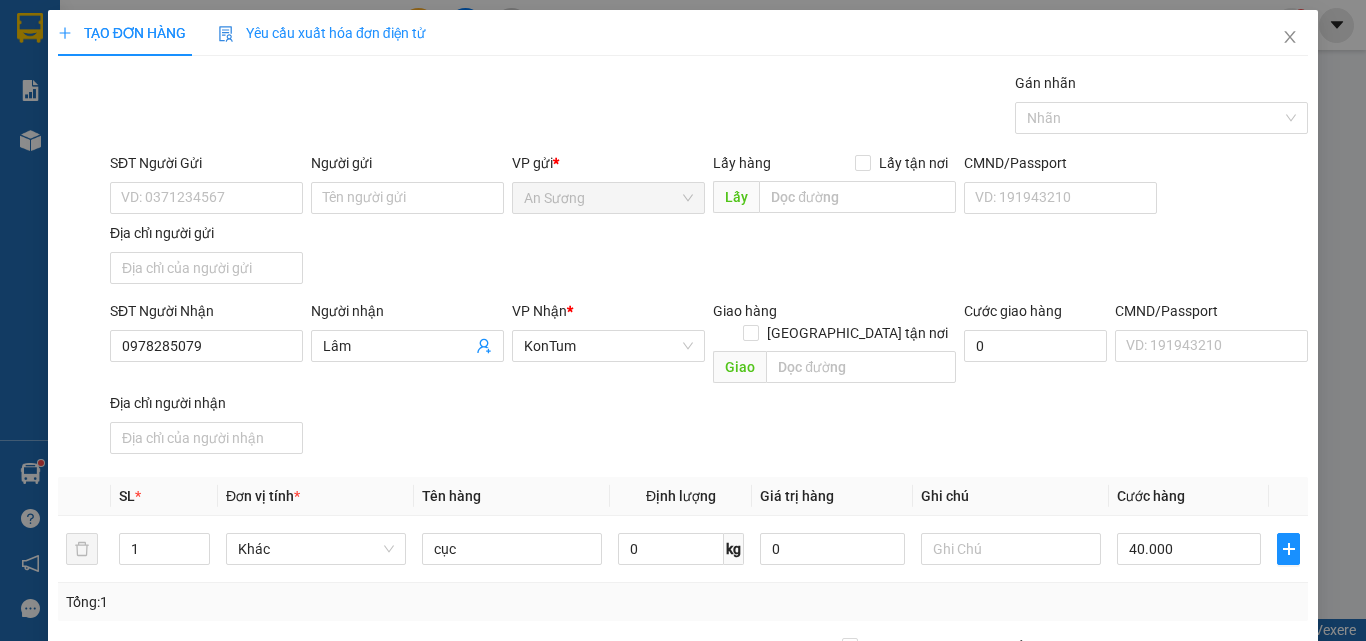 click on "Transit Pickup Surcharge Ids Transit Deliver Surcharge Ids Transit Deliver Surcharge Transit Deliver Surcharge Gán nhãn   Nhãn SĐT Người Gửi VD: 0371234567 Người gửi Tên người gửi VP gửi  * An Sương Lấy hàng Lấy tận nơi Lấy CMND/Passport VD: [PASSPORT] Địa chỉ người gửi SĐT Người Nhận 0978285079 Người nhận Lâm VP Nhận  * KonTum Giao hàng Giao tận nơi Giao Cước giao hàng 0 CMND/Passport VD: [PASSPORT] Địa chỉ người nhận SL  * Đơn vị tính  * Tên hàng  Định lượng Giá trị hàng Ghi chú Cước hàng                   1 Khác cục 0 kg 0 40.000 Tổng:  1 Ghi chú đơn hàng Thu Hộ 0 Phí thu hộ khách nhận trả 0 Tổng cước 40.000 Hình thức thanh toán Chọn HT Thanh Toán Số tiền thu trước 0 Chưa thanh toán 40.000 Chọn HT Thanh Toán Lưu nháp Xóa Thông tin [PERSON_NAME] và In" at bounding box center [683, 467] 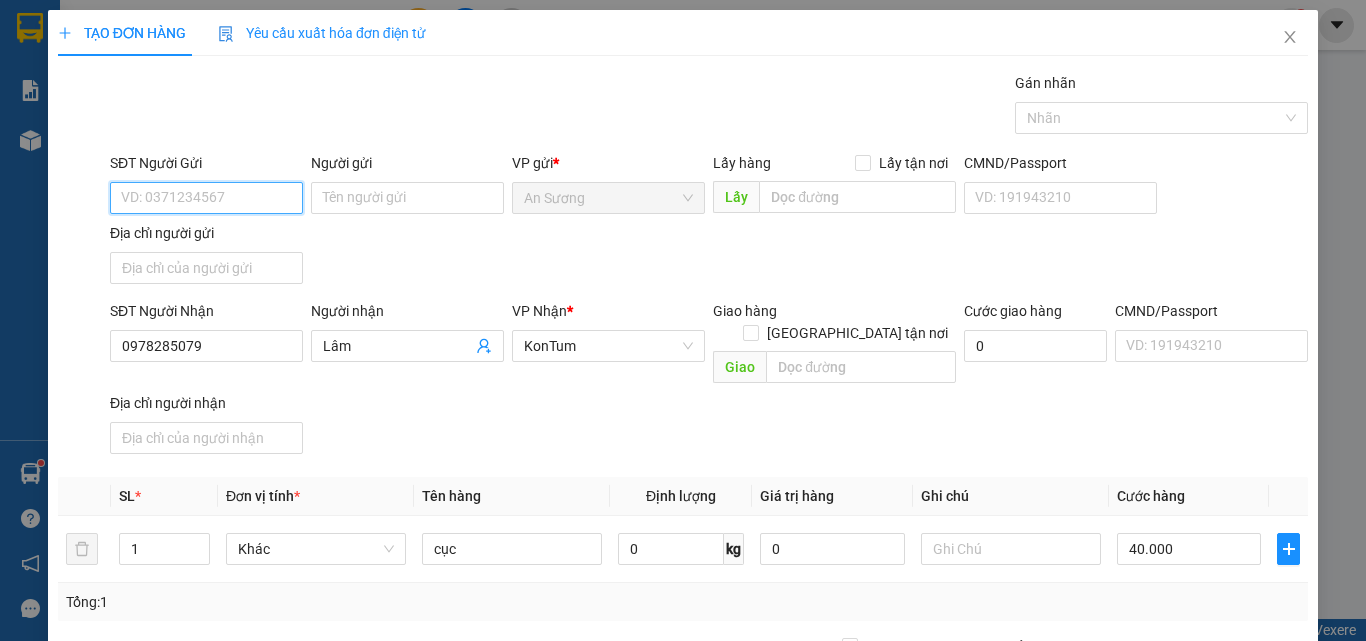 click on "SĐT Người Gửi" at bounding box center (206, 198) 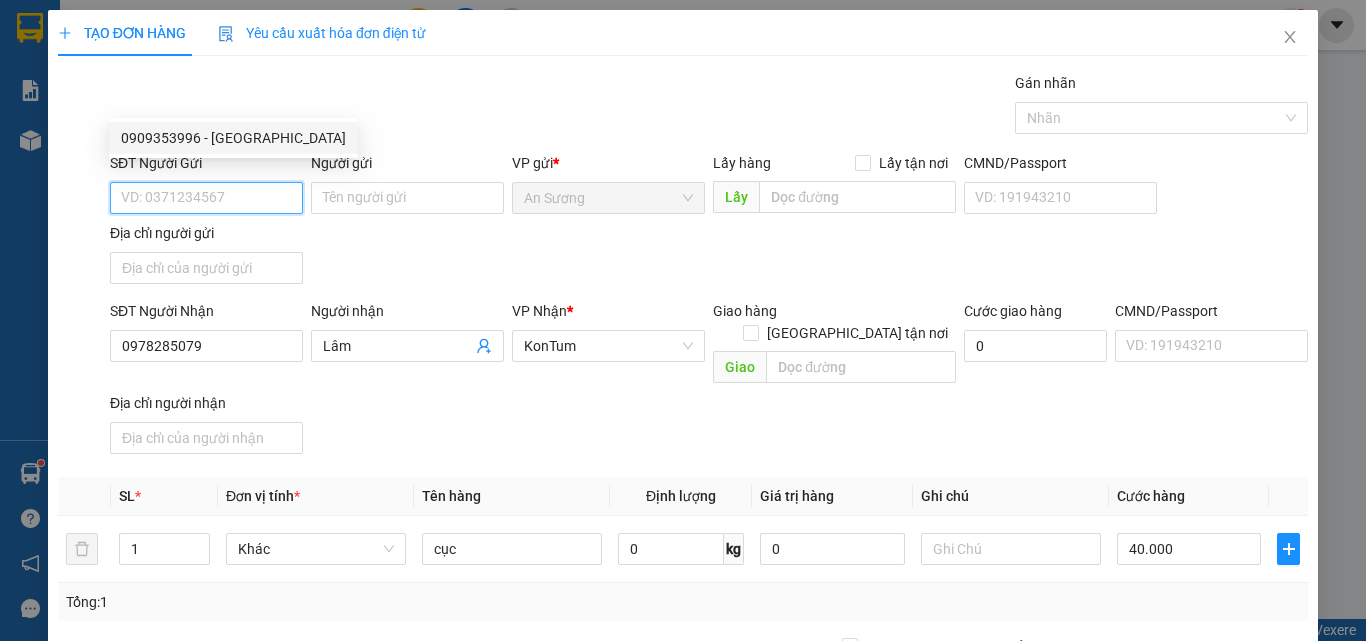 click on "0909353996 - [GEOGRAPHIC_DATA]" at bounding box center [233, 138] 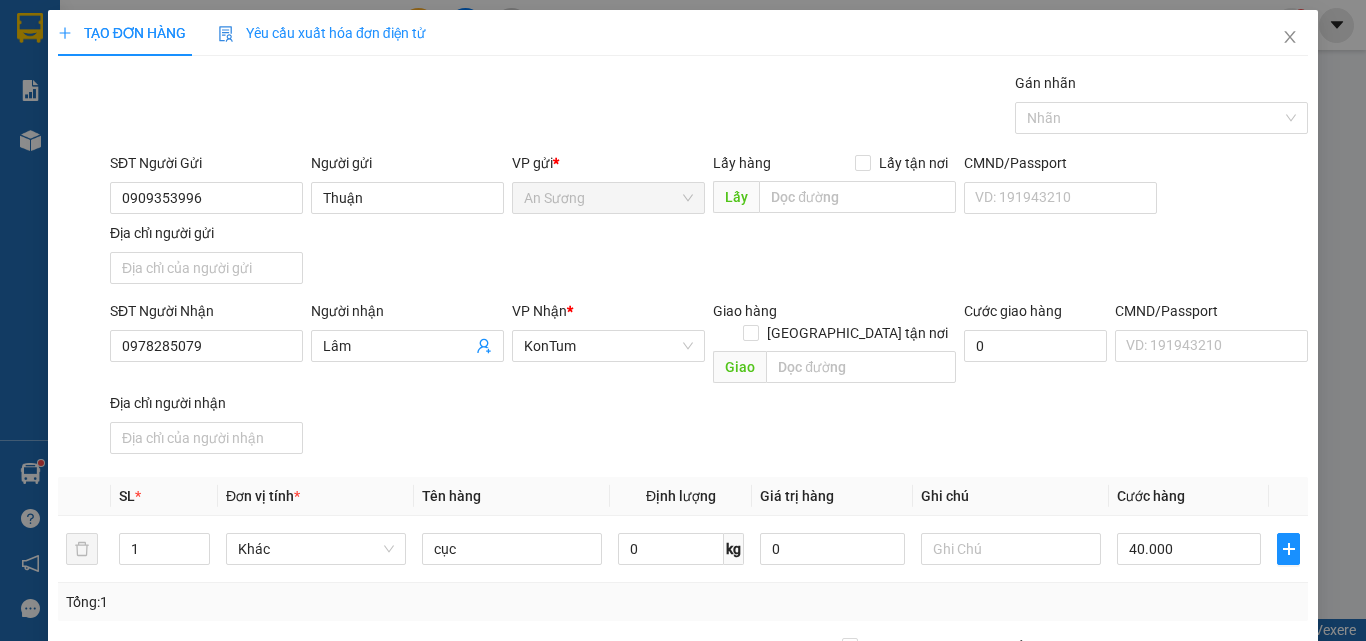 drag, startPoint x: 853, startPoint y: 307, endPoint x: 919, endPoint y: 306, distance: 66.007576 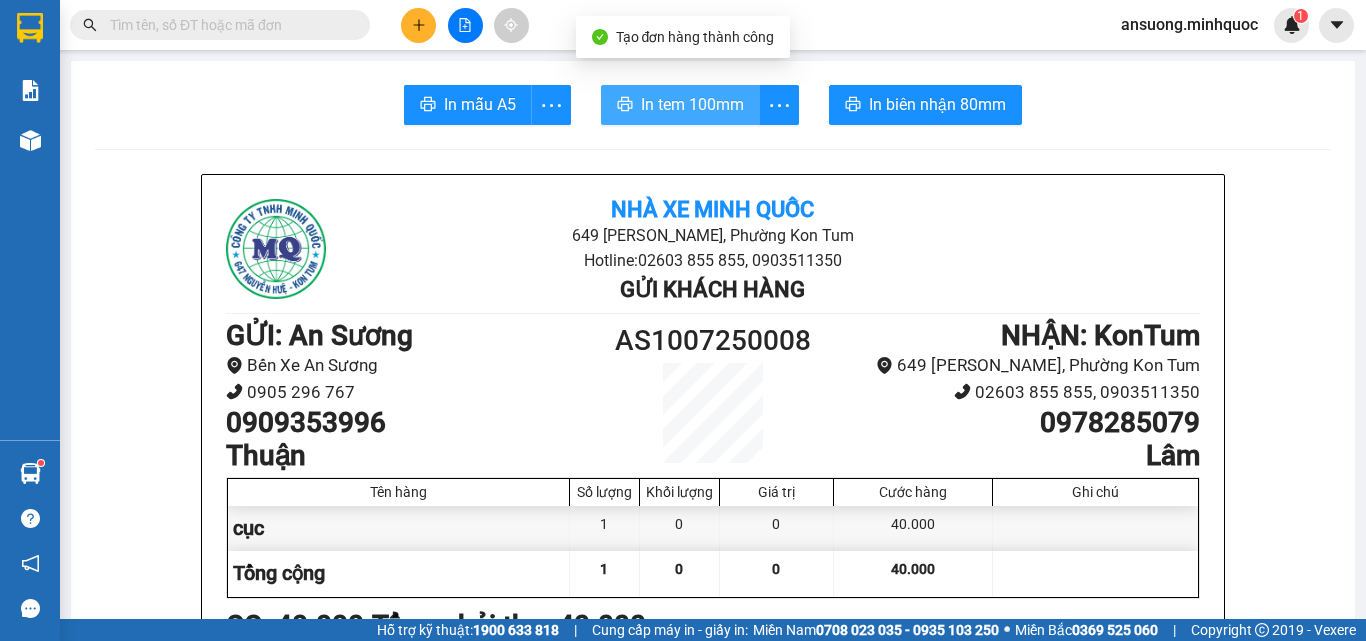 click on "In tem 100mm" at bounding box center [680, 105] 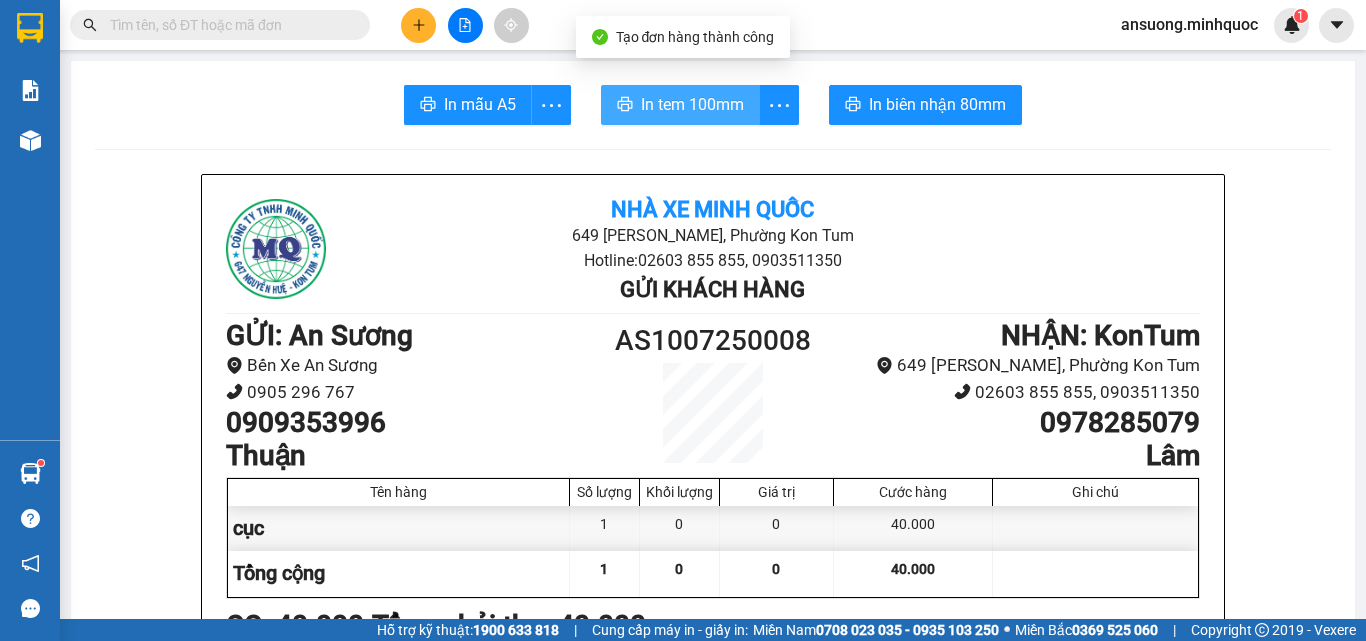 click on "In tem 100mm" at bounding box center (680, 105) 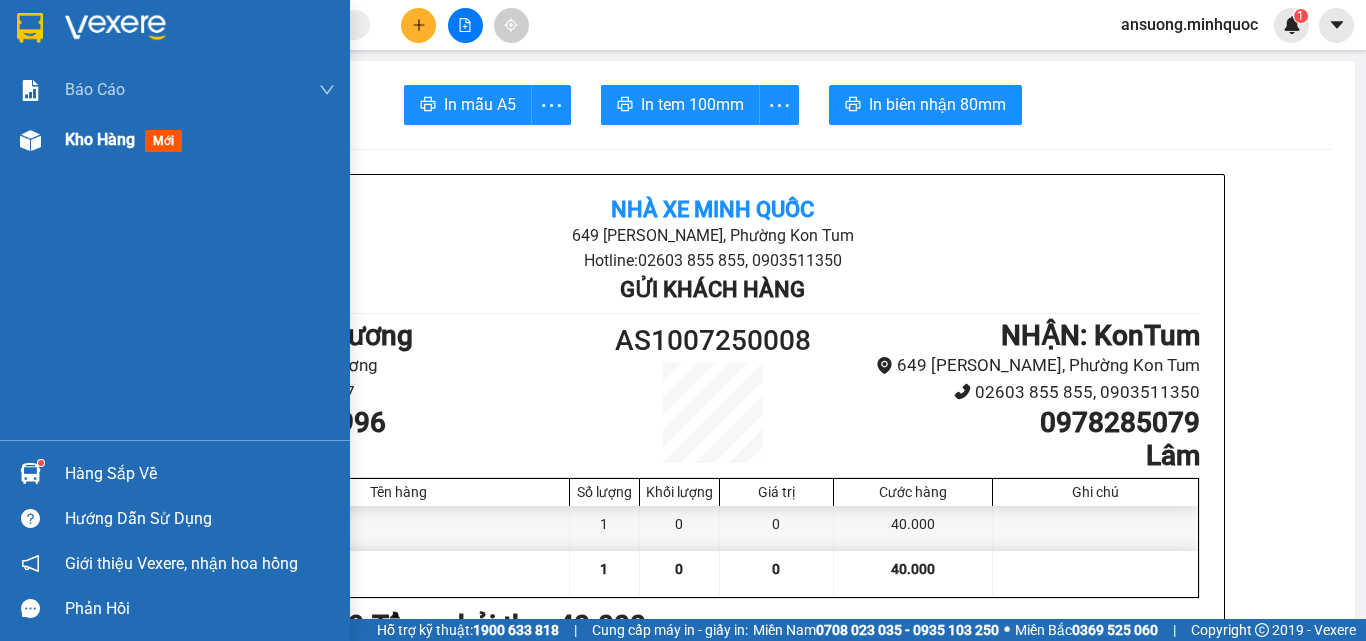 click at bounding box center (30, 140) 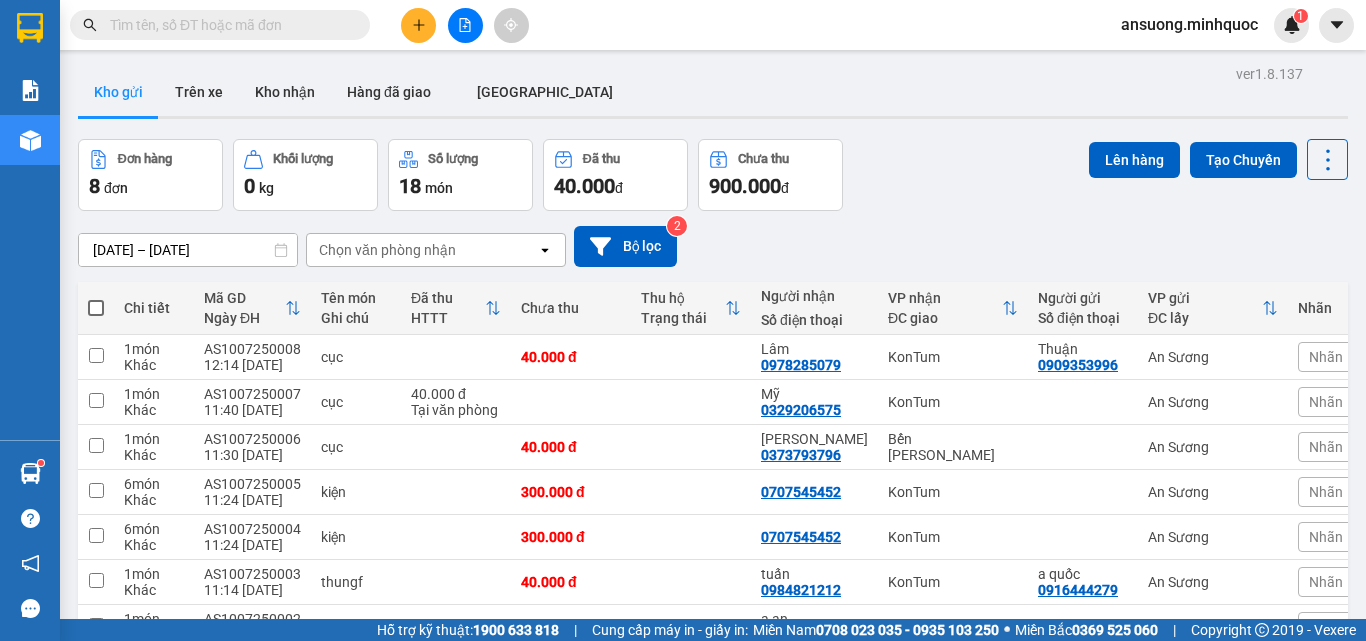 click at bounding box center (465, 25) 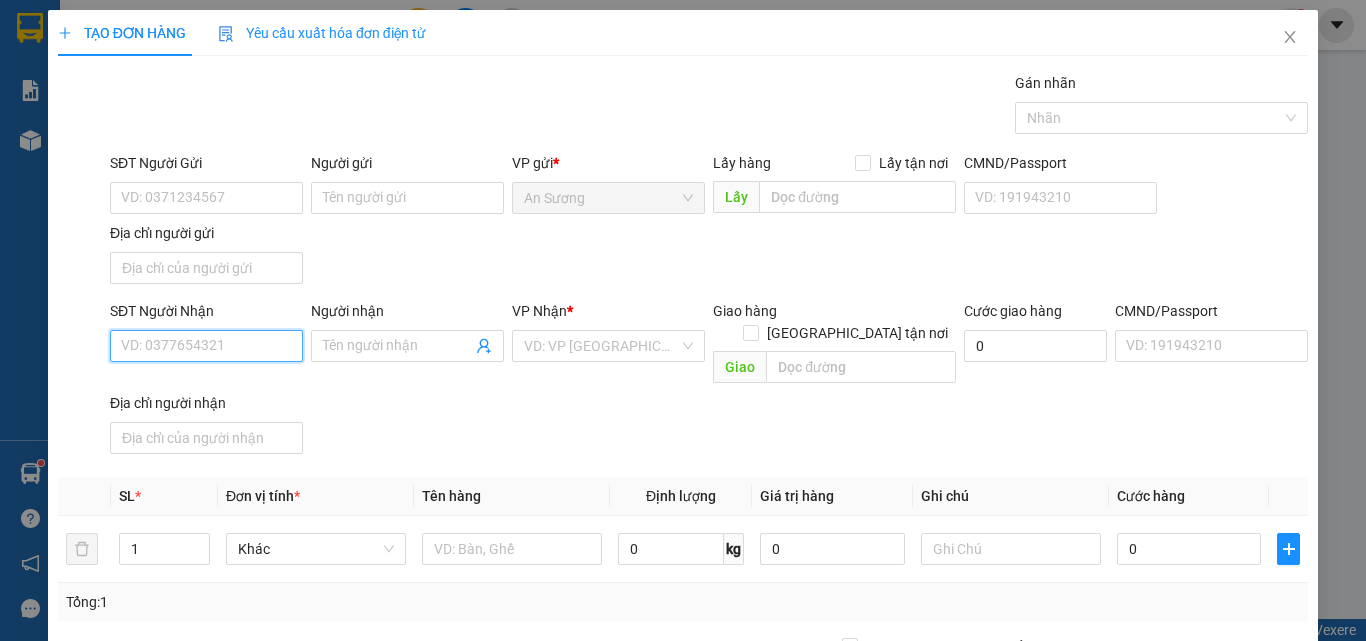 click on "SĐT Người Nhận" at bounding box center (206, 346) 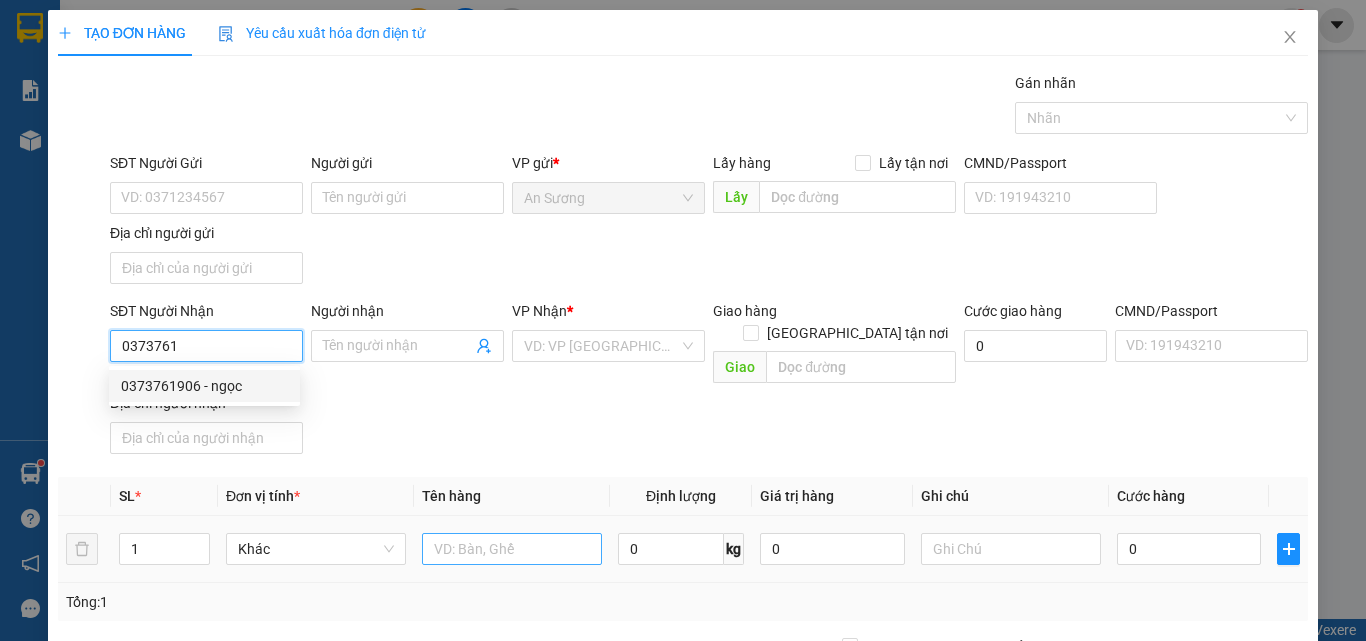 drag, startPoint x: 178, startPoint y: 392, endPoint x: 497, endPoint y: 528, distance: 346.7809 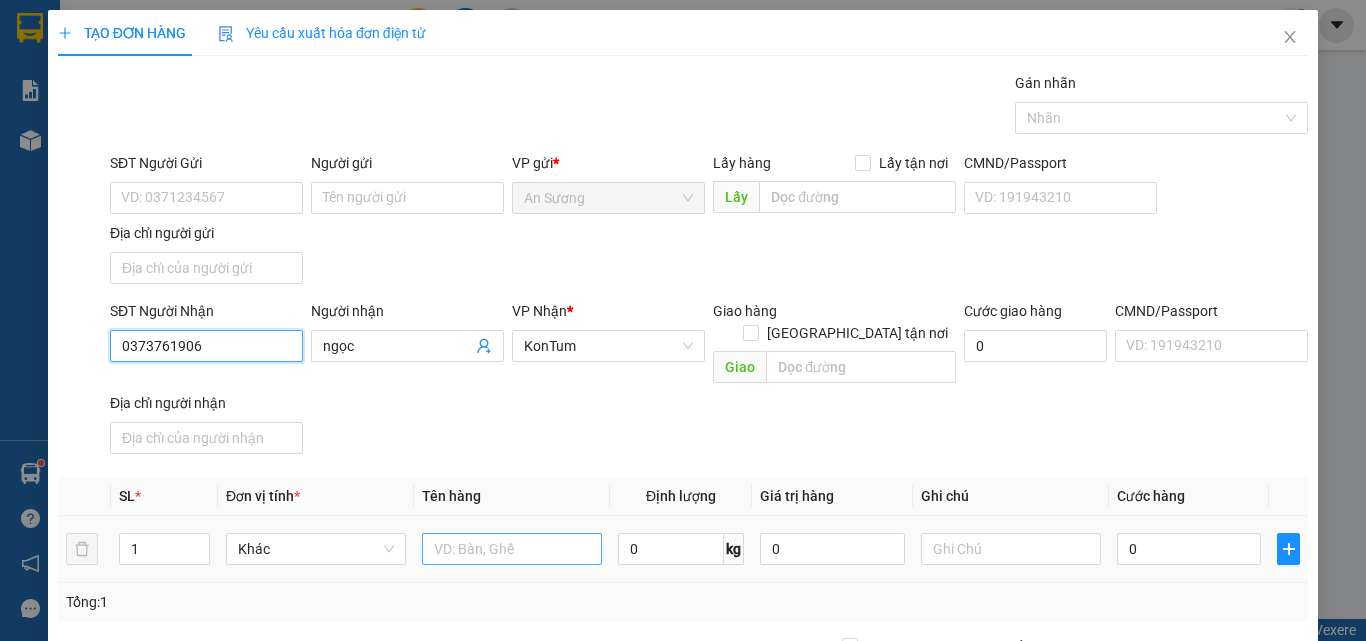 type on "0373761906" 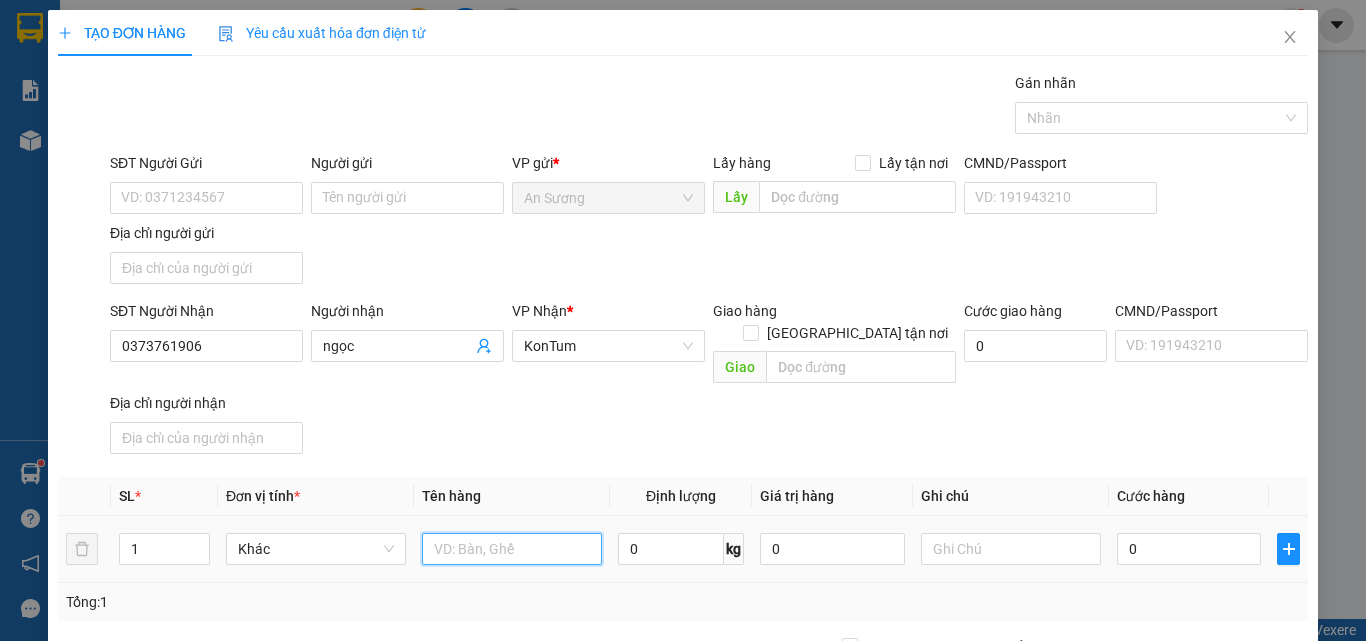 click at bounding box center [512, 549] 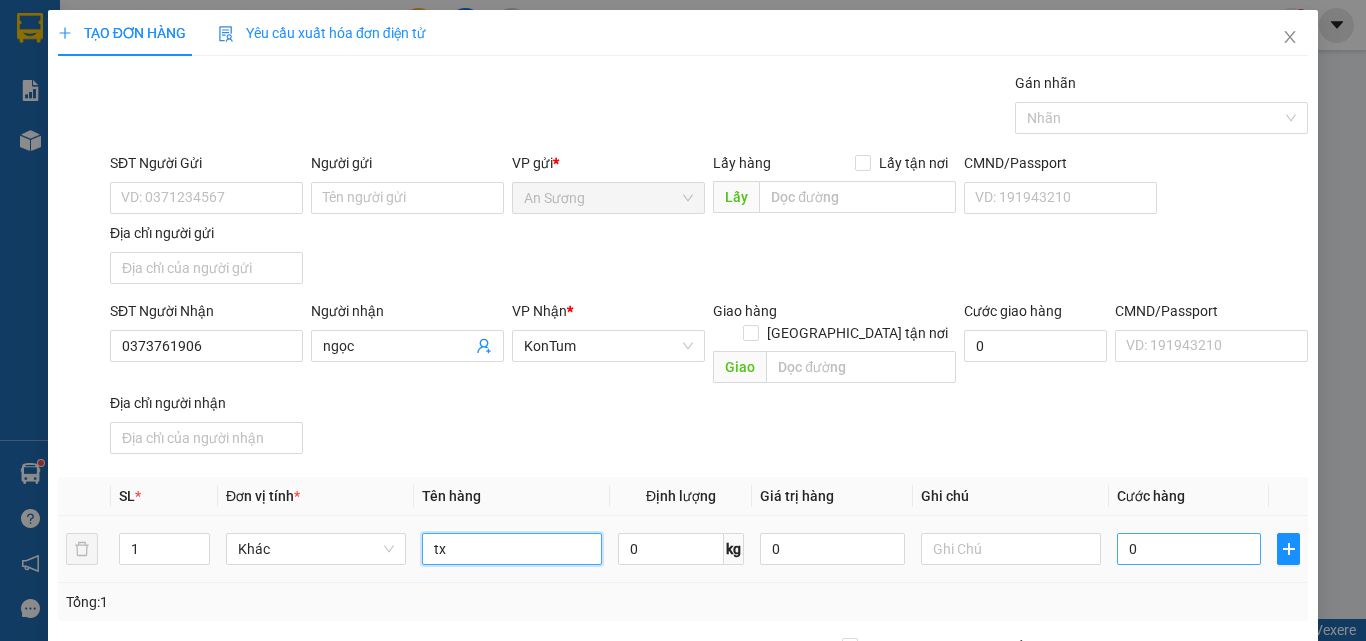 type on "tx" 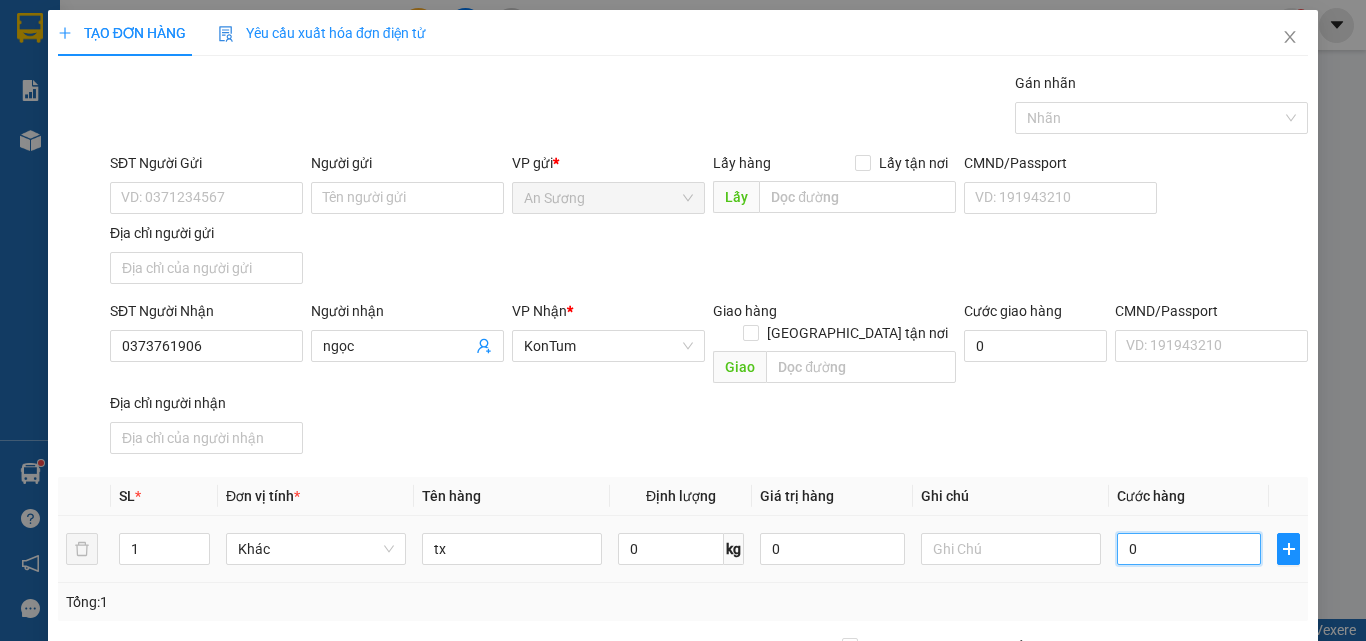 click on "0" at bounding box center [1189, 549] 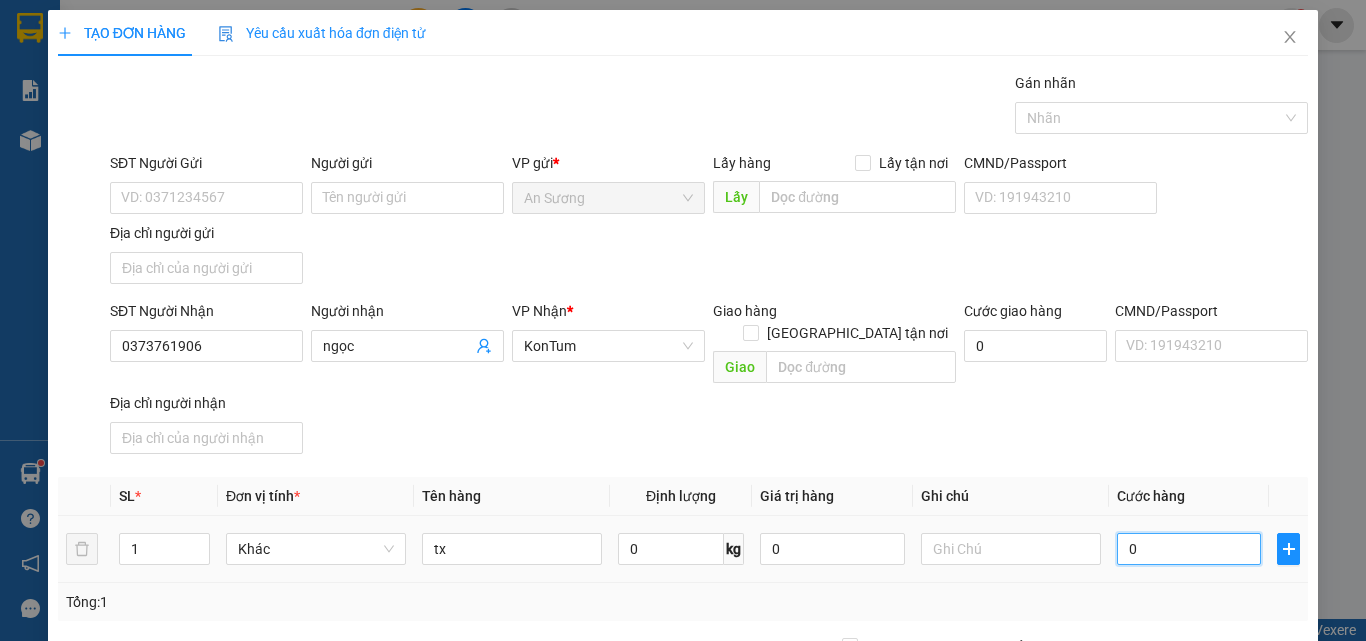 type on "5" 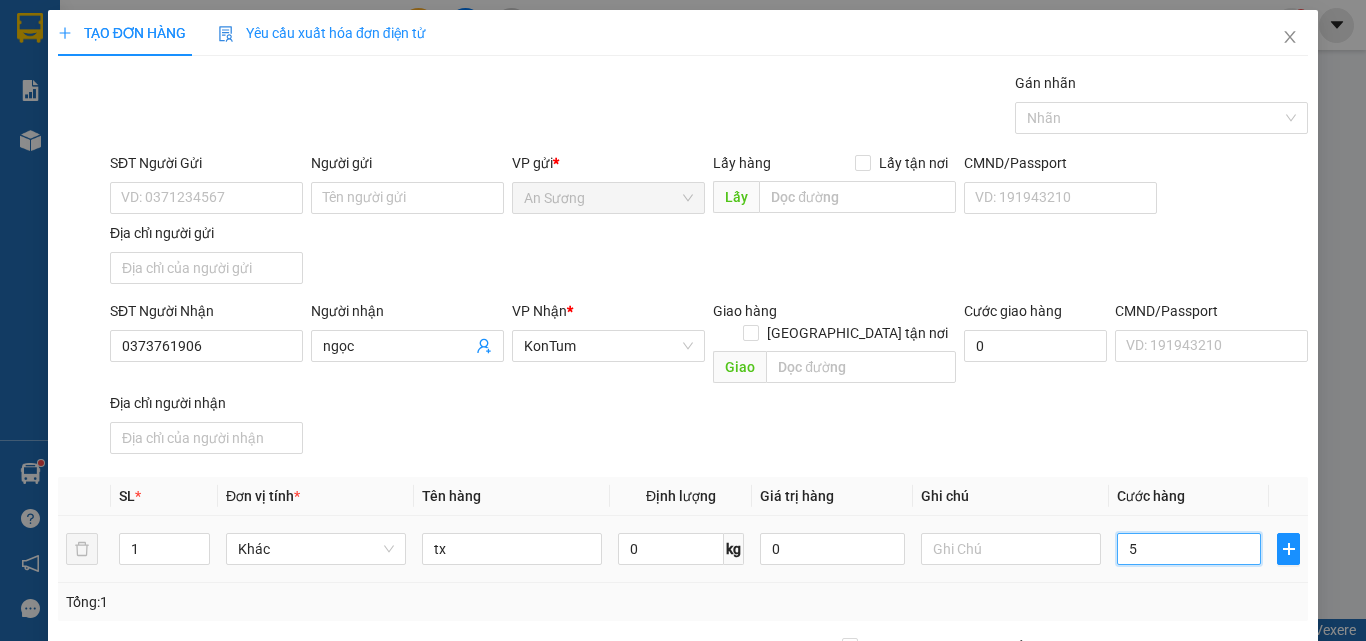 type on "50" 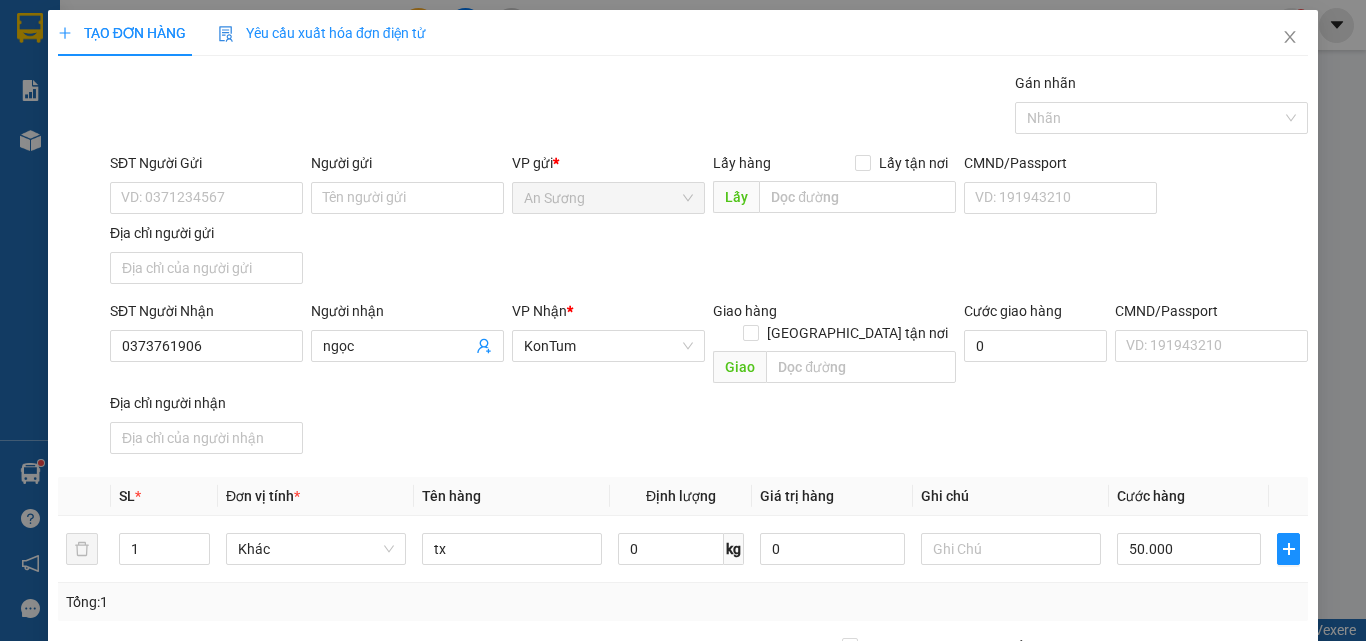 click on "[PERSON_NAME] và In" at bounding box center [1263, 847] 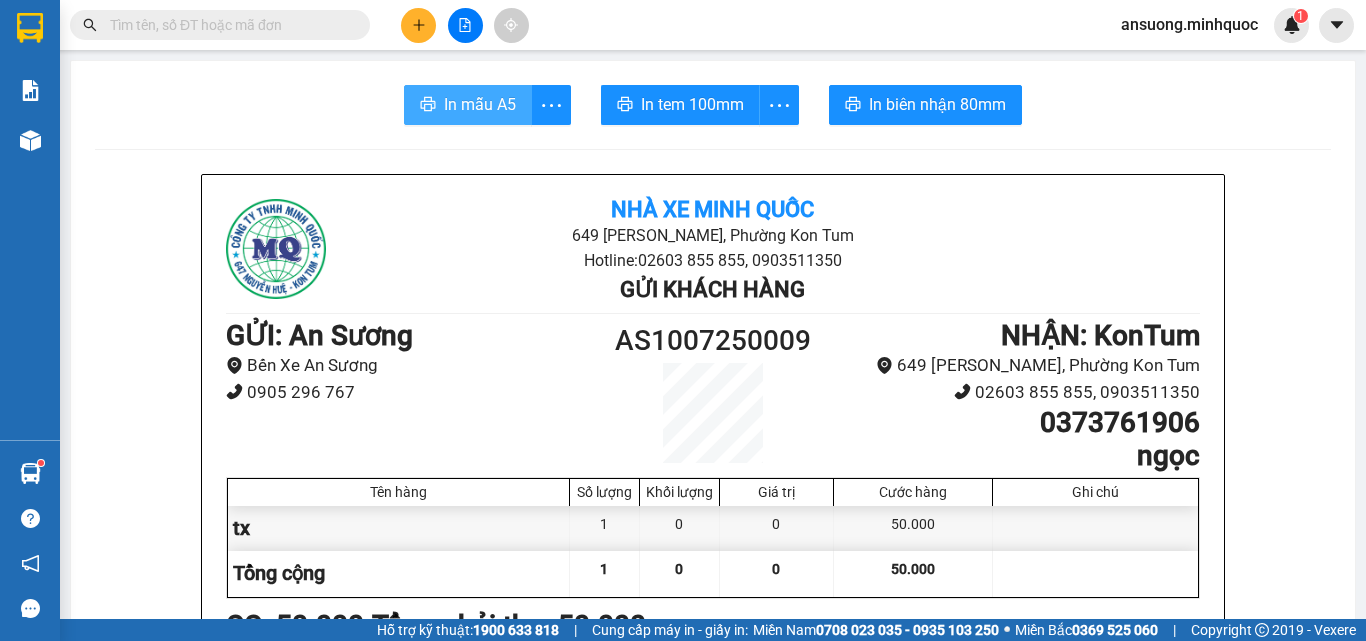 click on "In mẫu A5" at bounding box center (480, 104) 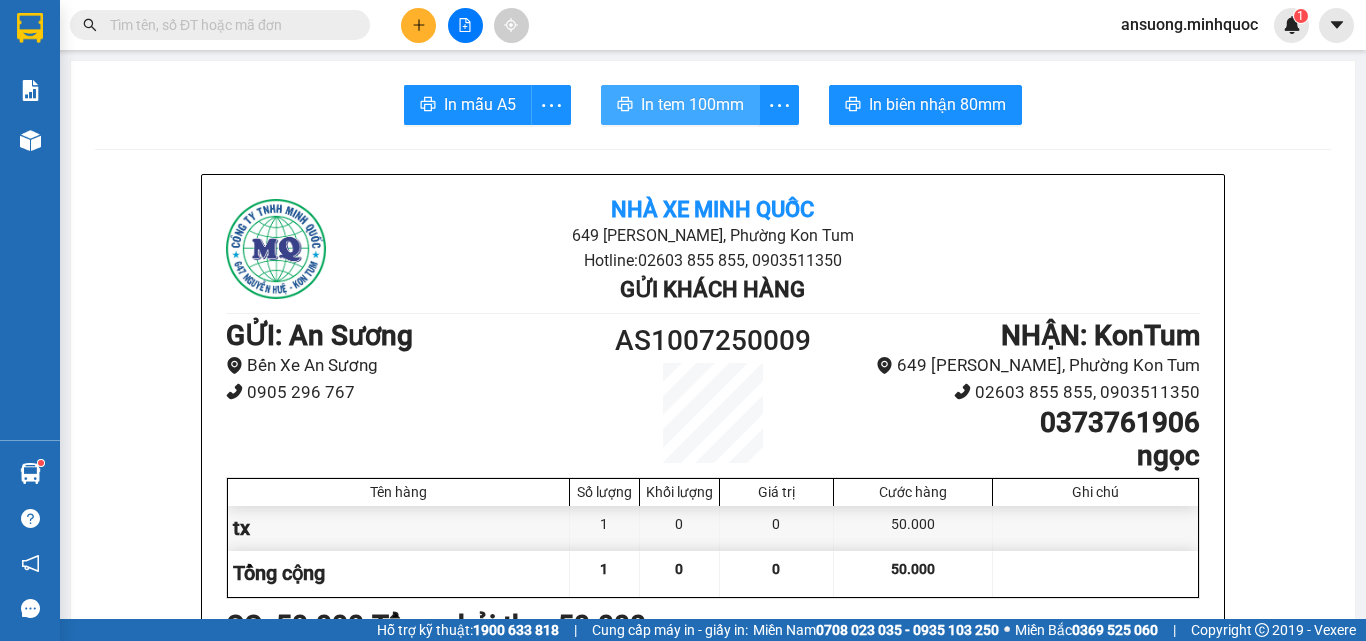click on "In tem 100mm" at bounding box center [692, 104] 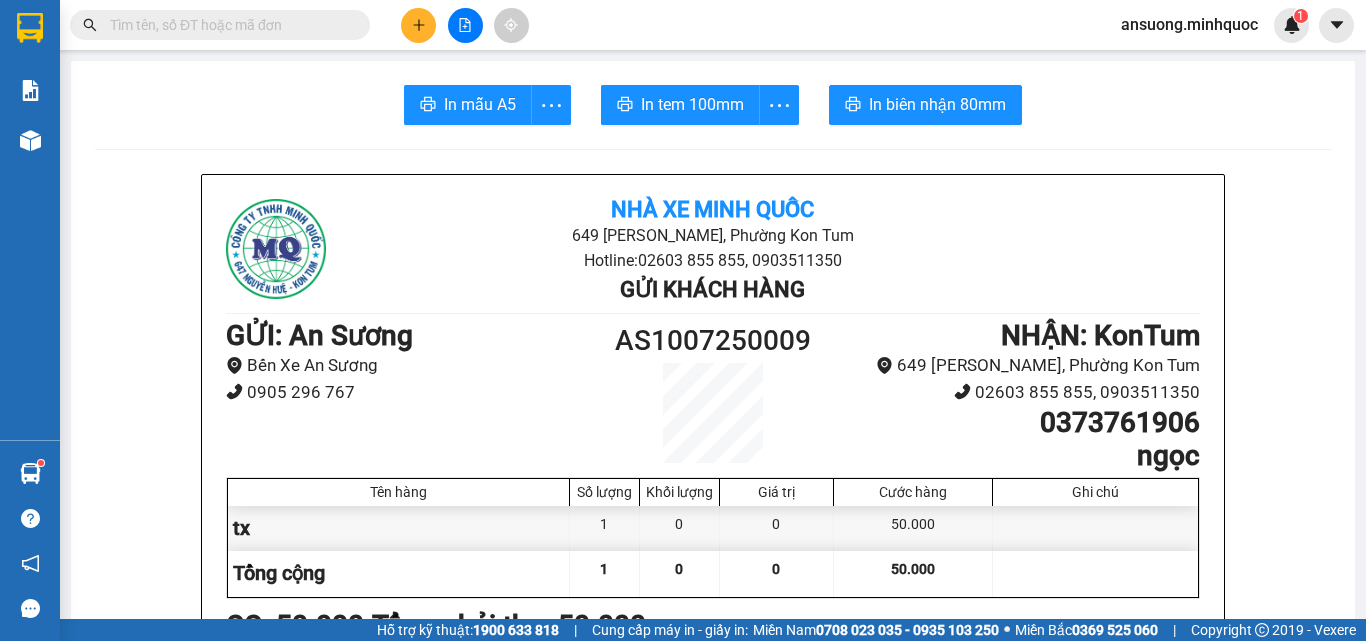 click at bounding box center [465, 25] 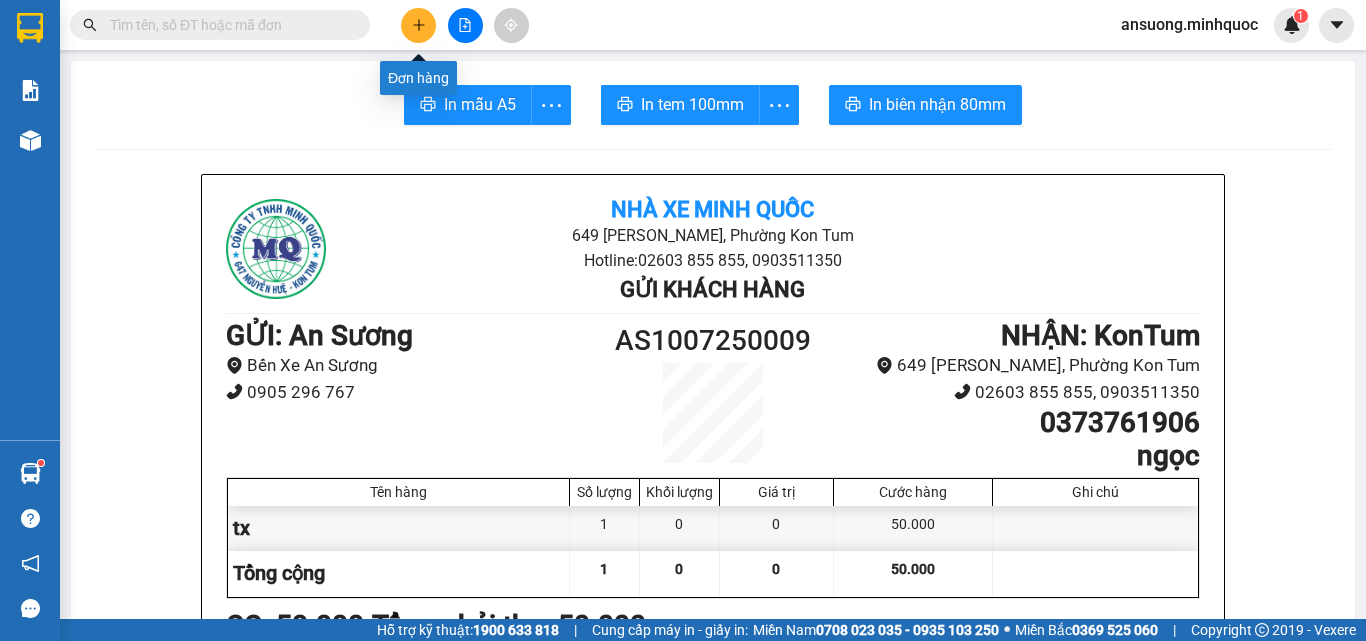 click on "Kết quả tìm kiếm ( 0 )  Bộ lọc  No Data ansuong.minhquoc 1     Báo cáo Báo cáo dòng tiền (nhà xe) Báo cáo dòng tiền (nhân viên) Báo cáo dòng tiền (trưởng trạm) Doanh số tạo đơn theo VP gửi (nhà xe) Doanh số tạo đơn theo VP gửi (nhân viên)     Kho hàng mới Hàng sắp về Hướng dẫn sử dụng Giới thiệu Vexere, nhận hoa hồng Phản hồi Phần mềm hỗ trợ bạn tốt chứ?  In mẫu A5
In tem 100mm
In biên nhận 80mm Nhà xe Minh Quốc 649 [PERSON_NAME], Phường Kon Tum Hotline:  02603 855 855, 0903511350 Gửi khách hàng GỬI :   An Sương   Bến Xe An Sương   0905 296 767 AS1007250009 NHẬN :   KonTum   649 [PERSON_NAME], Phường Kon Tum   02603 855 855, 0903511350 0373761906 ngọc Tên hàng Số lượng Khối lượng Giá trị Cước hàng Ghi chú tx 1 0 0 50.000 Tổng cộng 1 0 0 50.000 Loading... CC : 50.000 Tổng phải thu: 50.000 12:30[DATE] Nhân viên :" at bounding box center (683, 320) 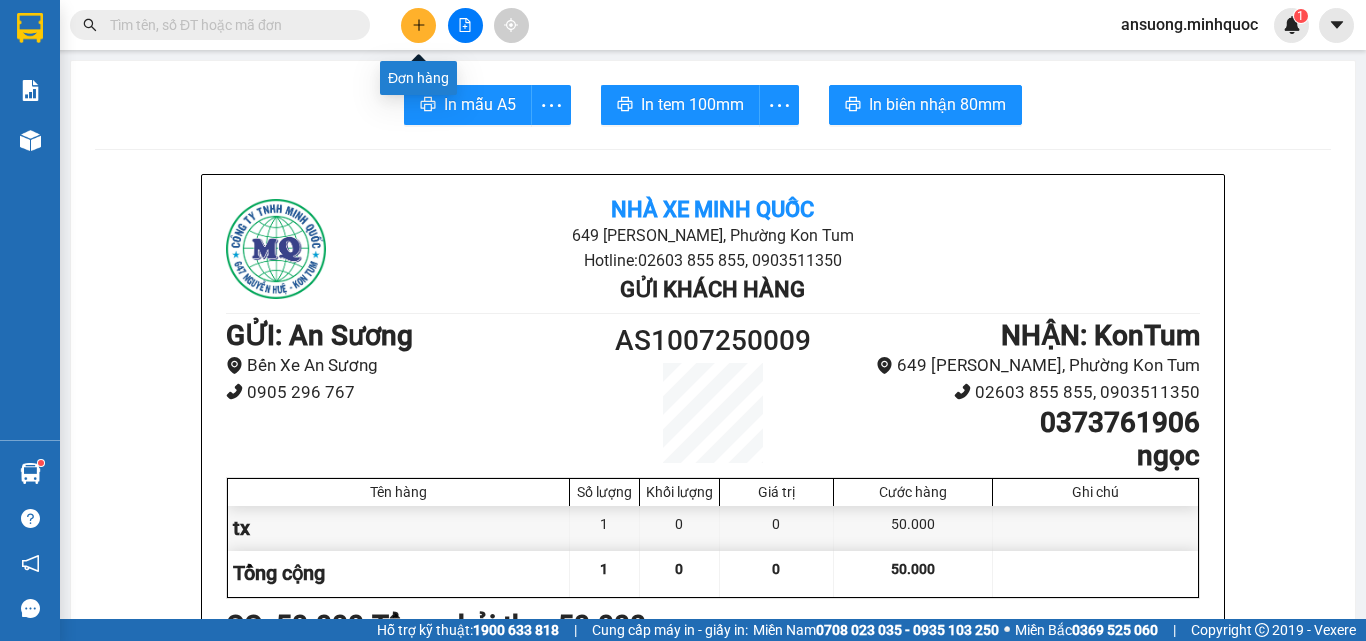 click on "Kết quả tìm kiếm ( 0 )  Bộ lọc  No Data ansuong.minhquoc 1" at bounding box center [683, 25] 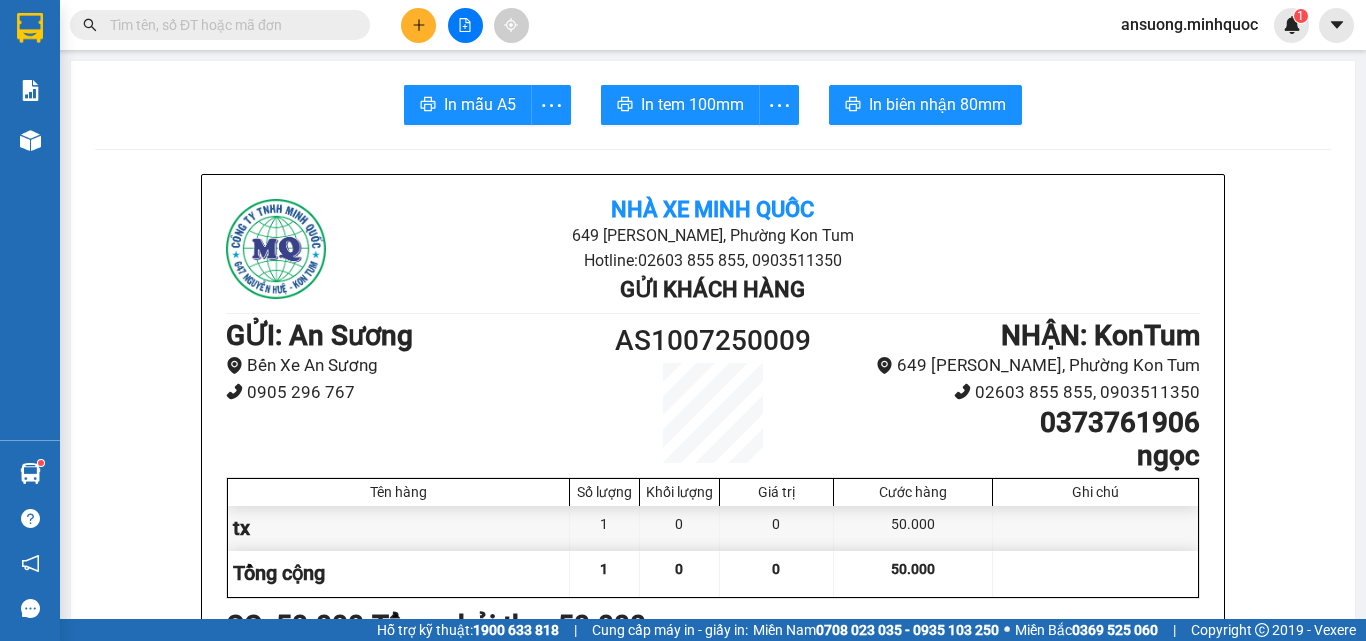 click 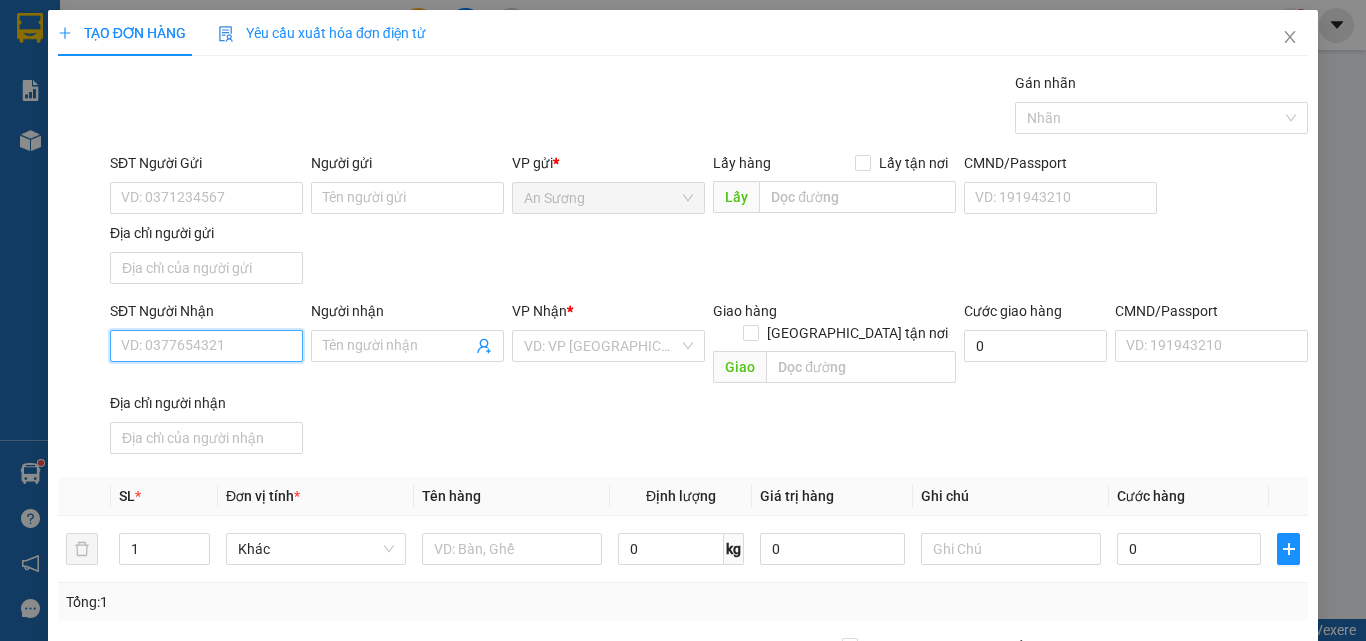 click on "SĐT Người Nhận" at bounding box center (206, 346) 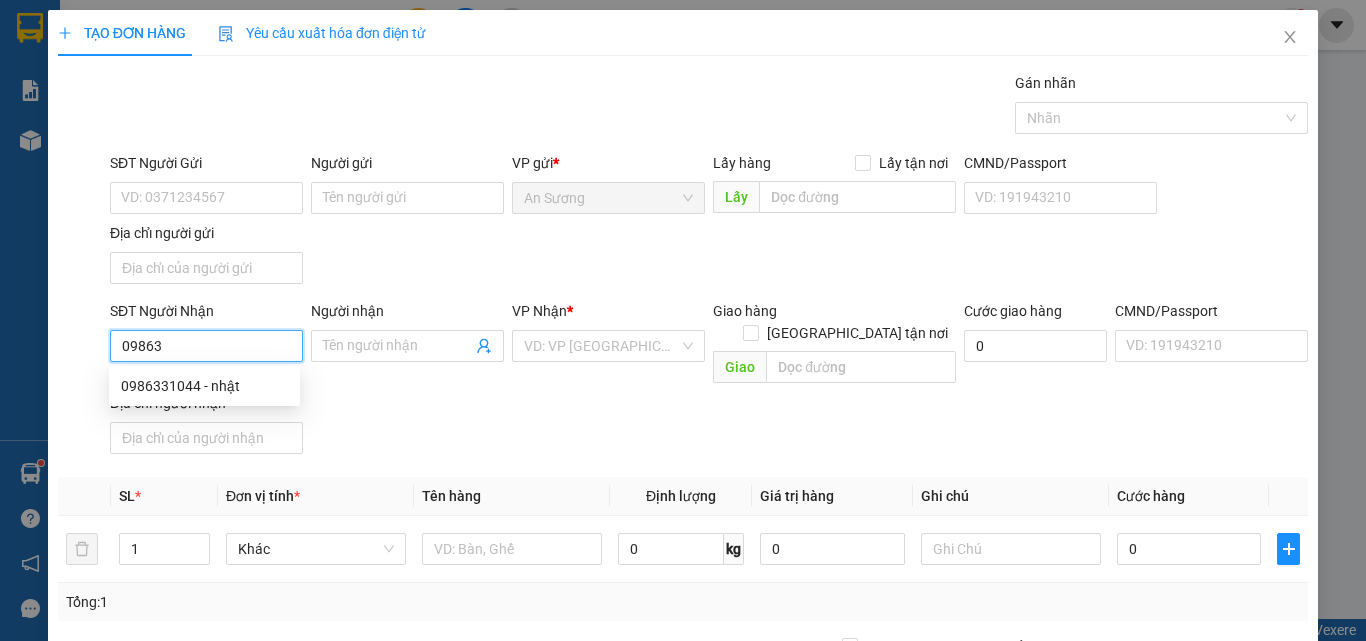 type on "098630" 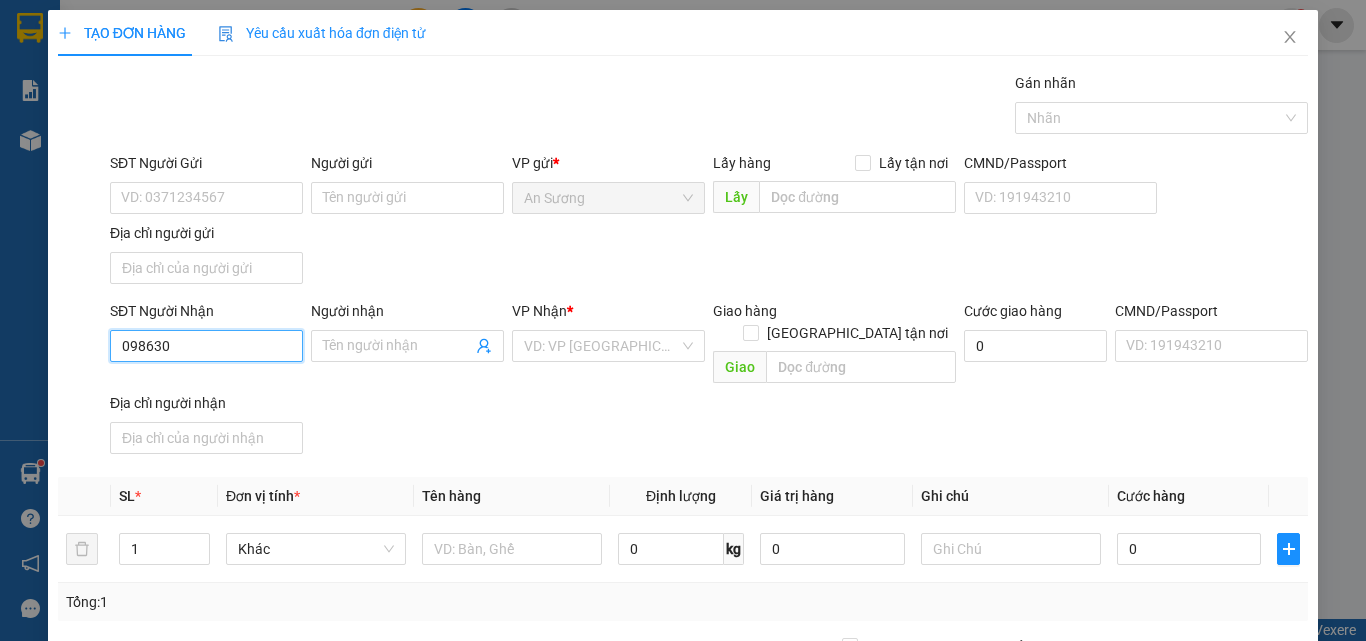 drag, startPoint x: 181, startPoint y: 340, endPoint x: 52, endPoint y: 375, distance: 133.66376 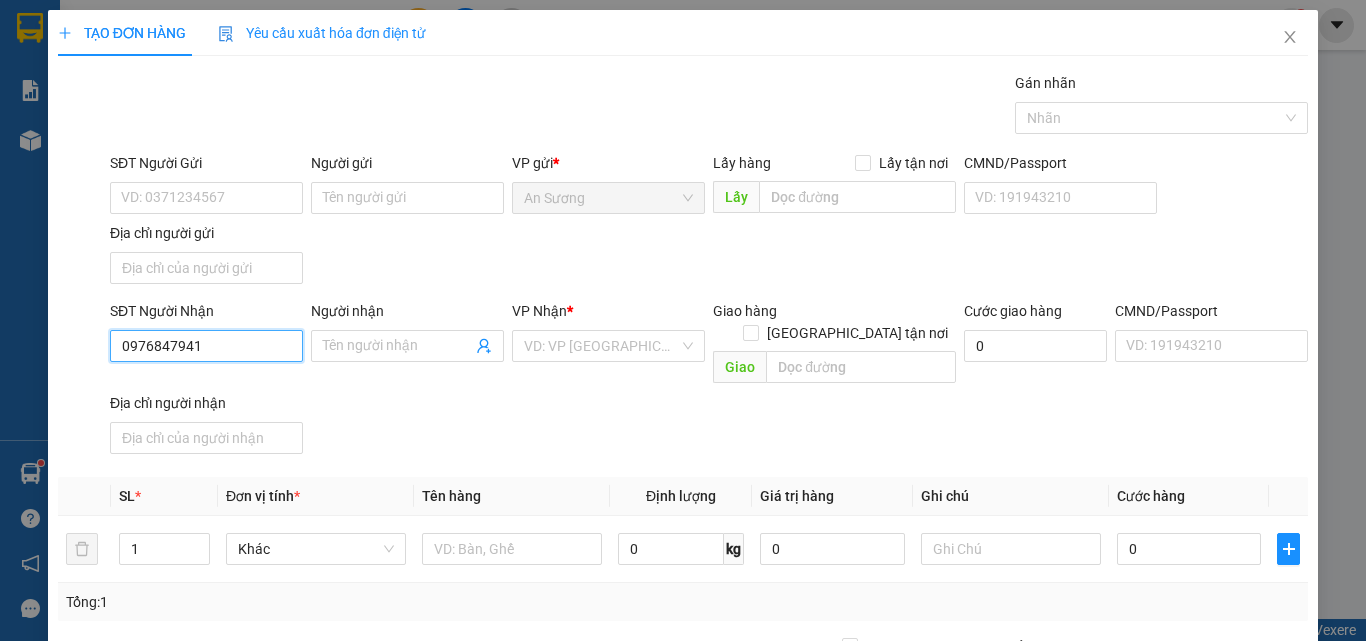 type on "0976847941" 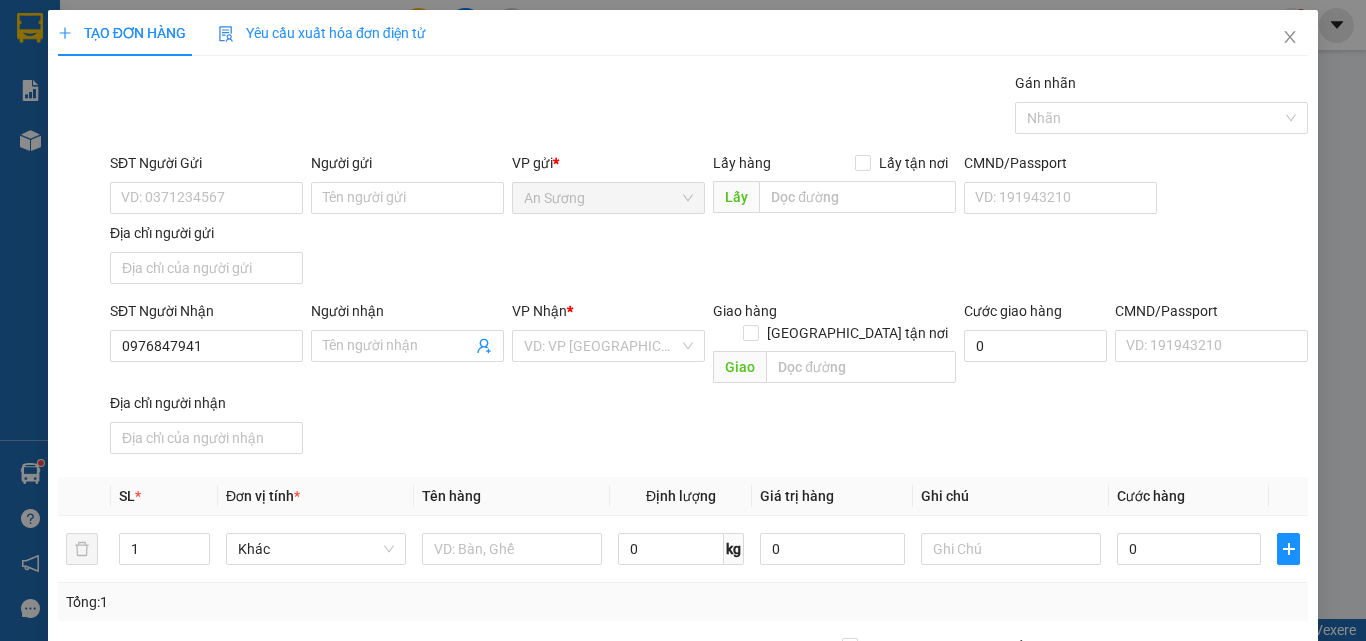 click on "SĐT Người Nhận 0976847941 Người nhận Tên người nhận VP Nhận  * VD: VP [GEOGRAPHIC_DATA] Giao hàng [GEOGRAPHIC_DATA] tận nơi Giao Cước giao hàng 0 CMND/Passport VD: [PASSPORT] Địa chỉ người nhận" at bounding box center [709, 381] 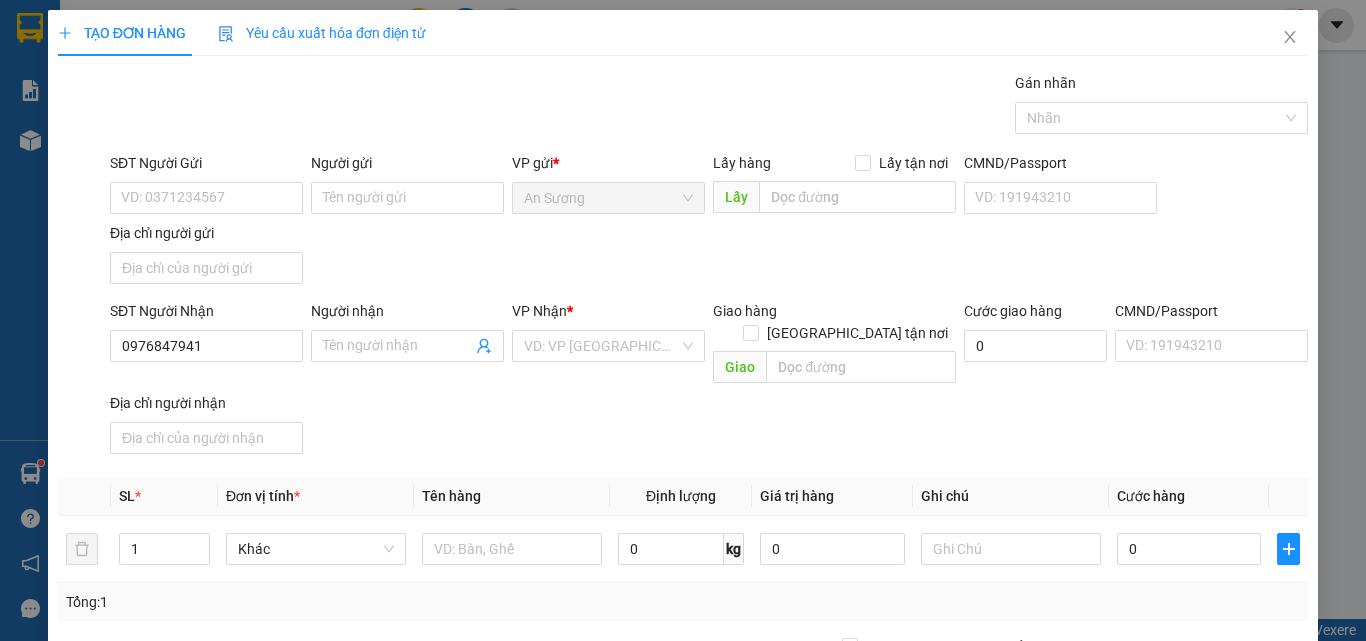 click on "VP Nhận  * VD: VP [GEOGRAPHIC_DATA]" at bounding box center (608, 335) 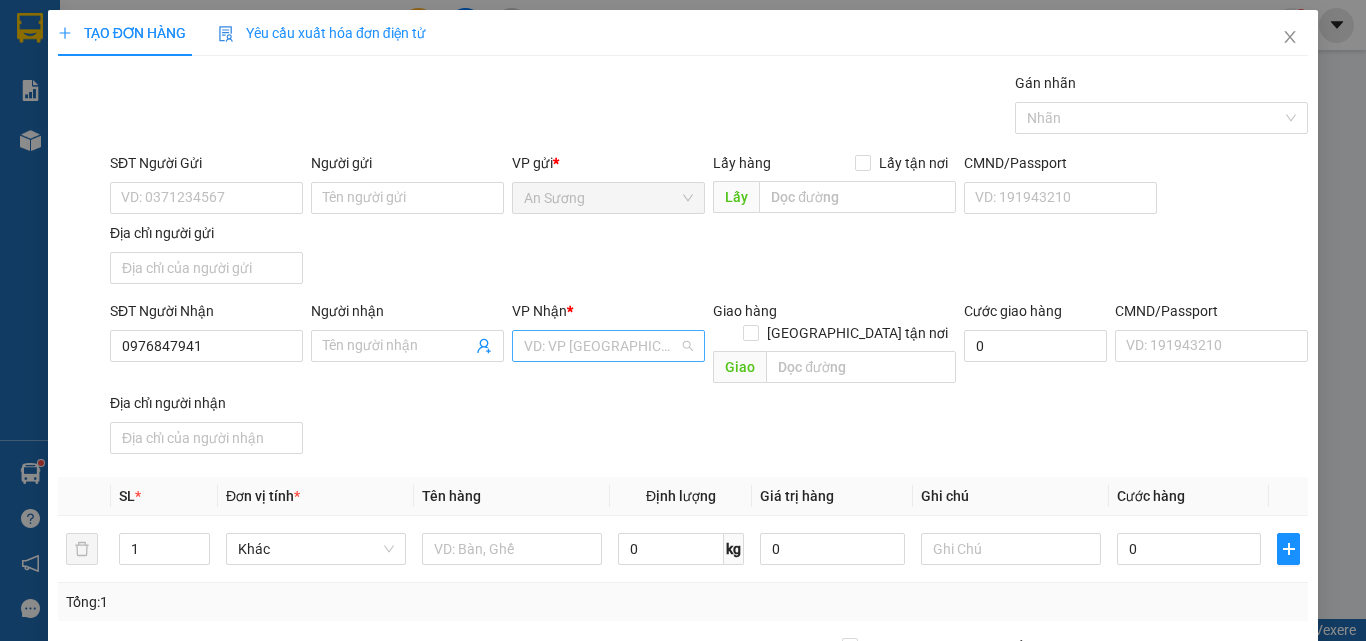 click at bounding box center [601, 346] 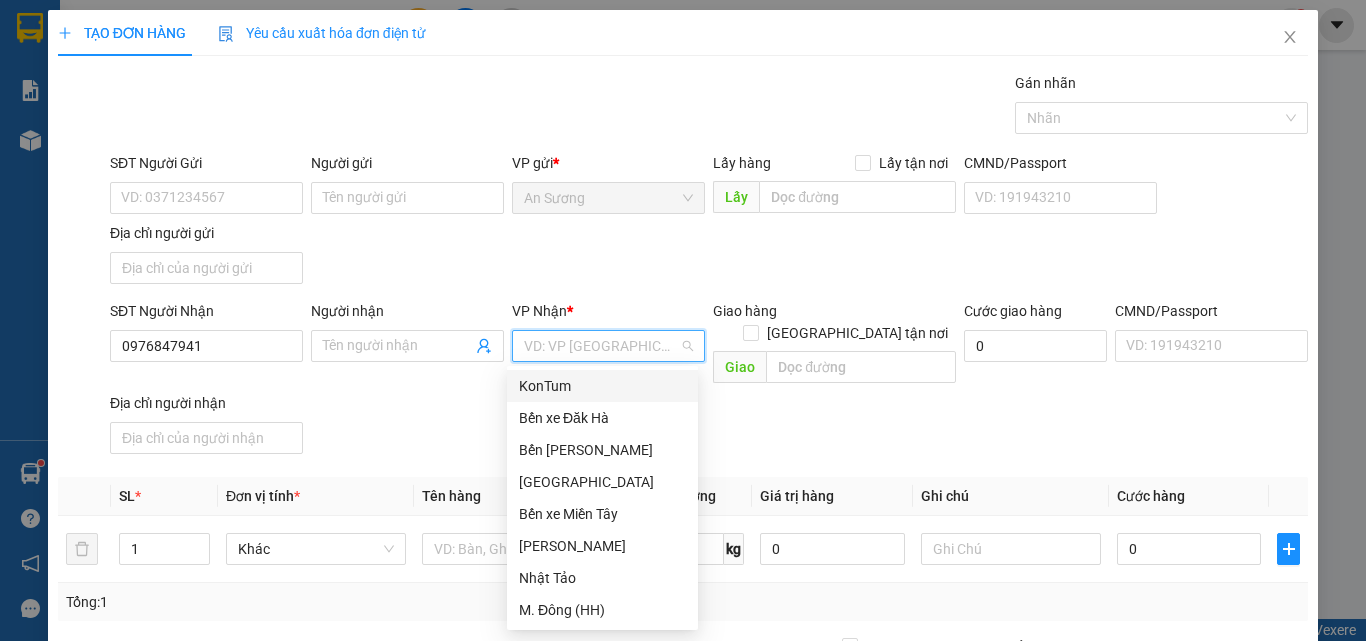 drag, startPoint x: 535, startPoint y: 385, endPoint x: 523, endPoint y: 391, distance: 13.416408 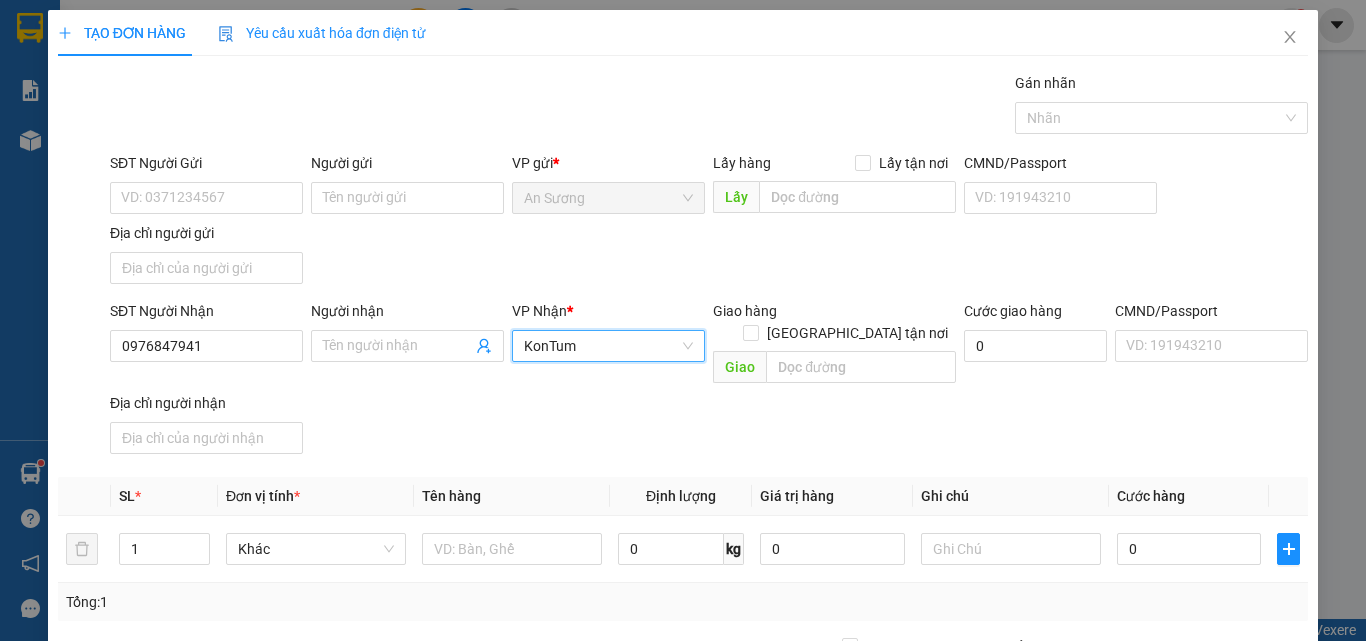 click on "SĐT Người Nhận 0976847941 Người nhận Tên người nhận VP Nhận  * KonTum KonTum Giao hàng Giao tận nơi Giao Cước giao hàng 0 CMND/Passport VD: [PASSPORT] Địa chỉ người nhận" at bounding box center [709, 381] 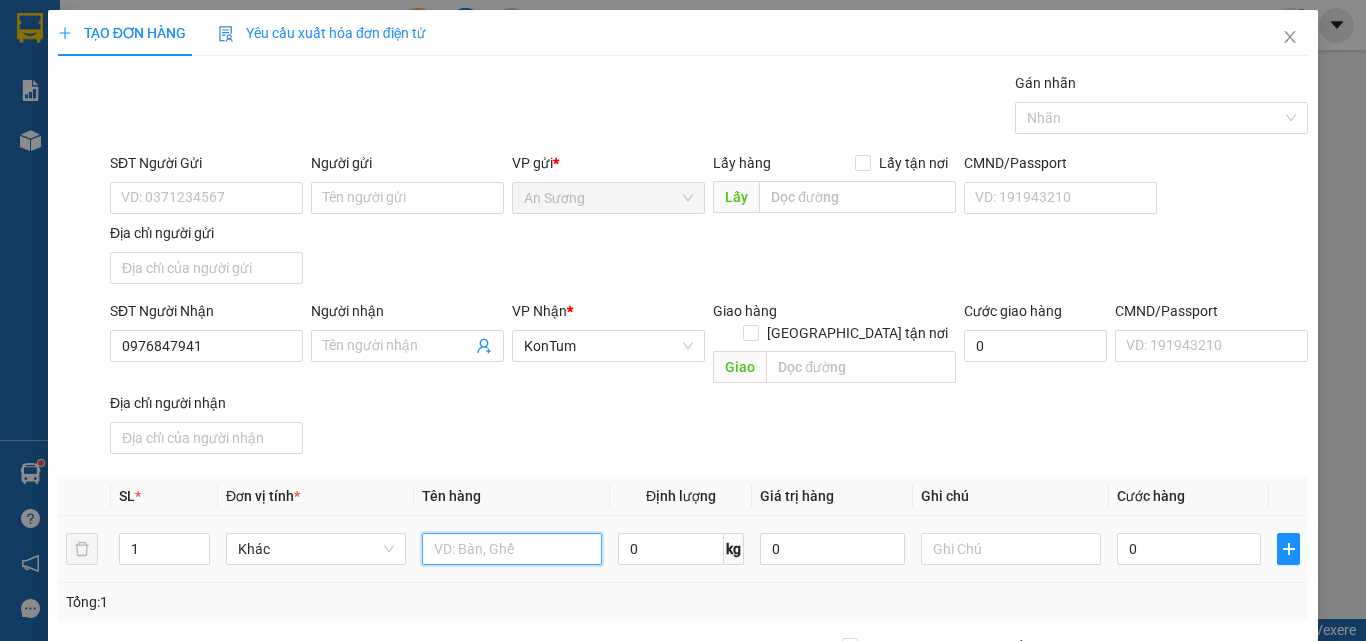 click at bounding box center [512, 549] 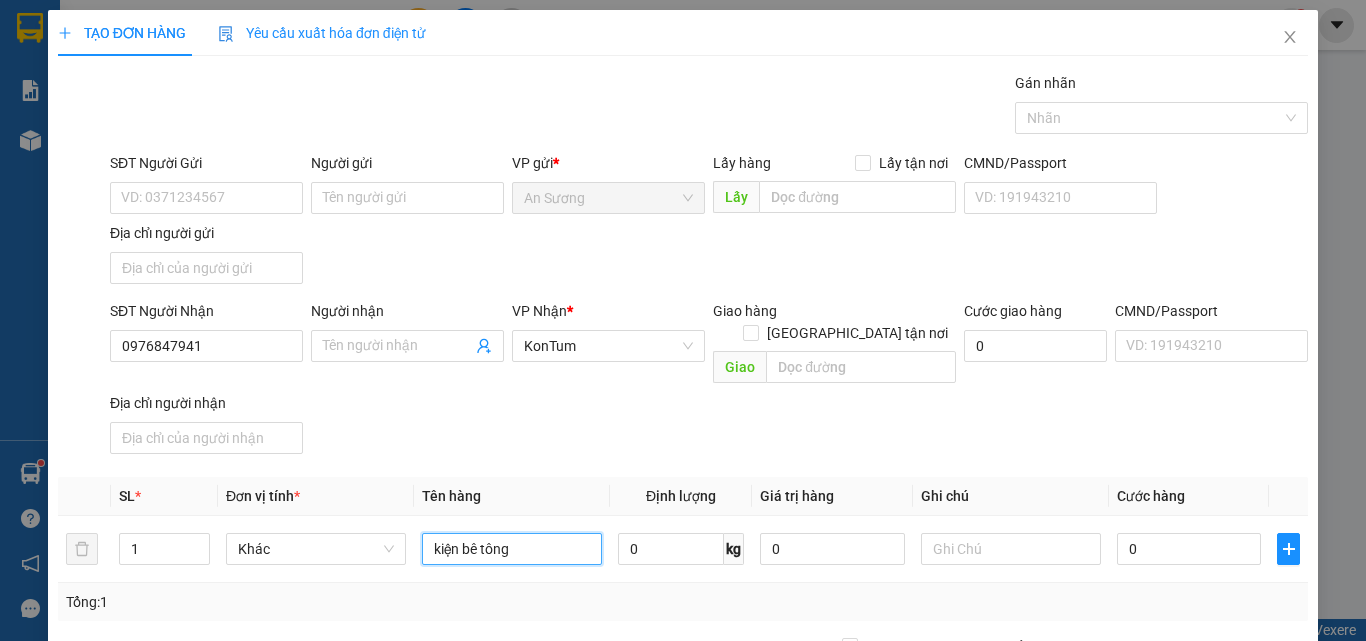 type on "kiện bê tông" 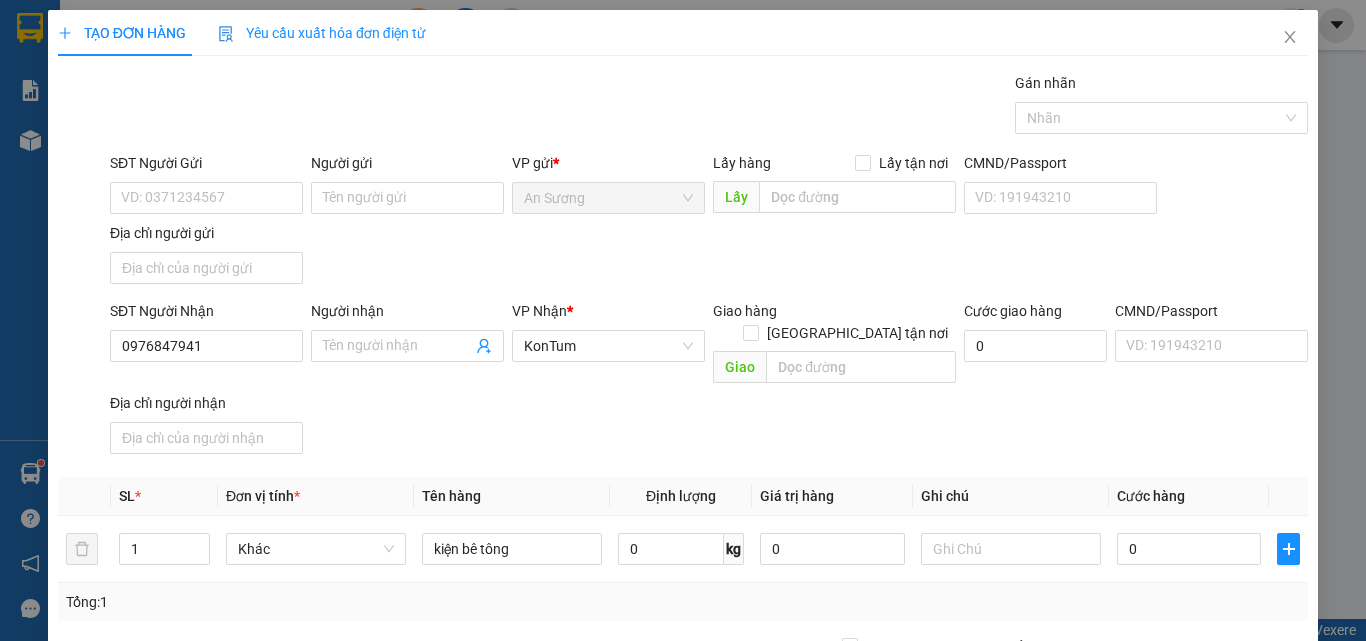 click on "Transit Pickup Surcharge Ids Transit Deliver Surcharge Ids Transit Deliver Surcharge Transit Deliver Surcharge Gán nhãn   Nhãn SĐT Người Gửi VD: 0371234567 Người gửi Tên người gửi VP gửi  * An Sương Lấy hàng Lấy tận nơi Lấy CMND/Passport VD: [PASSPORT] Địa chỉ người gửi SĐT Người Nhận 0976847941 Người nhận Tên người nhận VP Nhận  * KonTum Giao hàng Giao tận nơi Giao Cước giao hàng 0 CMND/Passport VD: [PASSPORT] Địa chỉ người nhận SL  * Đơn vị tính  * Tên hàng  Định lượng Giá trị hàng Ghi chú Cước hàng                   1 Khác kiện bê tông 0 kg 0 0 Tổng:  1 Ghi chú đơn hàng Thu Hộ 0 Phí thu hộ khách nhận trả 0 Tổng cước 0 Hình thức thanh toán Chọn HT Thanh Toán Số tiền thu trước 0 Chưa thanh toán 0 Chọn HT Thanh Toán Lưu nháp Xóa Thông tin [PERSON_NAME] và [PERSON_NAME]" at bounding box center [683, 467] 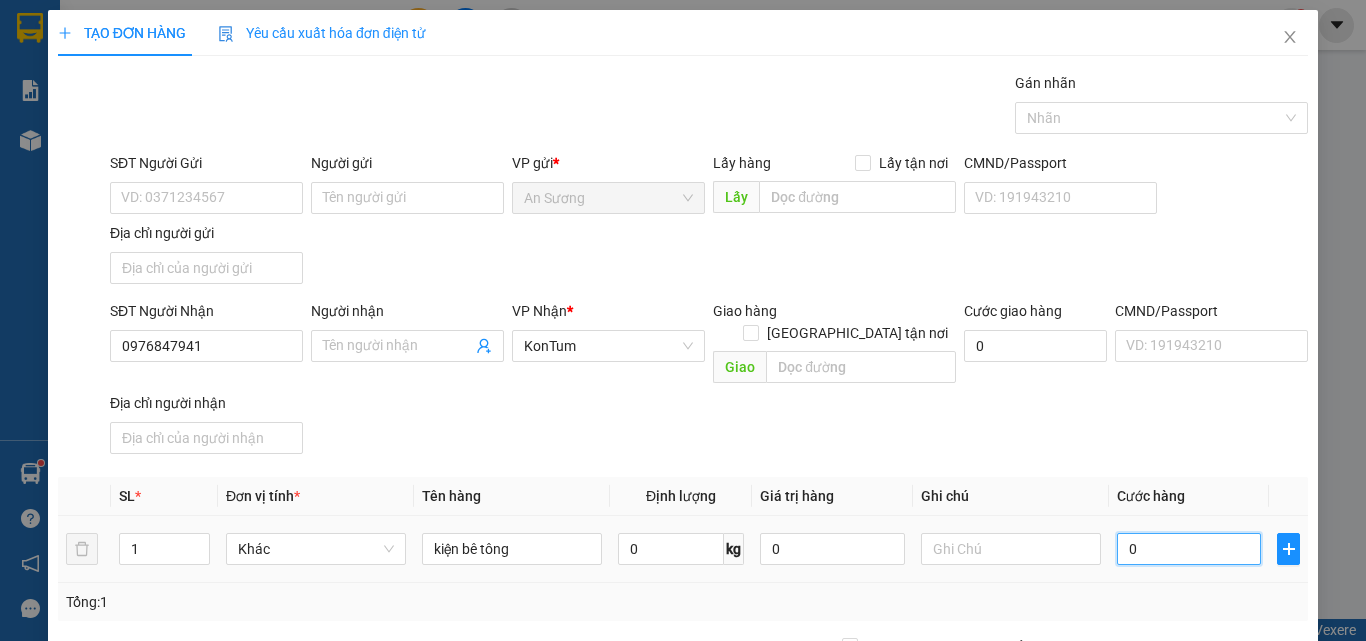 click on "0" at bounding box center [1189, 549] 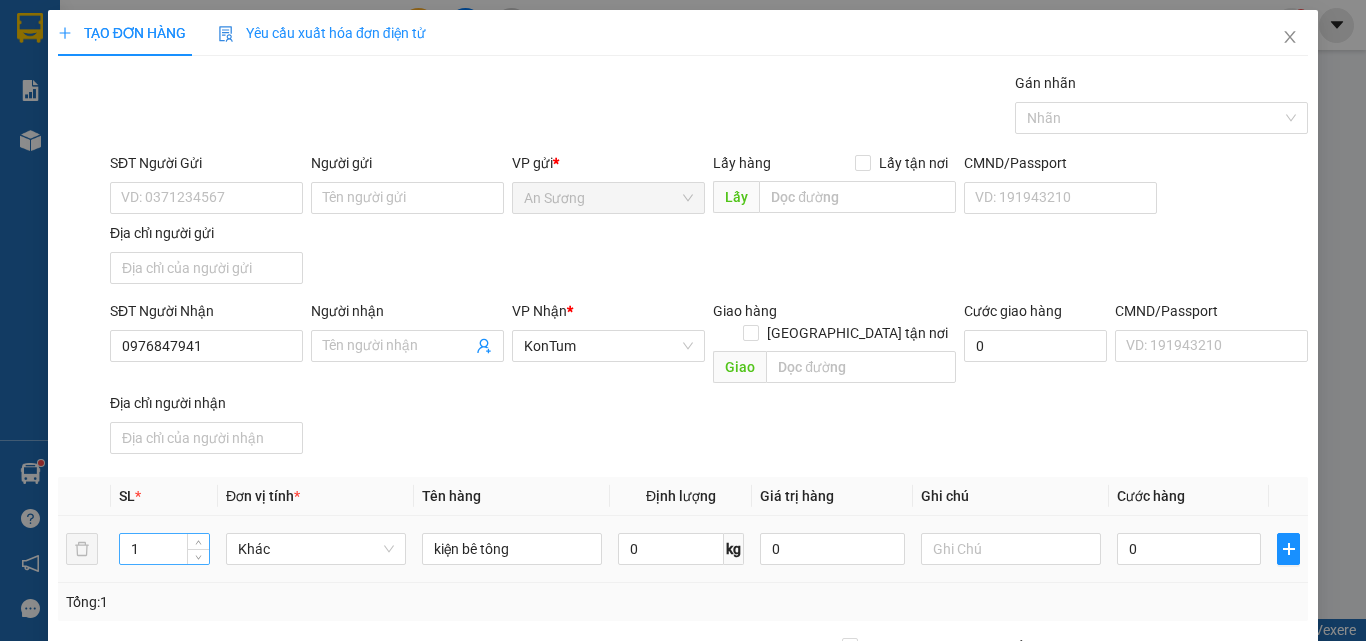 click on "1" at bounding box center [164, 549] 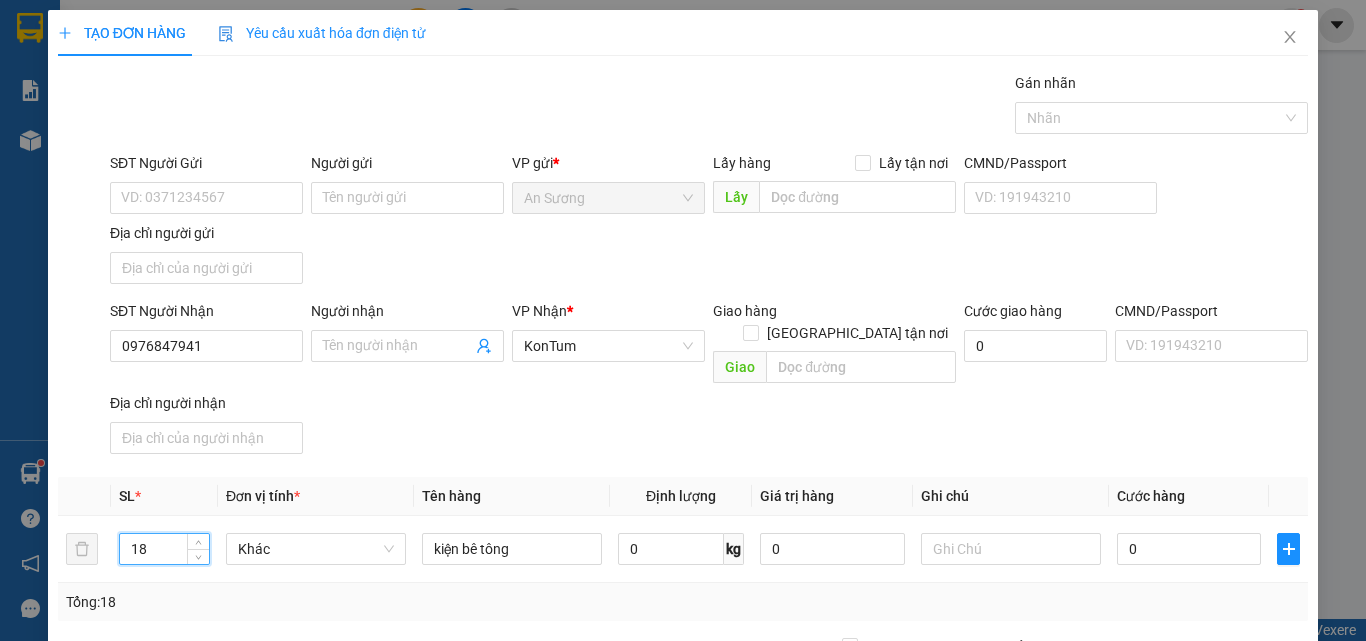 type on "18" 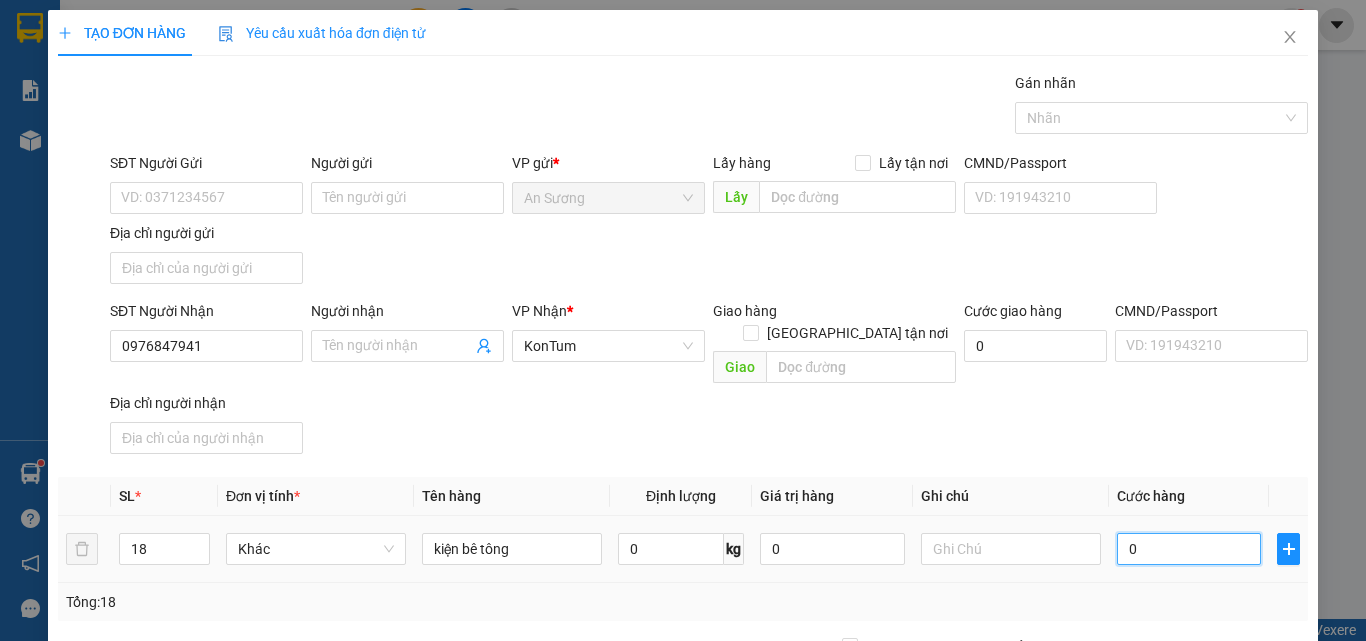 click on "0" at bounding box center [1189, 549] 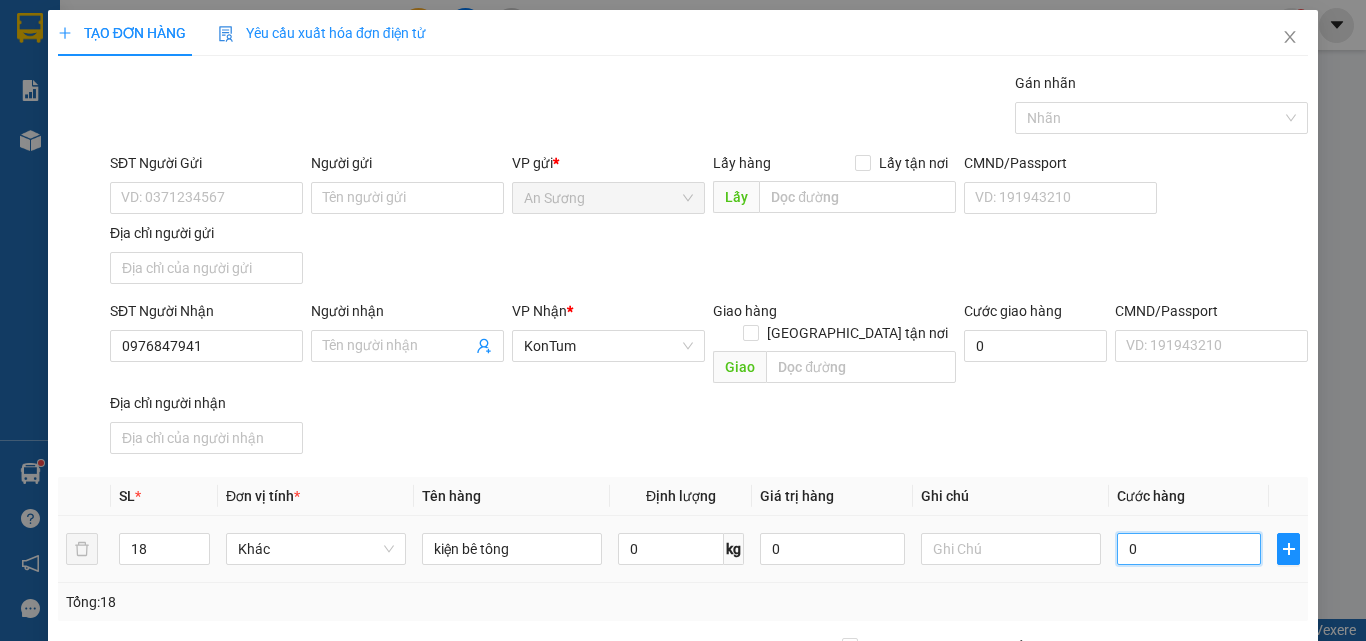 type on "7" 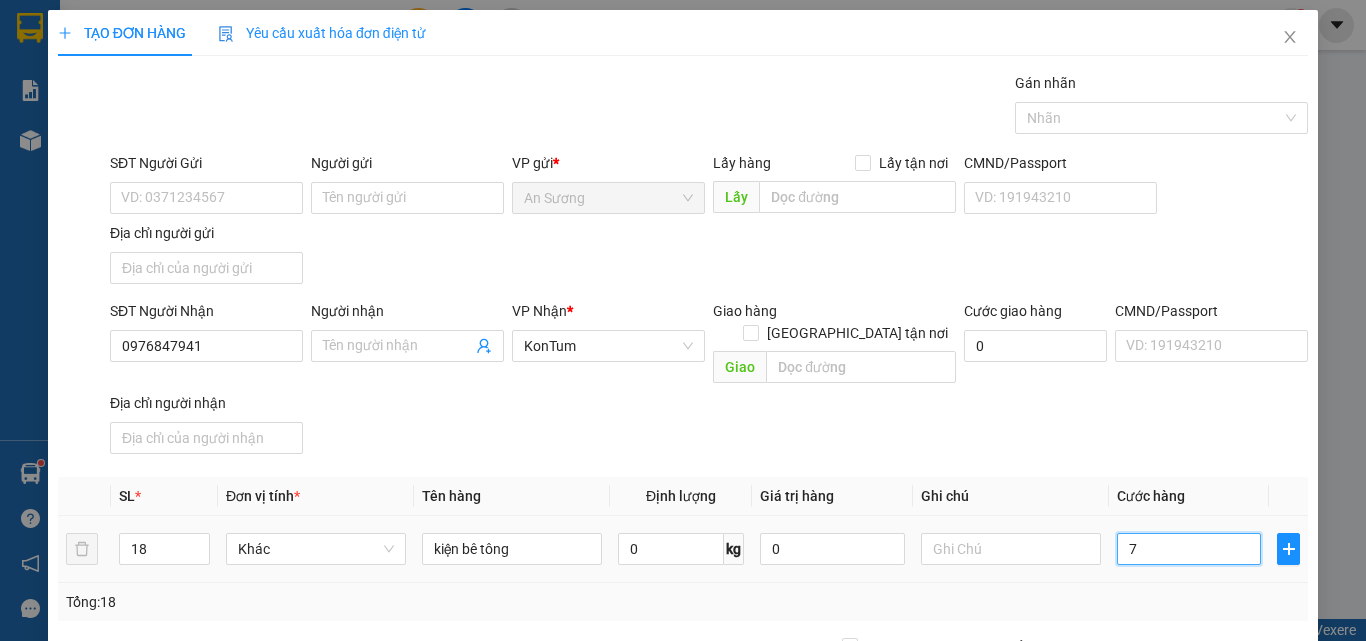 type on "70" 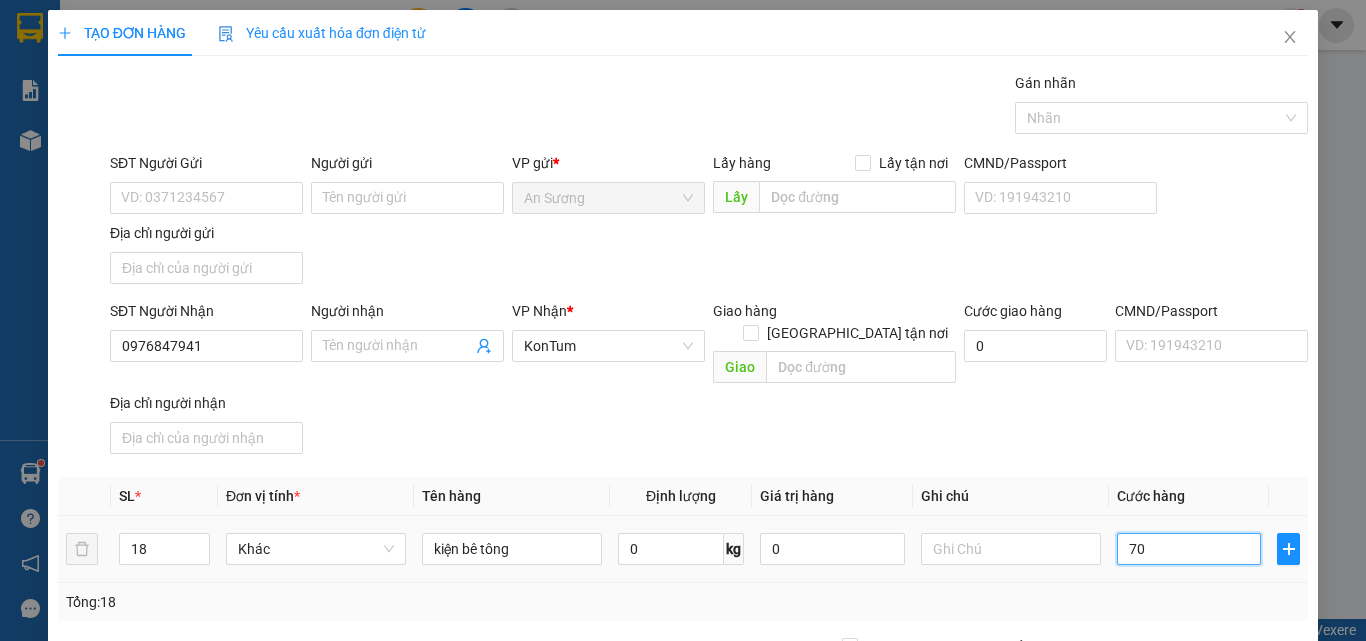 type on "700" 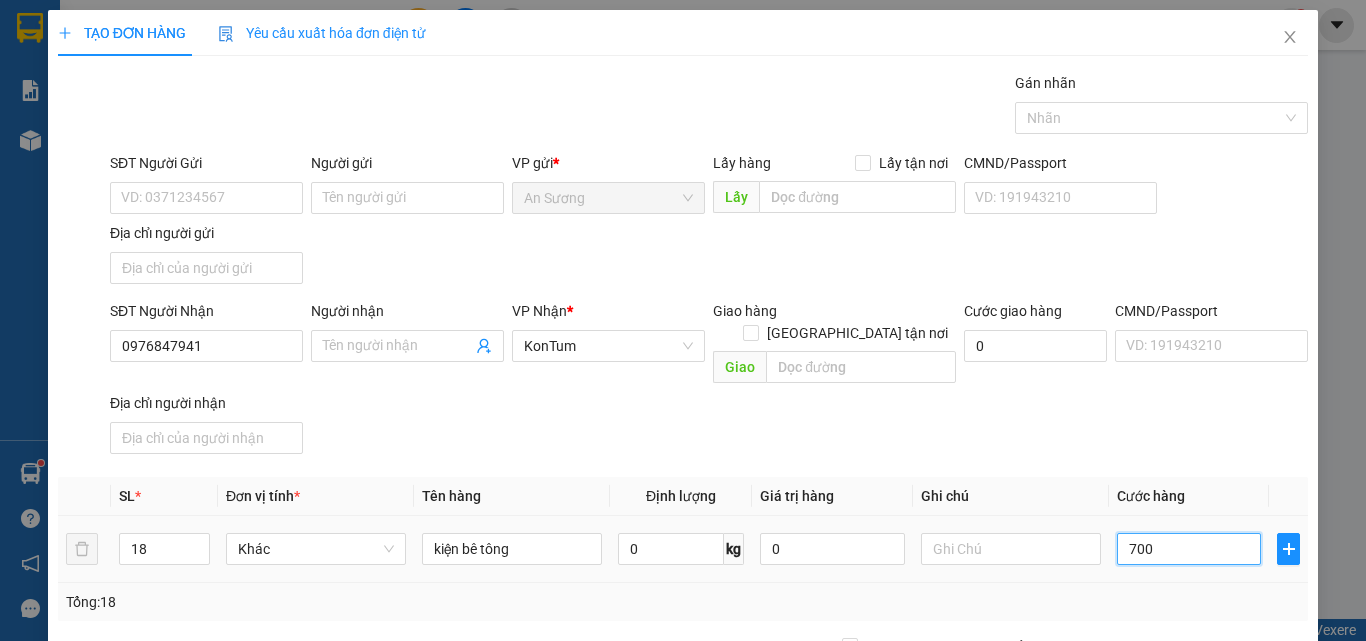 type on "700" 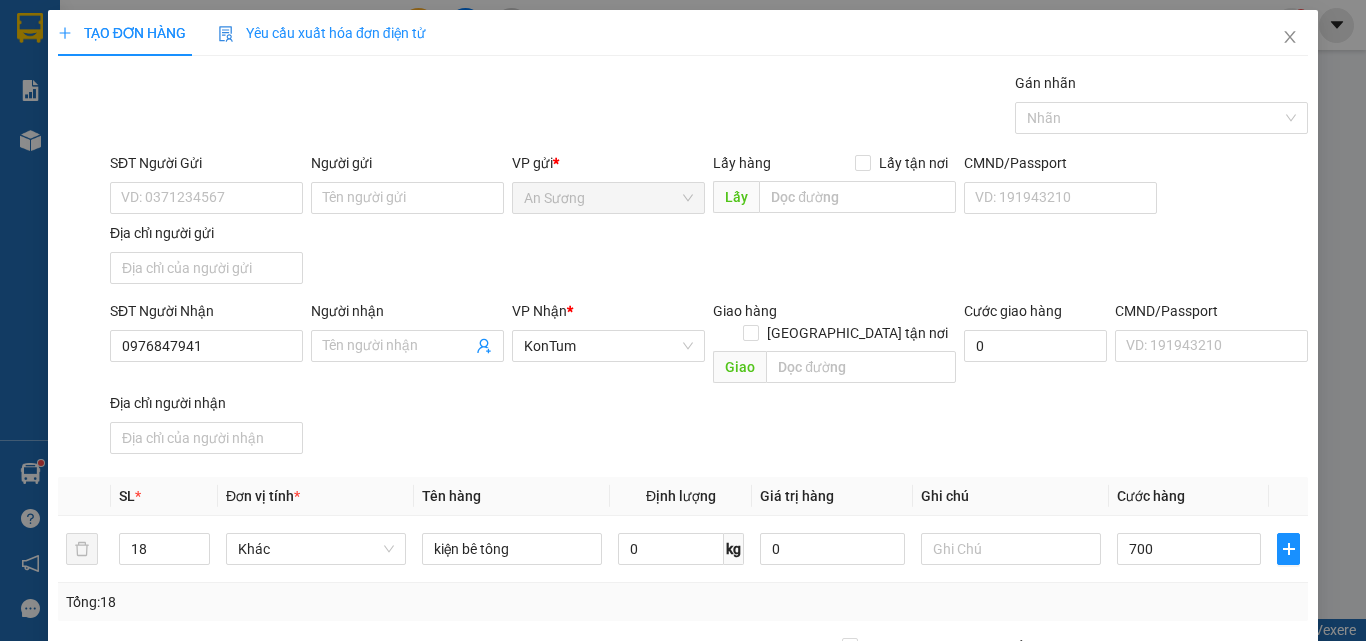 type on "700.000" 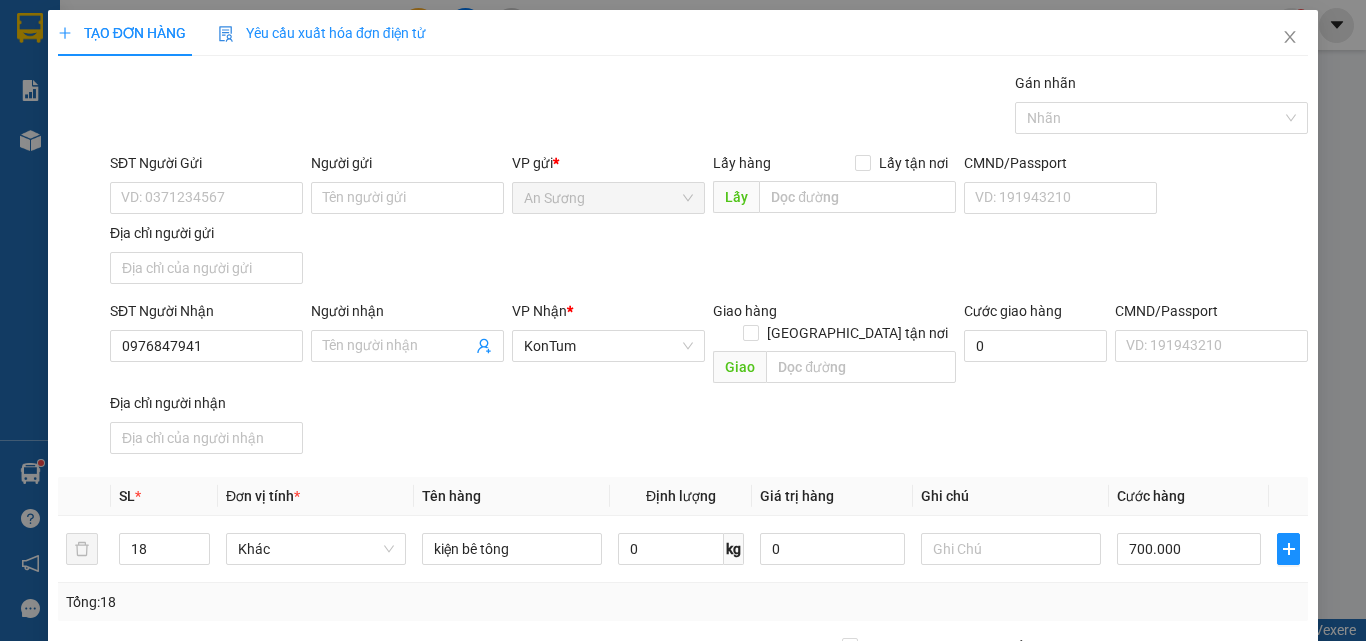 click on "SĐT Người Nhận 0976847941 Người nhận Tên người nhận VP Nhận  * KonTum Giao hàng Giao tận nơi Giao Cước giao hàng 0 CMND/Passport VD: [PASSPORT] Địa chỉ người nhận" at bounding box center [709, 381] 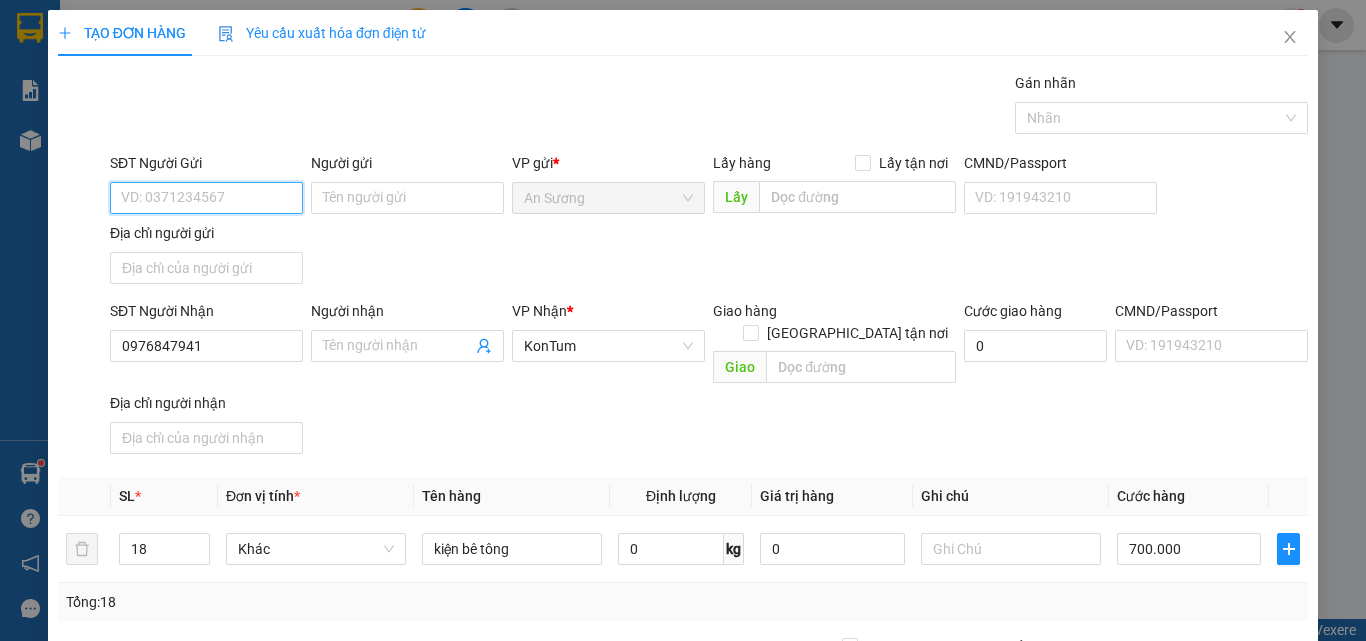 click on "SĐT Người Gửi" at bounding box center (206, 198) 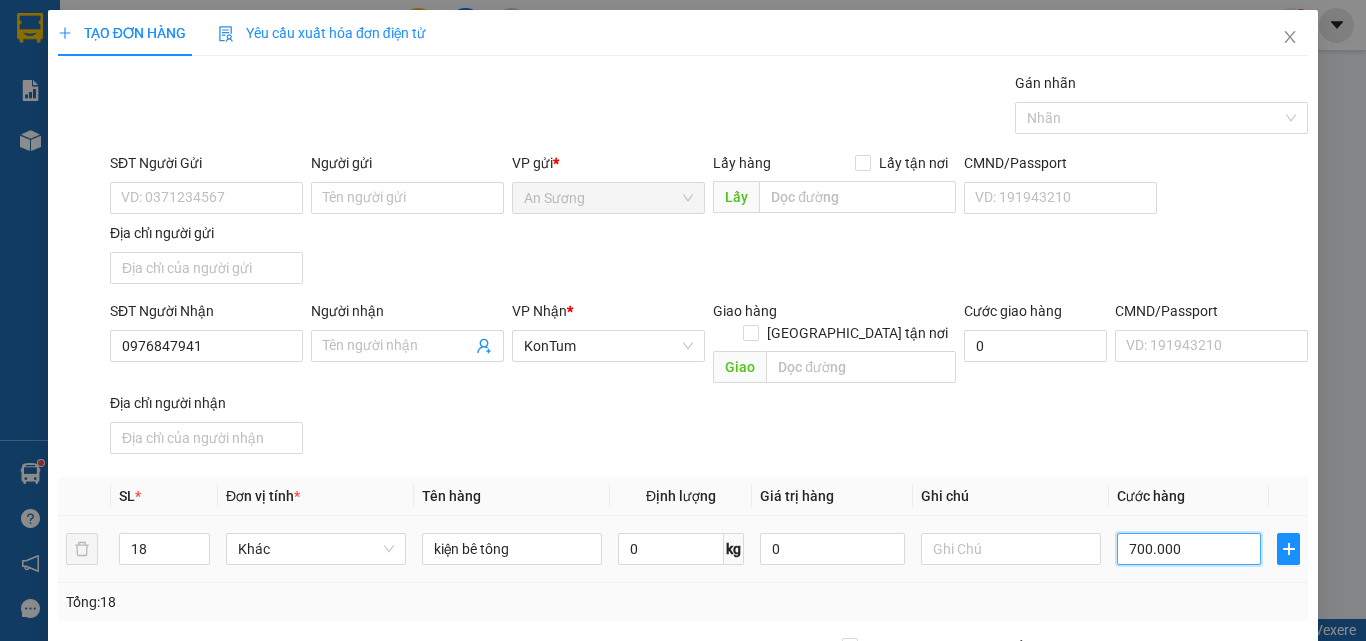 click on "700.000" at bounding box center [1189, 549] 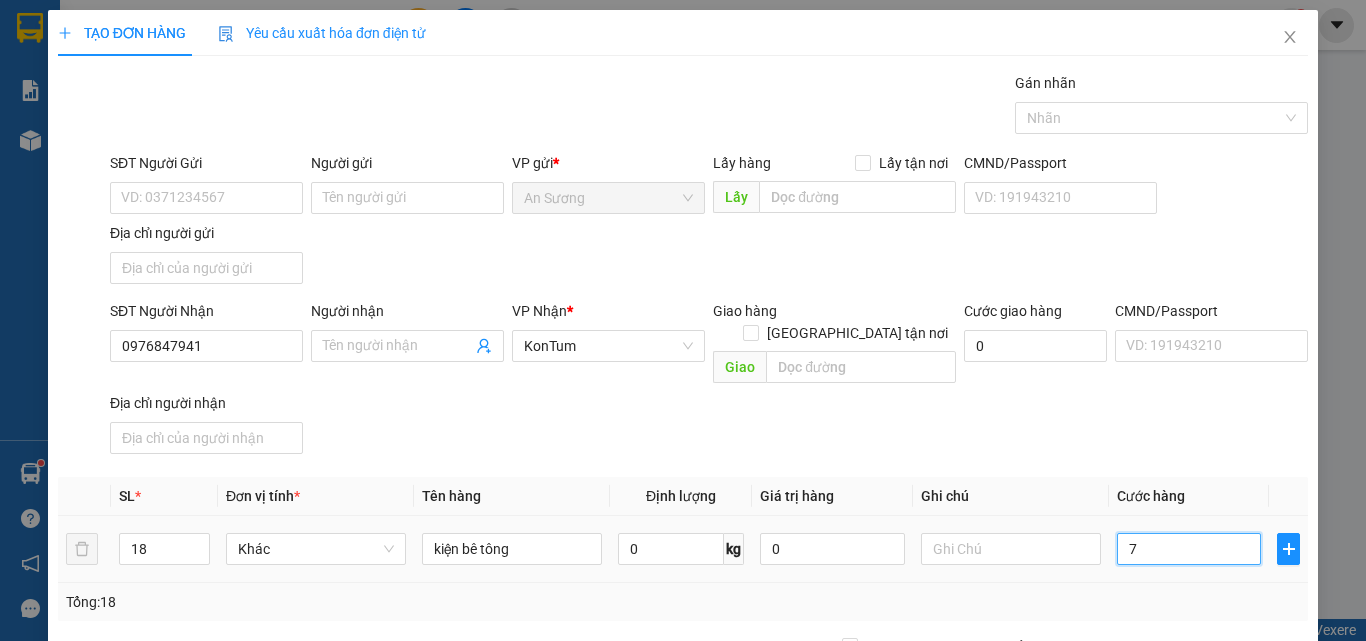 type on "72" 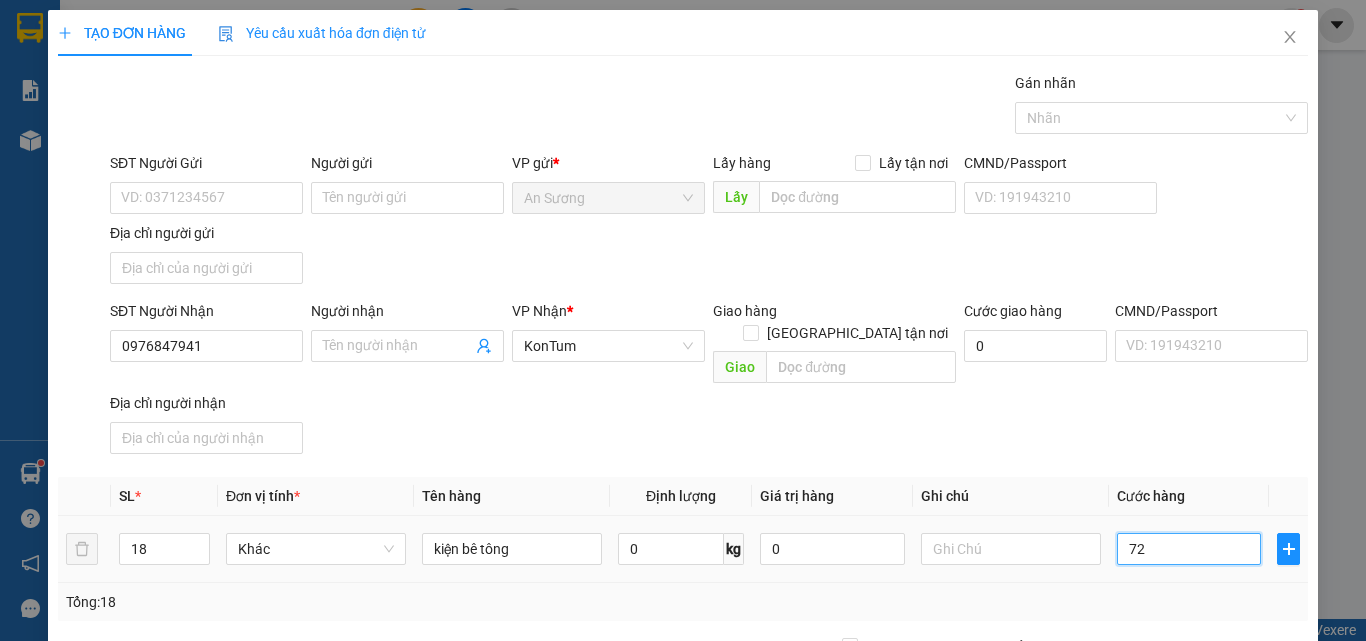 type on "720" 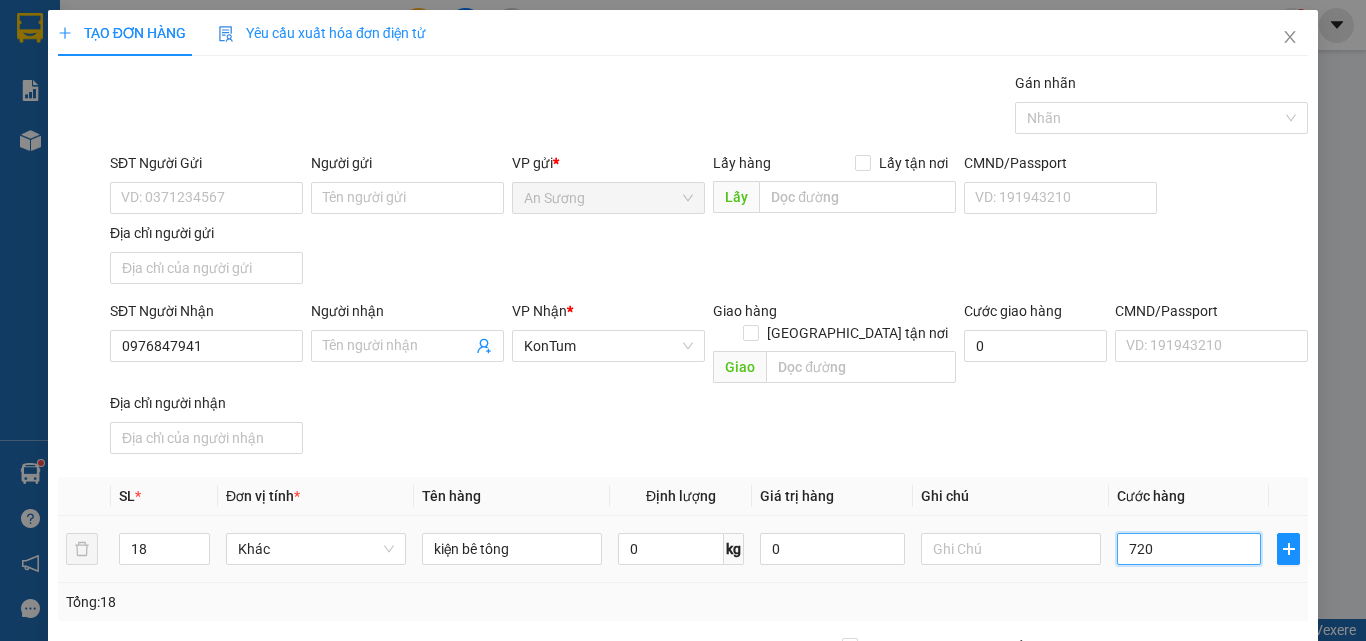 type on "720" 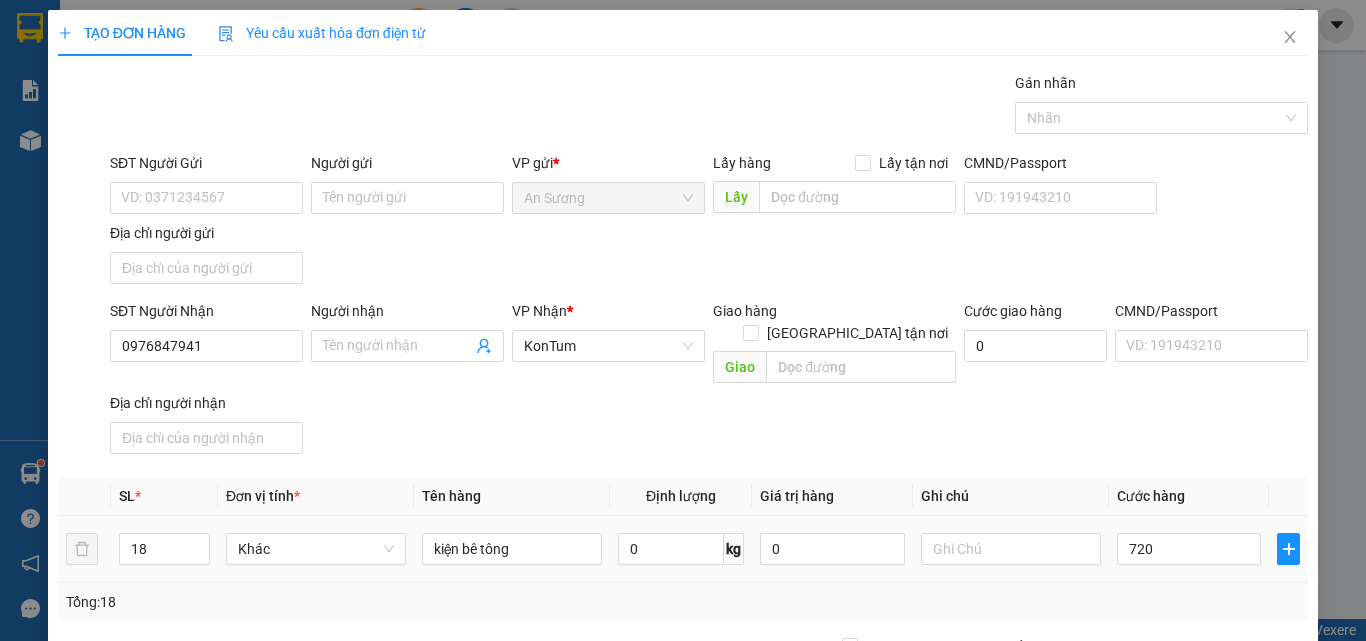type on "720.000" 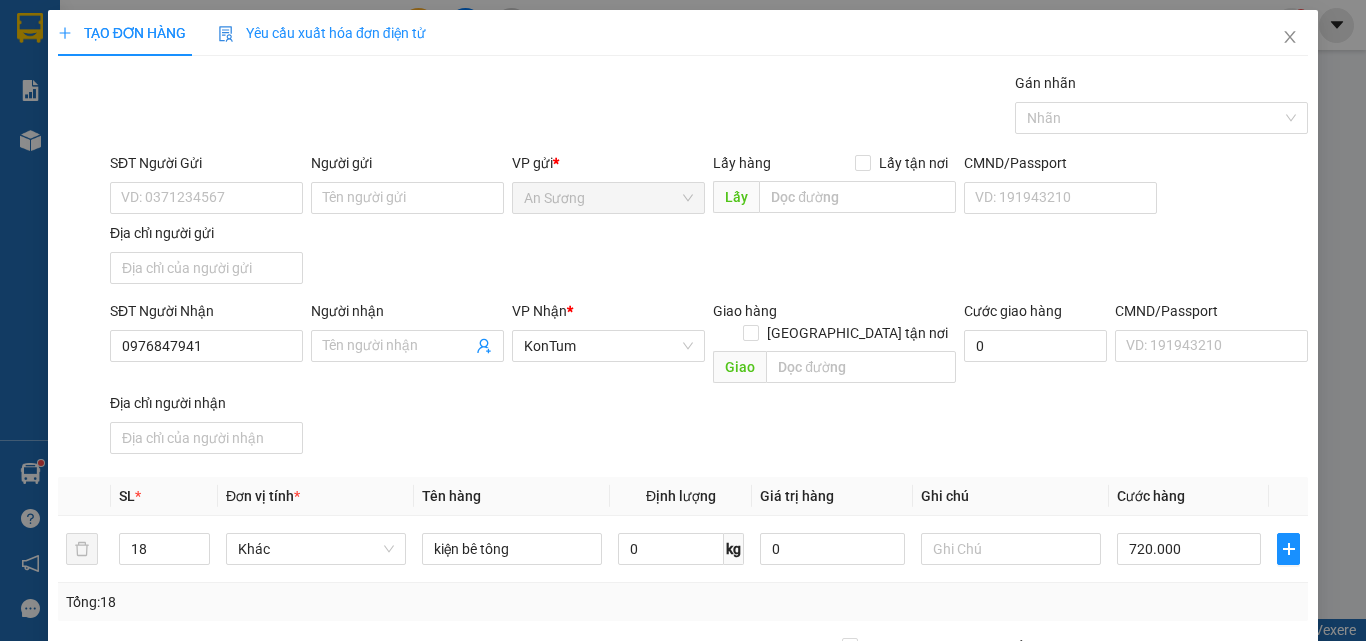 click on "CMND/Passport VD: [PASSPORT]" at bounding box center [1211, 346] 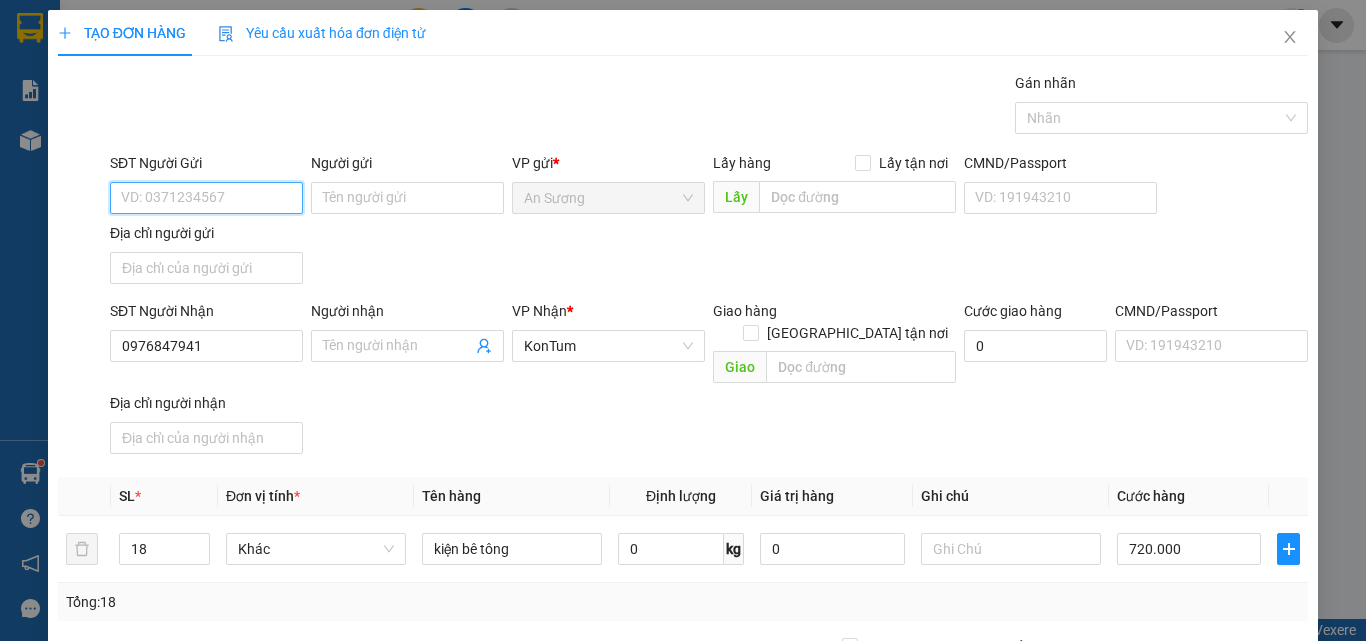 click on "SĐT Người Gửi" at bounding box center [206, 198] 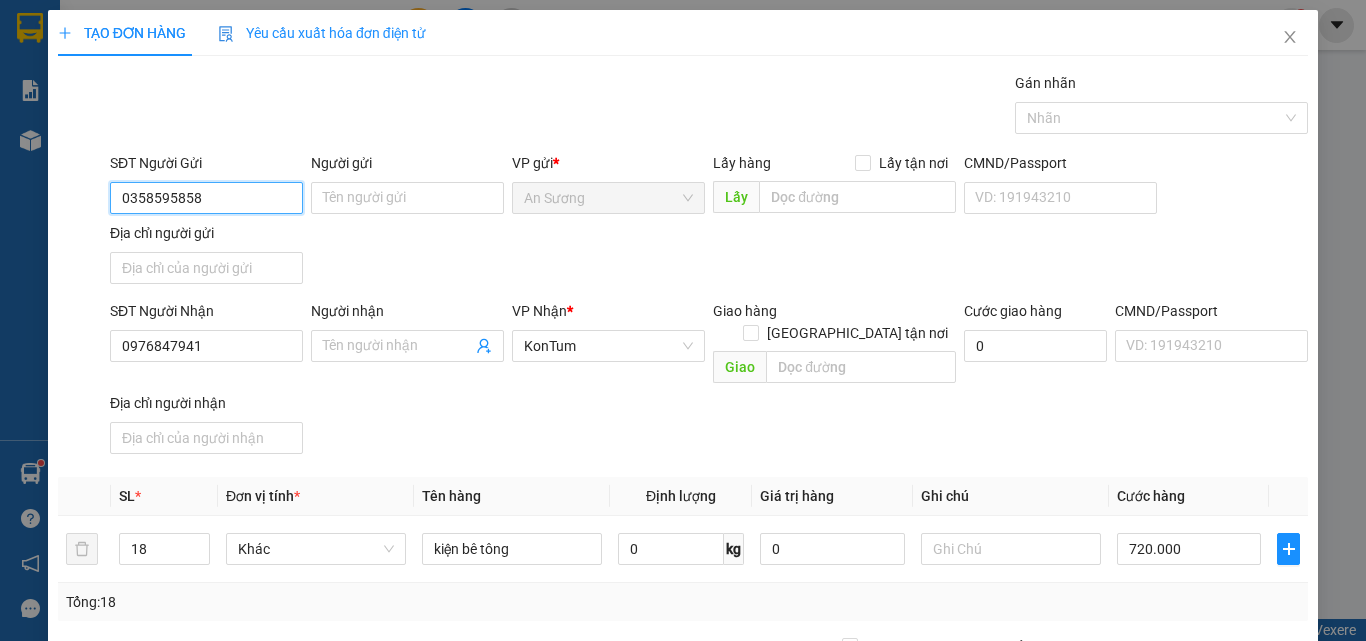 type on "0358595858" 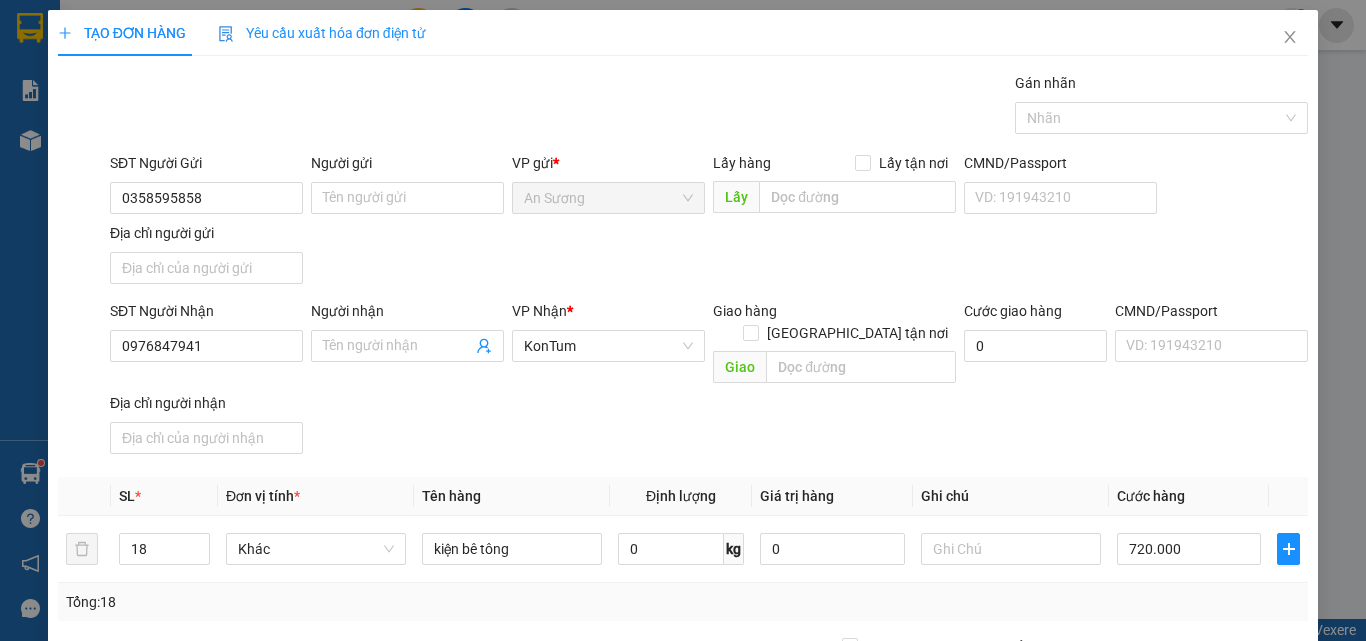 click on "SĐT Người Gửi 0358595858 0358595858 Người gửi Tên người gửi VP gửi  * An Sương Lấy hàng Lấy tận nơi Lấy CMND/Passport VD: [PASSPORT] Địa chỉ người gửi" at bounding box center [709, 222] 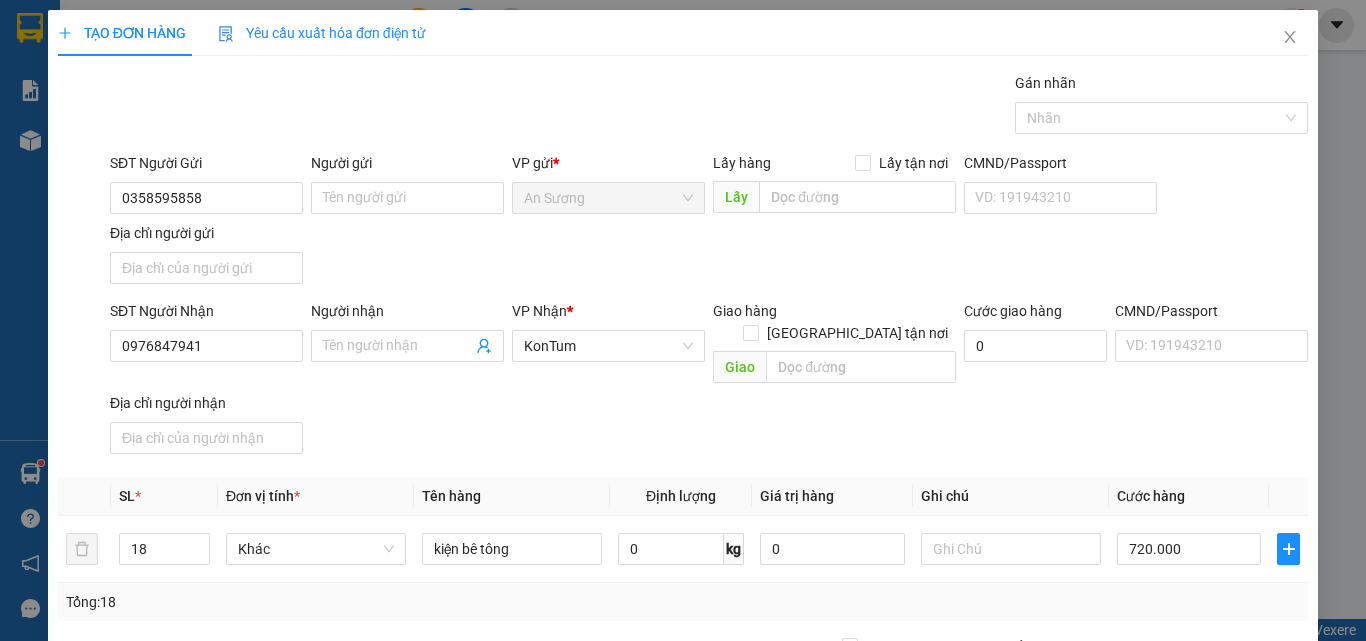 drag, startPoint x: 1221, startPoint y: 396, endPoint x: 1170, endPoint y: 452, distance: 75.74299 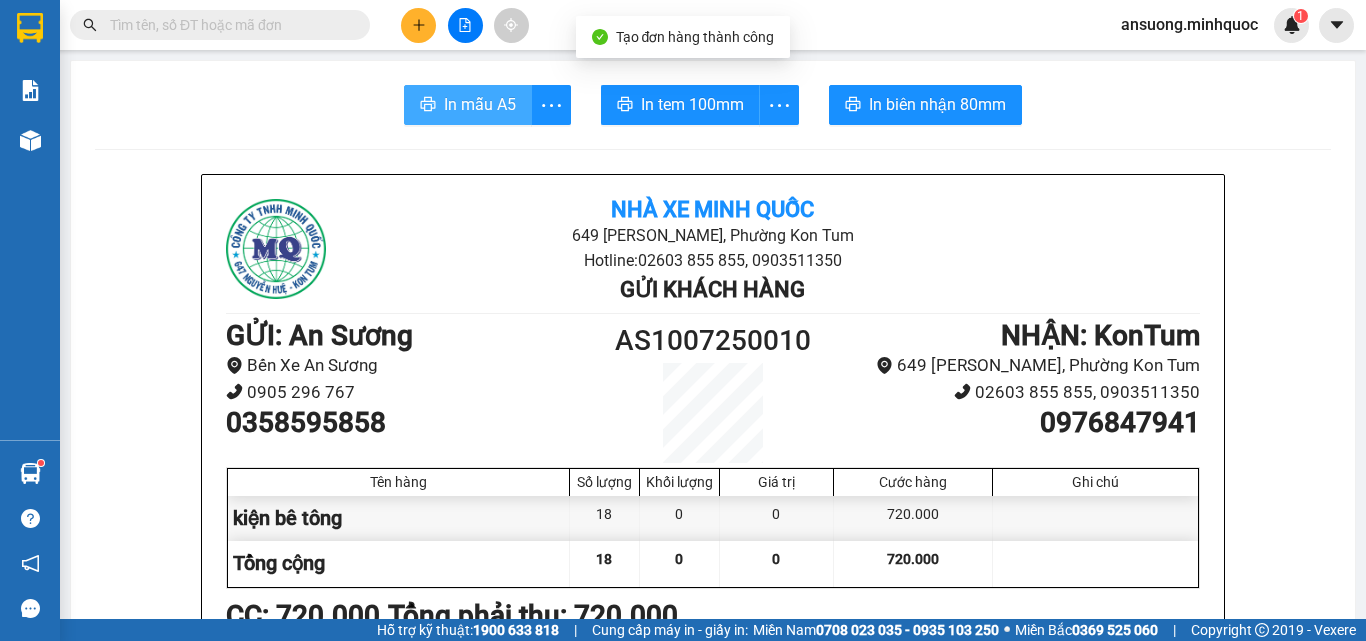 drag, startPoint x: 518, startPoint y: 66, endPoint x: 491, endPoint y: 95, distance: 39.623226 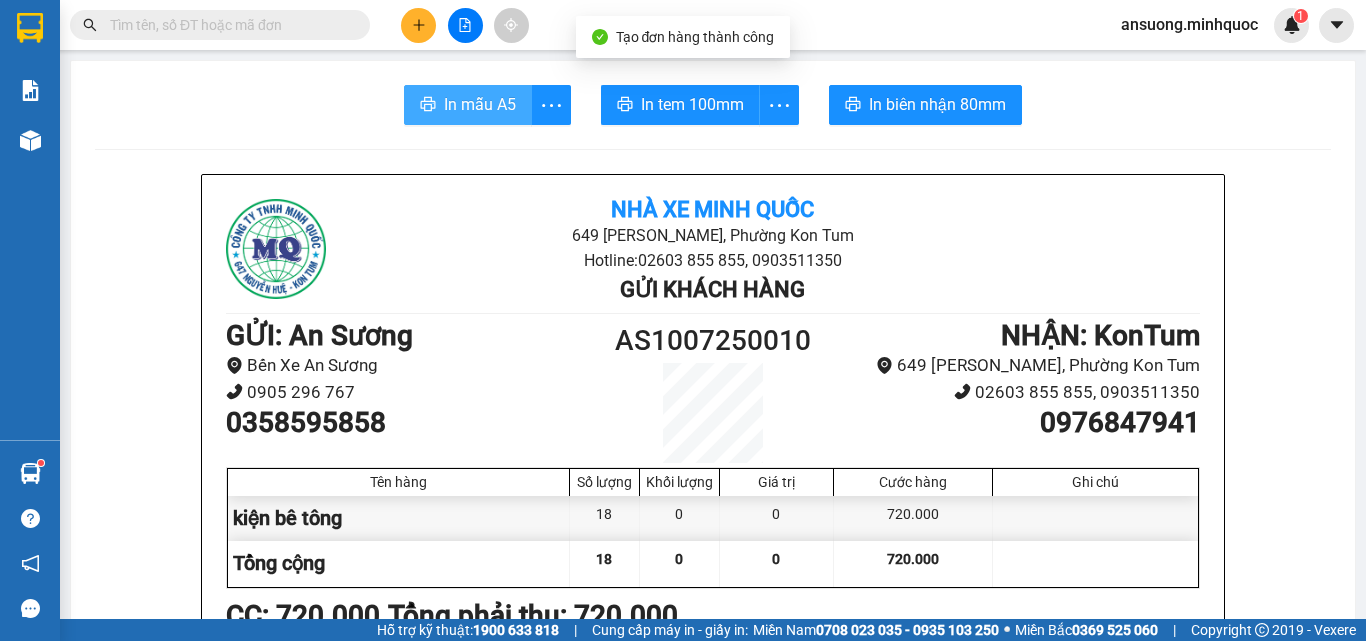 drag, startPoint x: 490, startPoint y: 108, endPoint x: 597, endPoint y: 185, distance: 131.82564 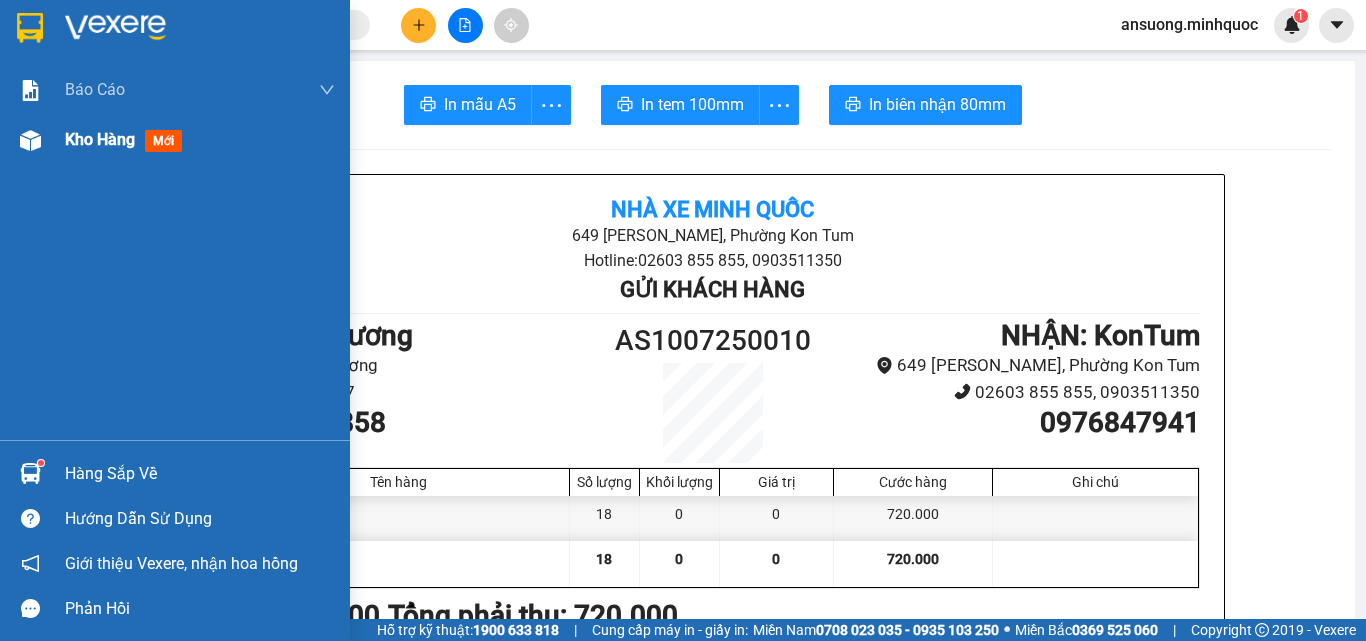 click on "Kho hàng mới" at bounding box center (175, 140) 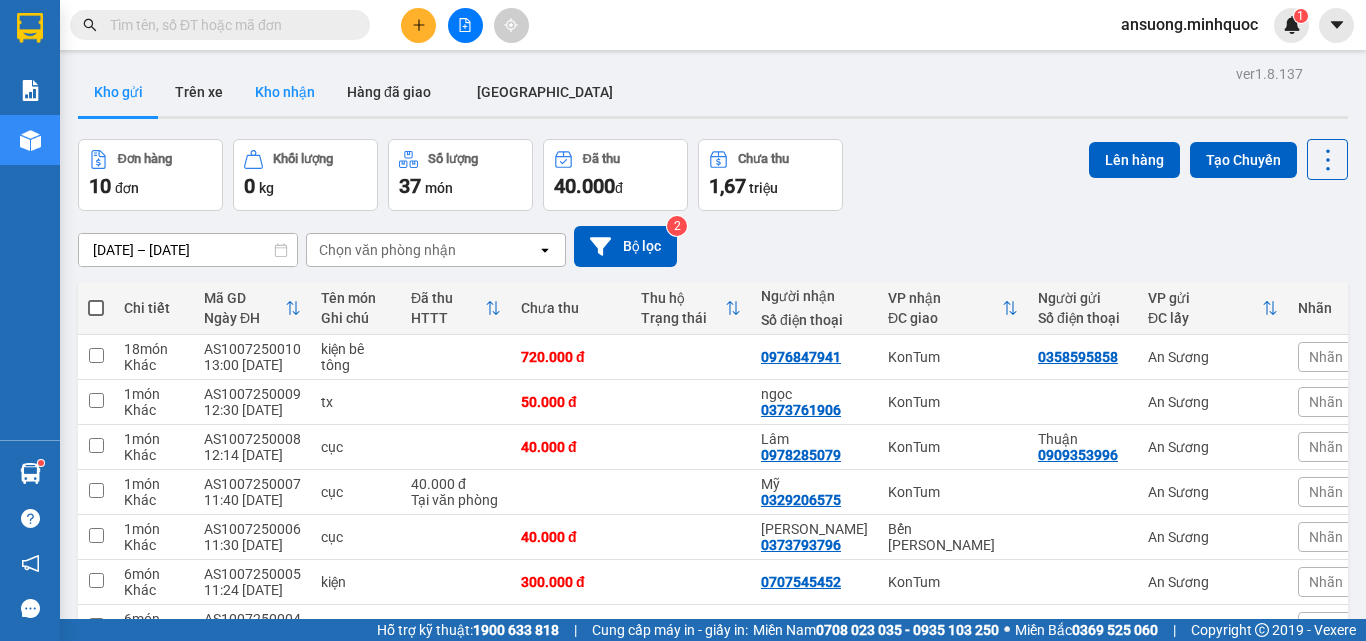 click on "Kho nhận" at bounding box center [285, 92] 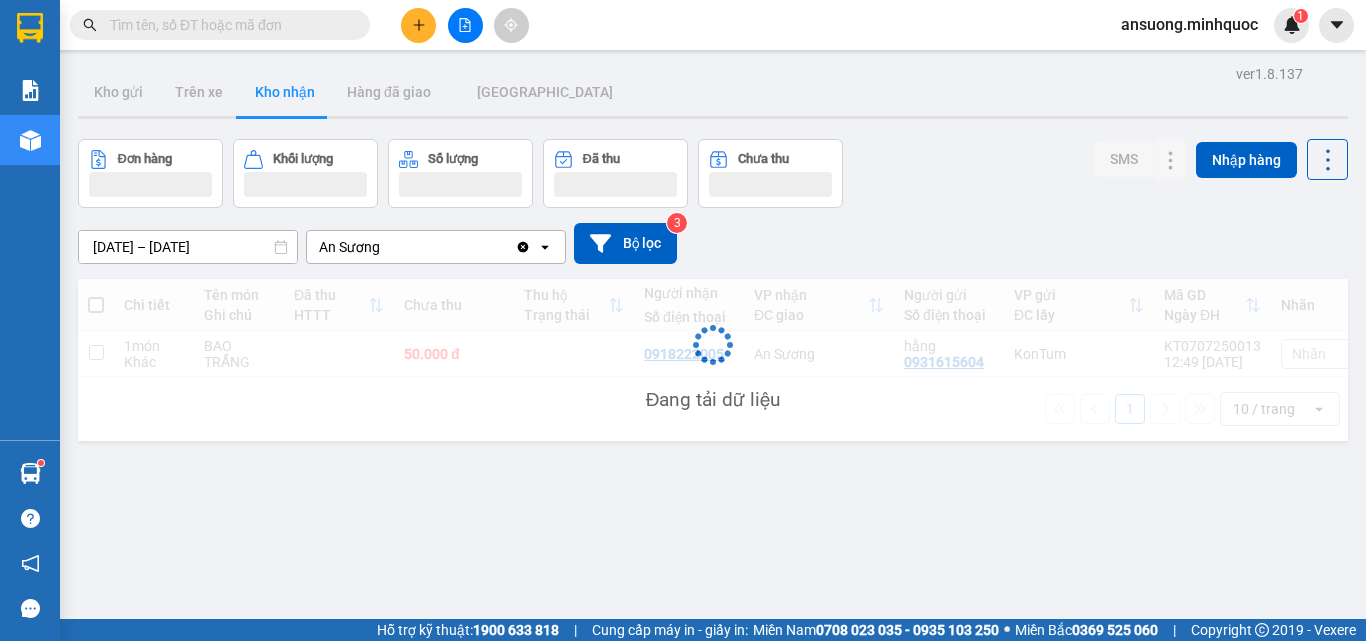 click on "Kho nhận" at bounding box center (285, 92) 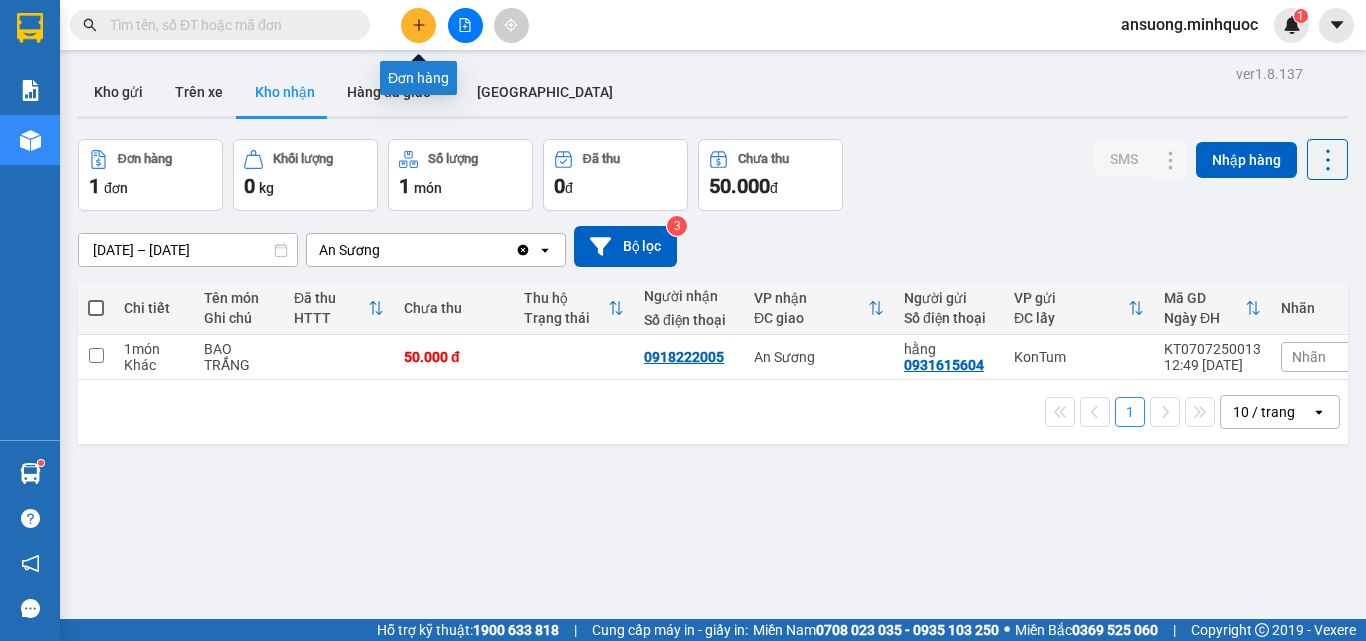 click at bounding box center (418, 25) 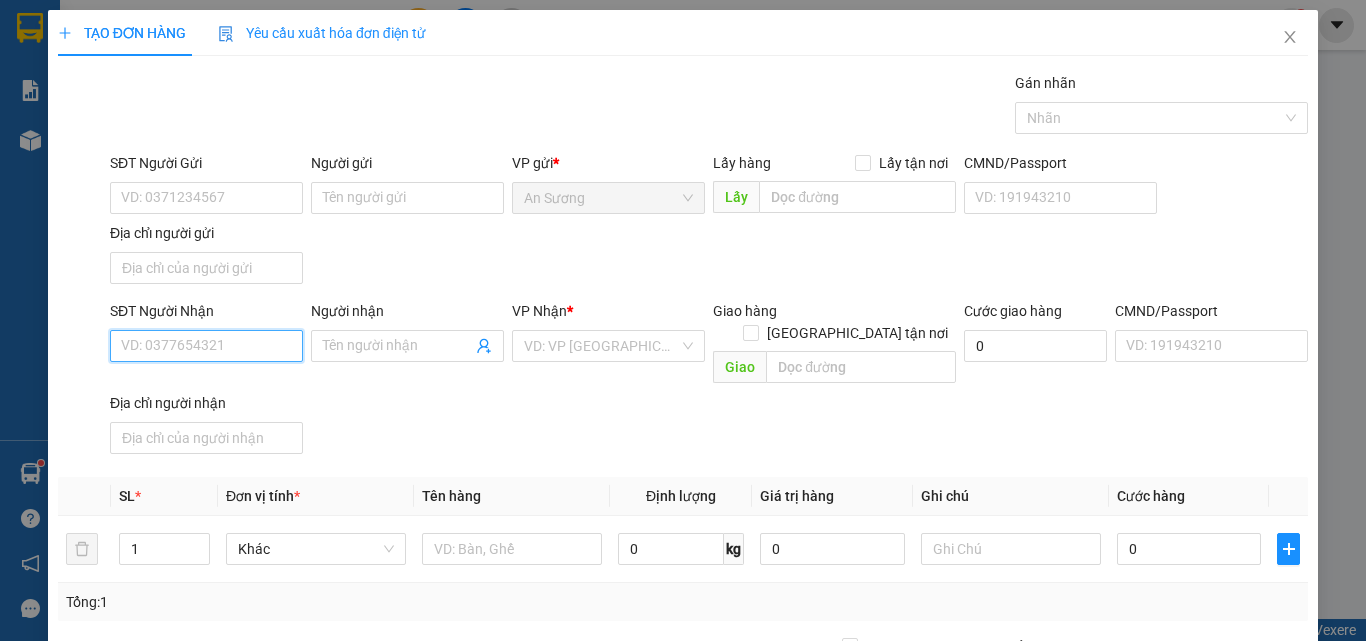 click on "SĐT Người Nhận" at bounding box center (206, 346) 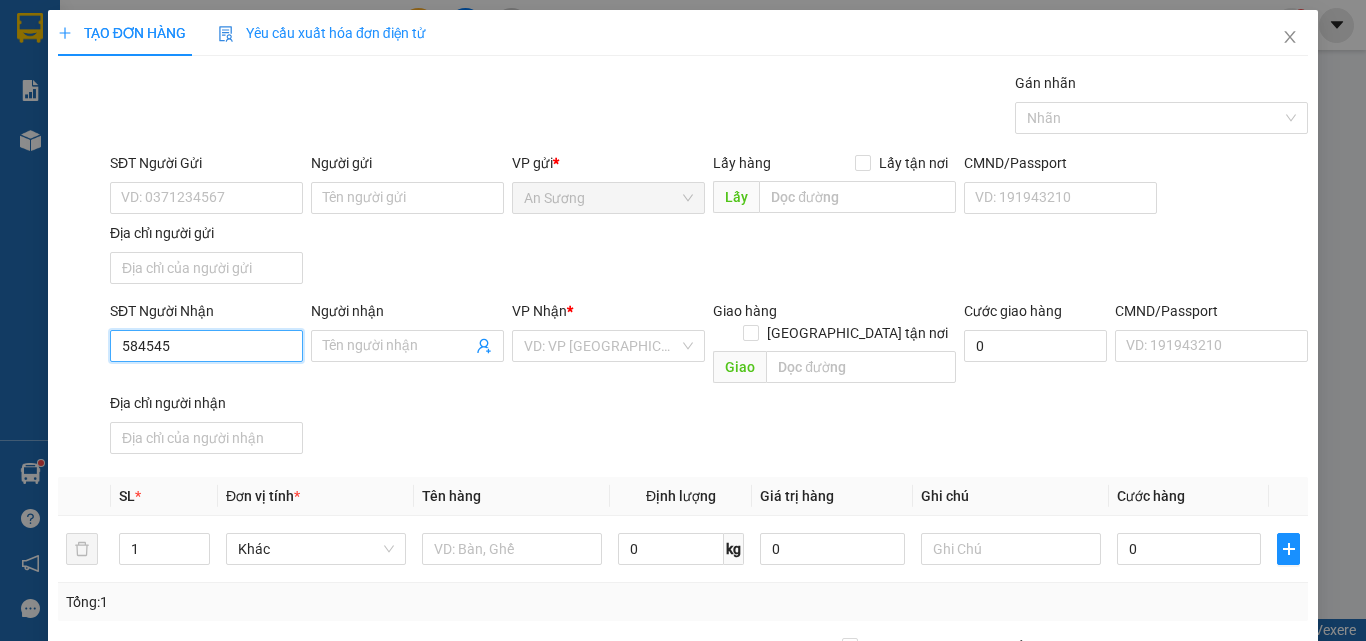 click on "584545" at bounding box center [206, 346] 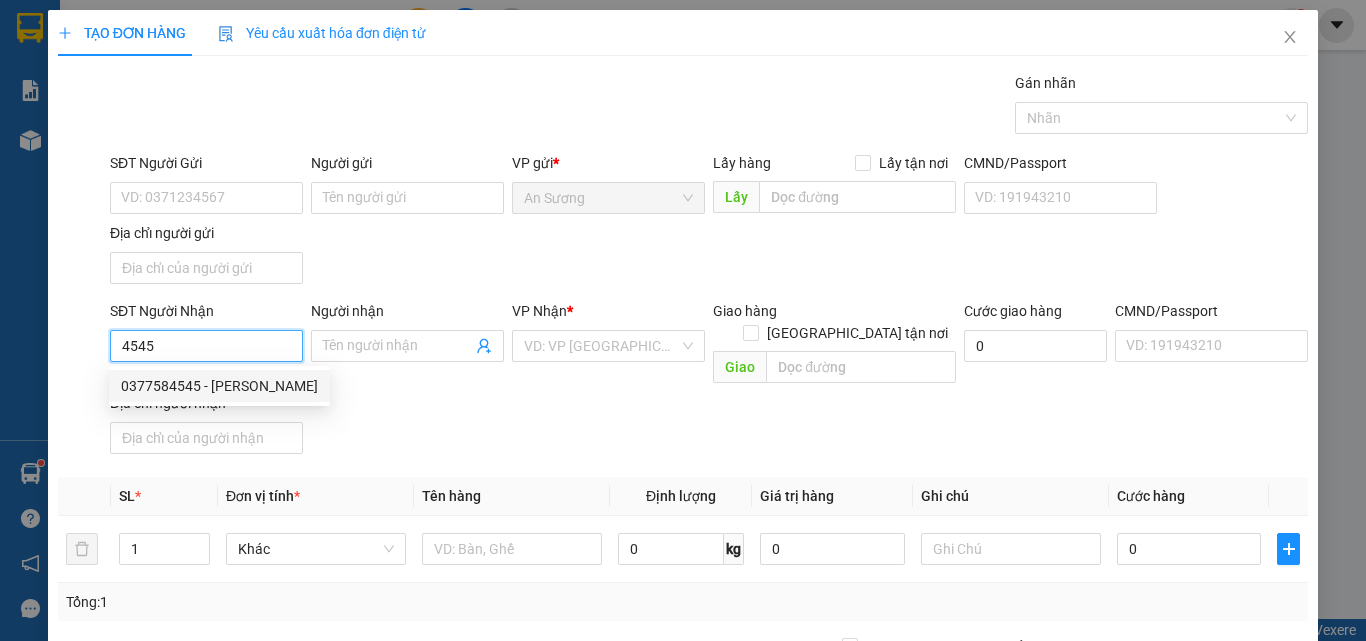 click on "0377584545 - [PERSON_NAME]" at bounding box center (219, 386) 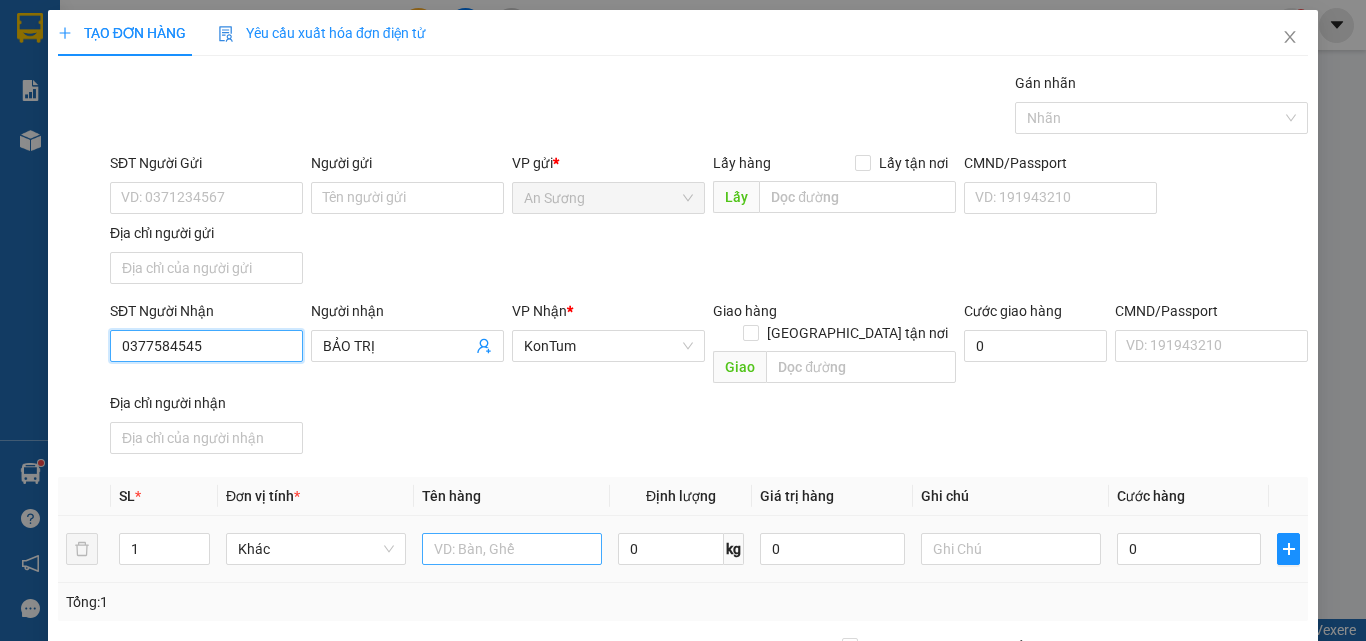 type on "0377584545" 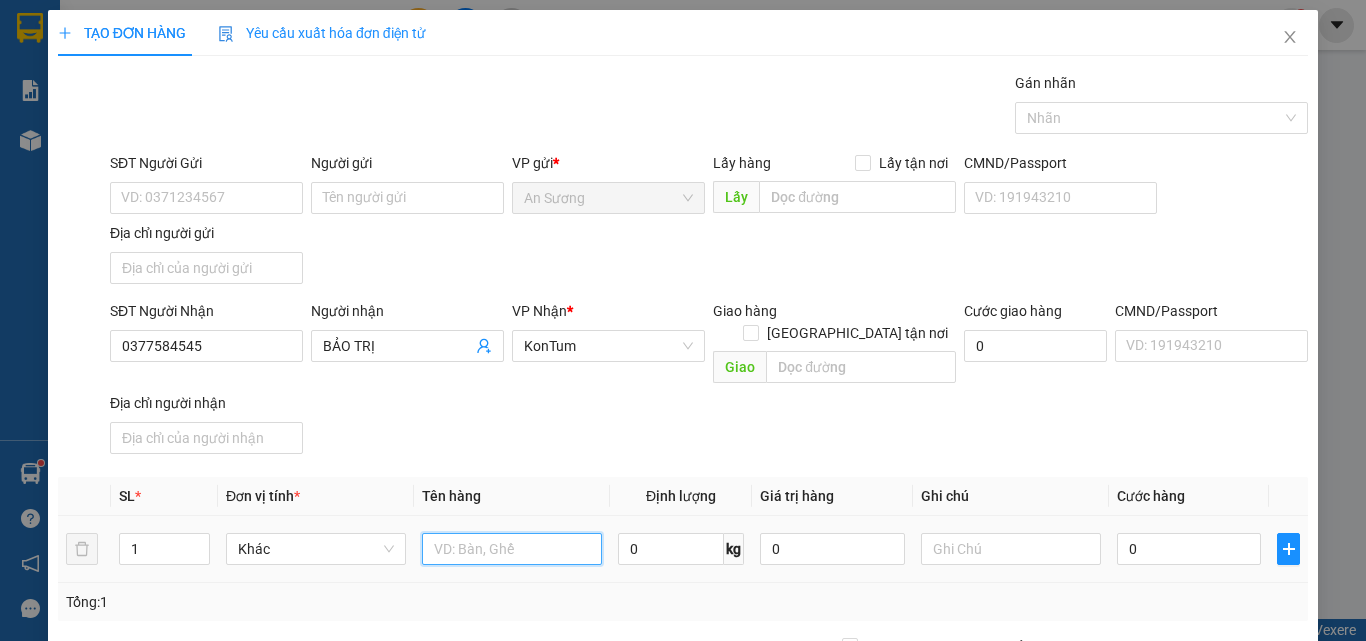 click at bounding box center (512, 549) 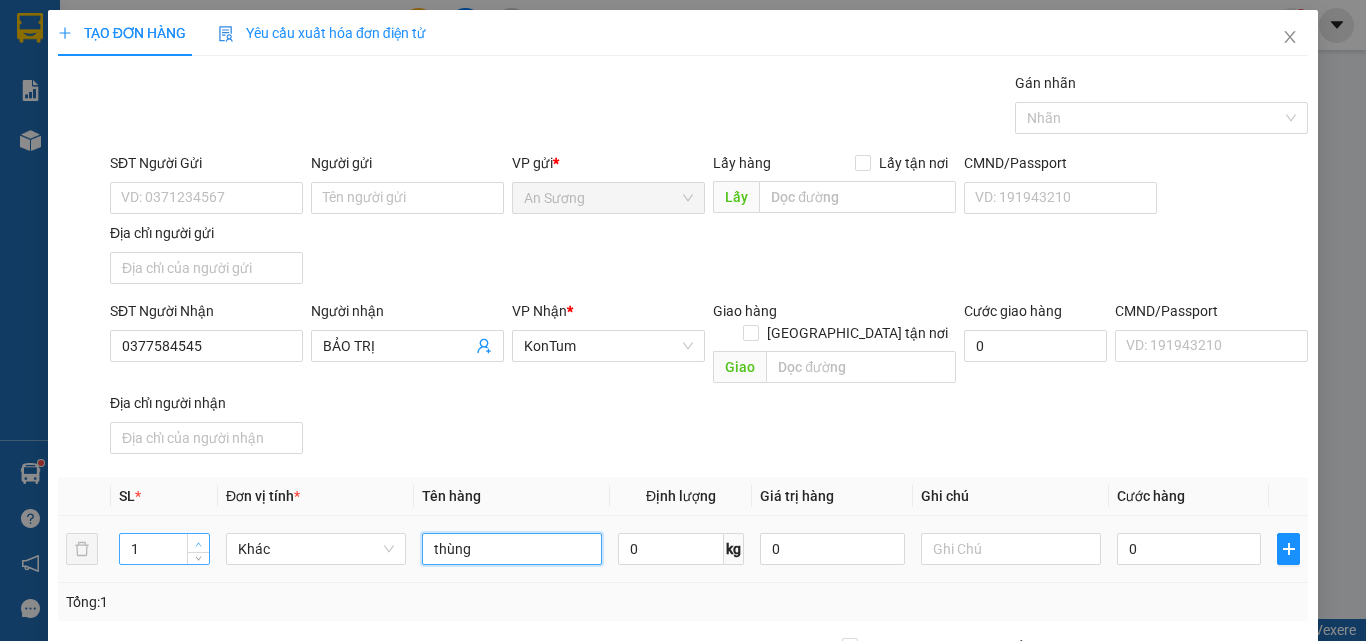 type on "thùng" 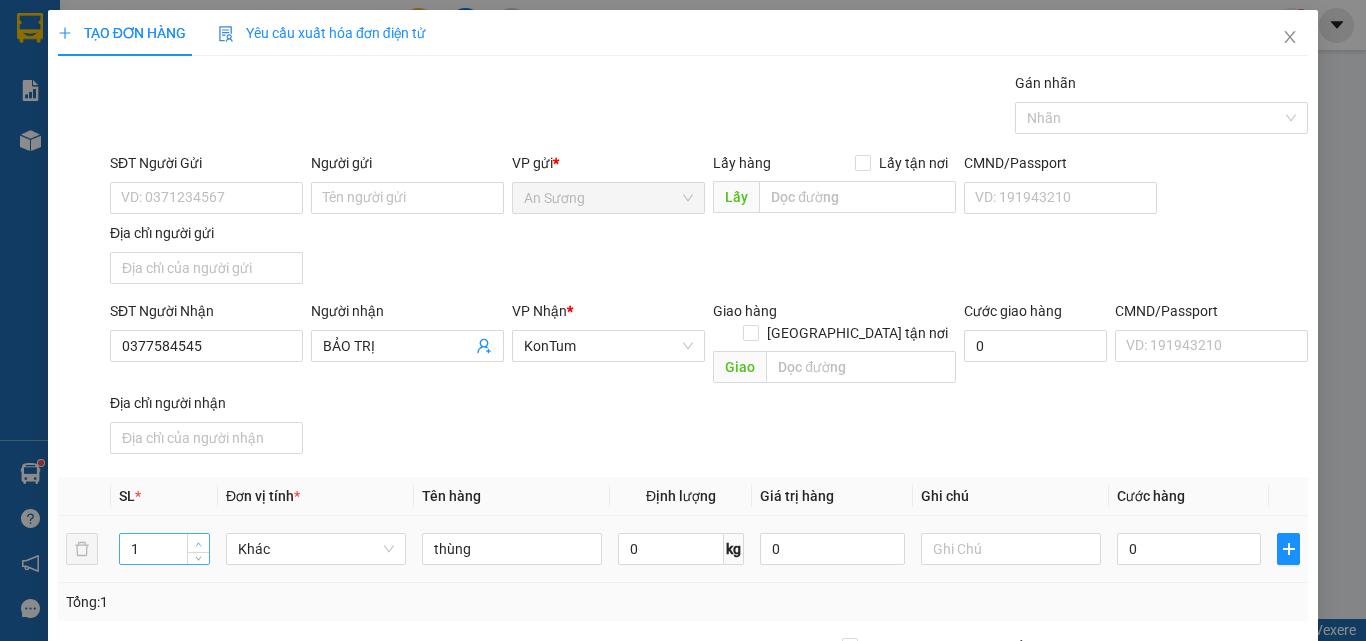 type on "2" 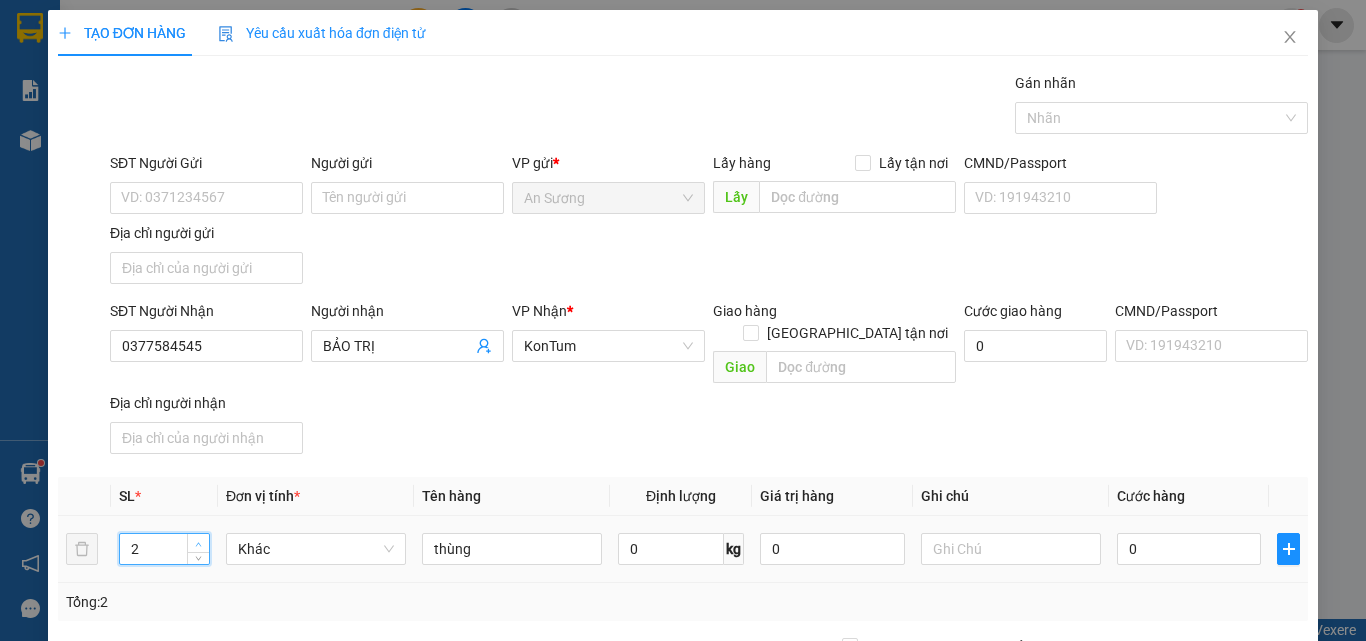 click at bounding box center [198, 543] 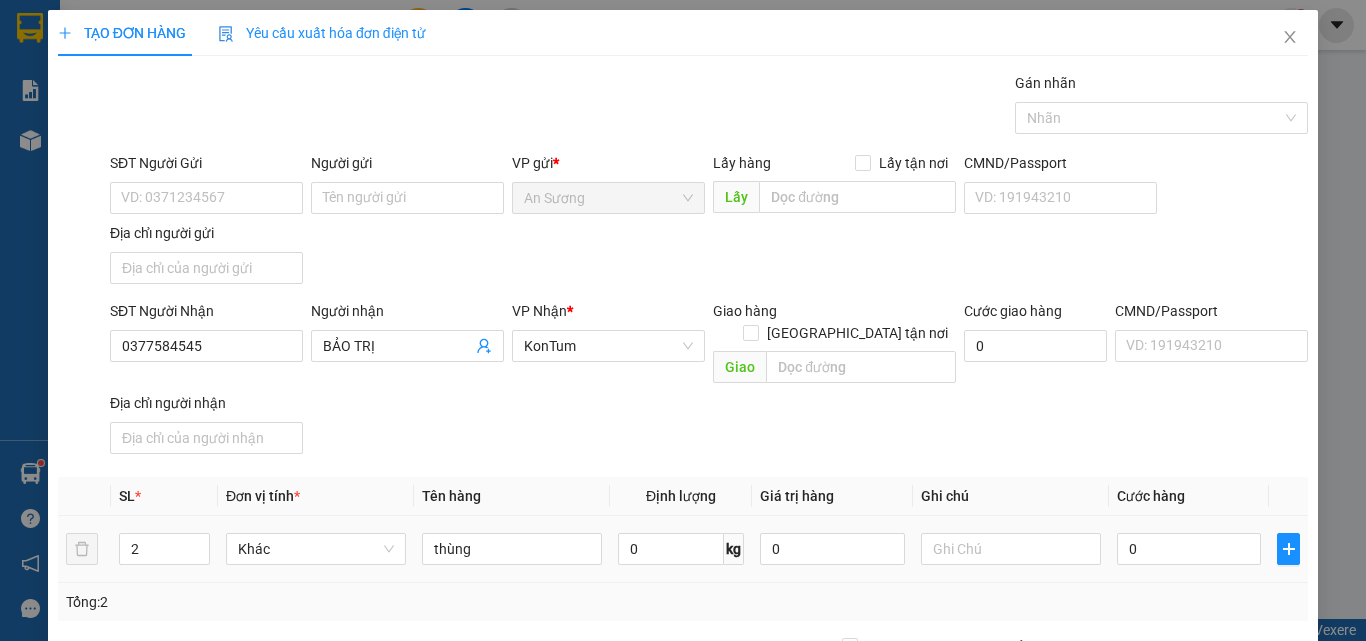 click on "0" at bounding box center (1189, 549) 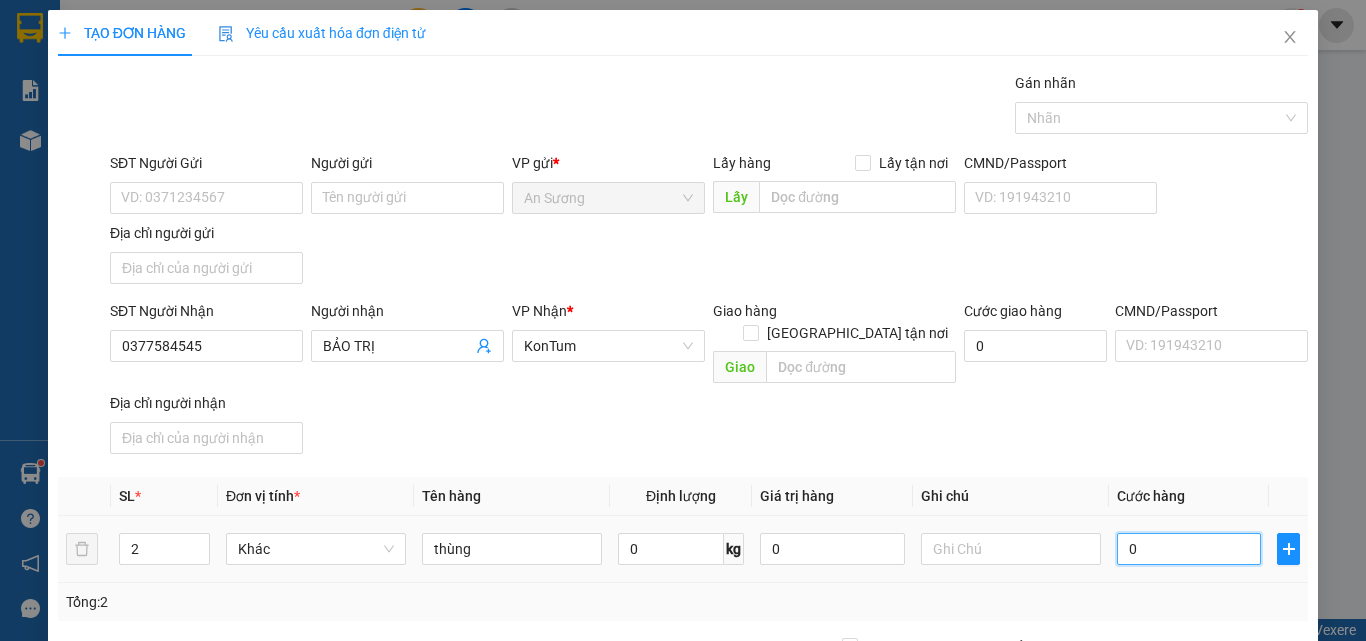 click on "0" at bounding box center [1189, 549] 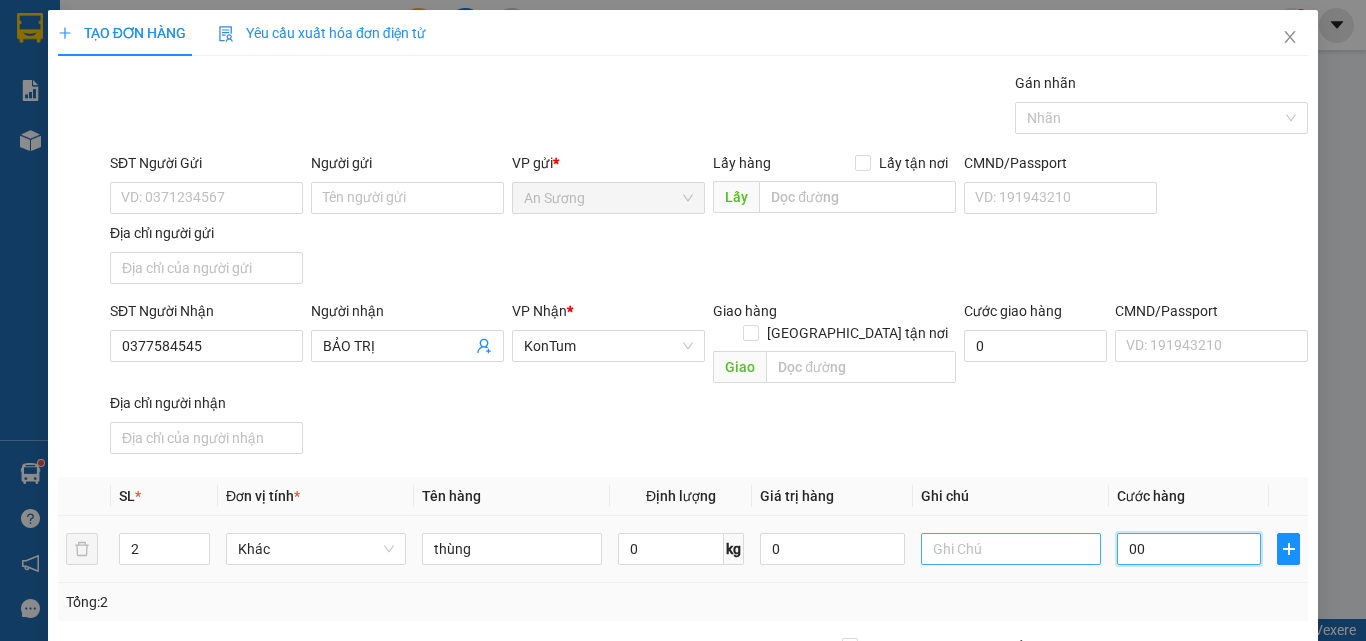 drag, startPoint x: 1182, startPoint y: 535, endPoint x: 1086, endPoint y: 521, distance: 97.015465 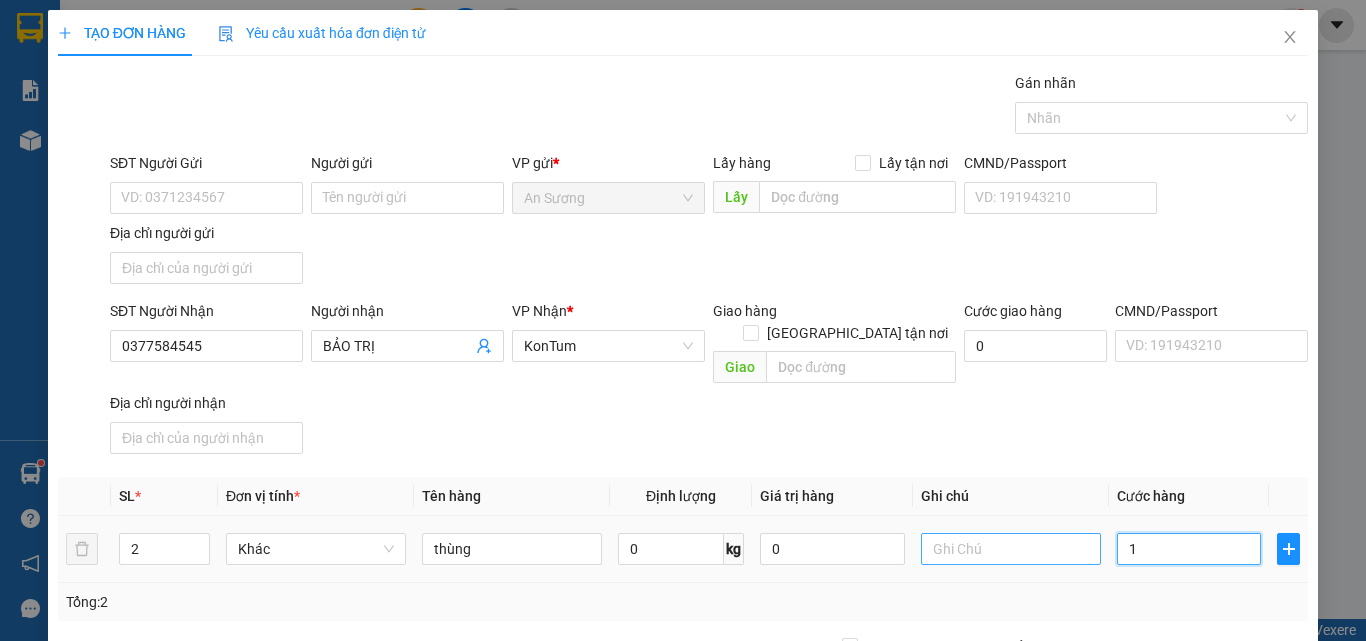 type on "10" 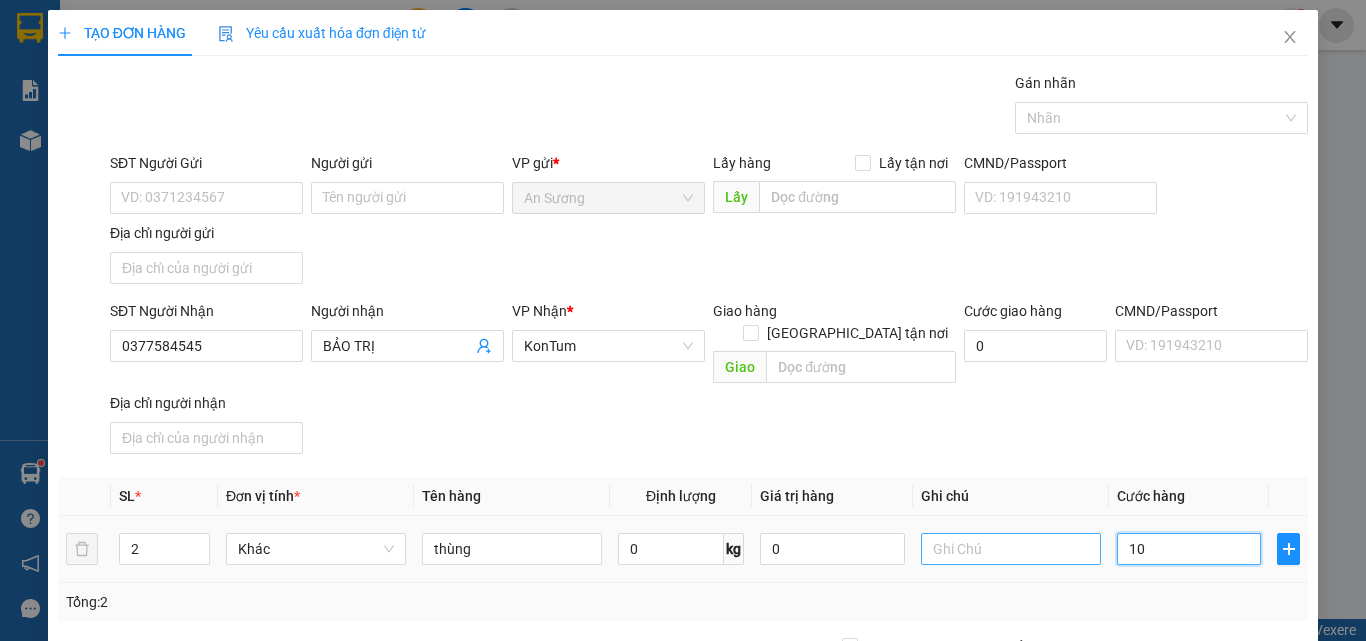 type on "10" 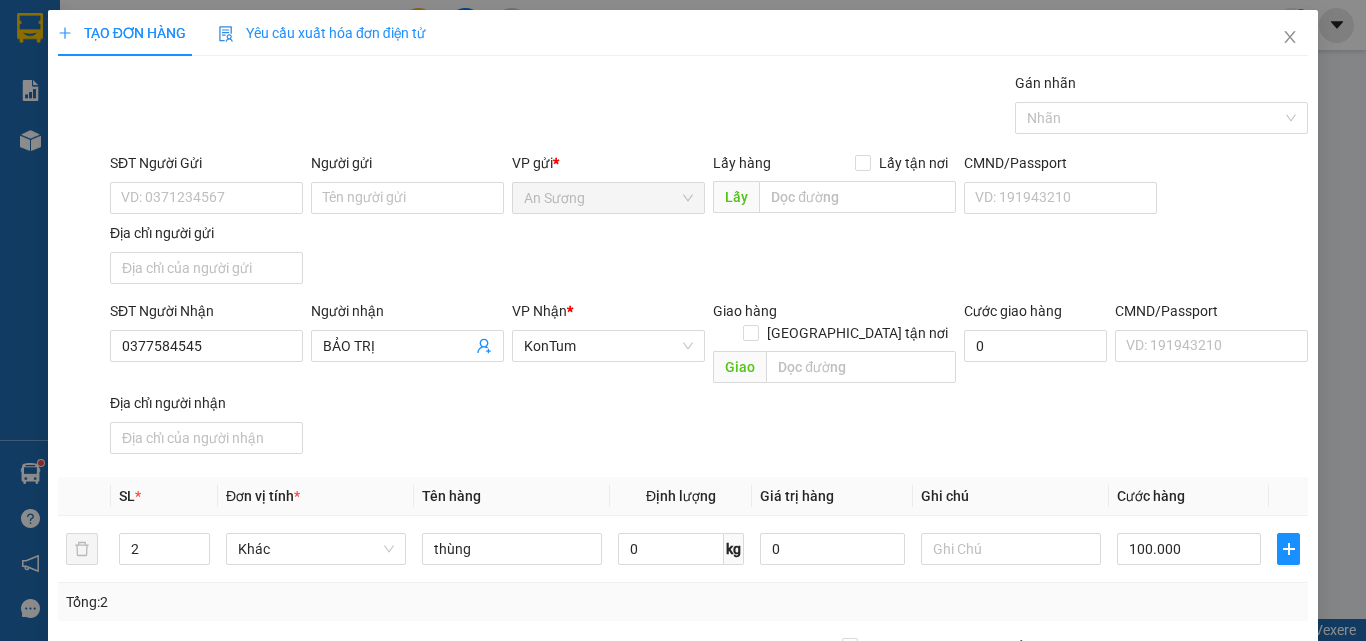 click on "Transit Pickup Surcharge Ids Transit Deliver Surcharge Ids Transit Deliver Surcharge Transit Deliver Surcharge Gán nhãn   Nhãn SĐT Người Gửi VD: 0371234567 Người gửi Tên người gửi VP gửi  * An Sương Lấy hàng Lấy tận nơi Lấy CMND/Passport VD: [PASSPORT] Địa chỉ người gửi SĐT Người Nhận 0377584545 Người nhận BẢO TRỊ VP Nhận  * KonTum Giao hàng Giao tận nơi Giao Cước giao hàng 0 CMND/Passport VD: [PASSPORT] Địa chỉ người nhận SL  * Đơn vị tính  * Tên hàng  Định lượng Giá trị hàng Ghi chú Cước hàng                   2 Khác thùng 0 kg 0 100.000 Tổng:  2 Ghi chú đơn hàng Thu Hộ 0 Phí thu hộ khách nhận trả 0 Tổng cước 100.000 Hình thức thanh toán Chọn HT Thanh Toán Số tiền thu trước 0 Chưa thanh toán 100.000 Chọn HT Thanh Toán Lưu nháp Xóa Thông tin [PERSON_NAME] và In" at bounding box center [683, 467] 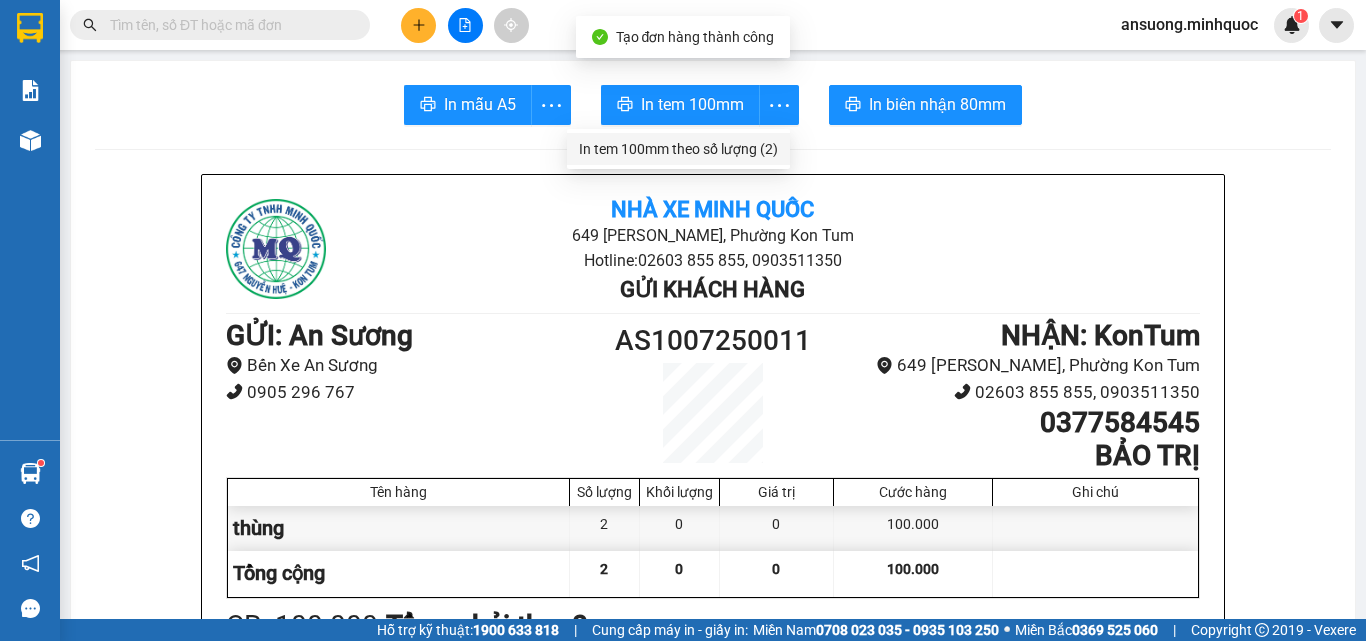 click on "In tem 100mm theo số lượng   (2)" at bounding box center (678, 149) 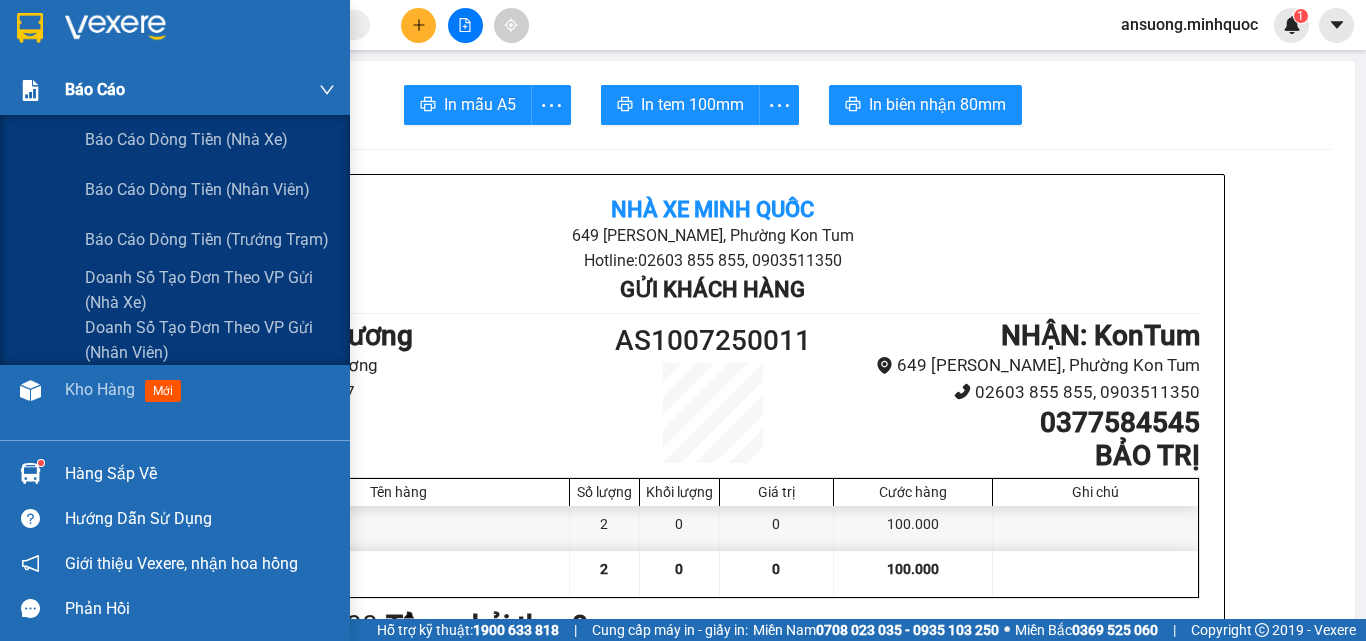 click at bounding box center [30, 90] 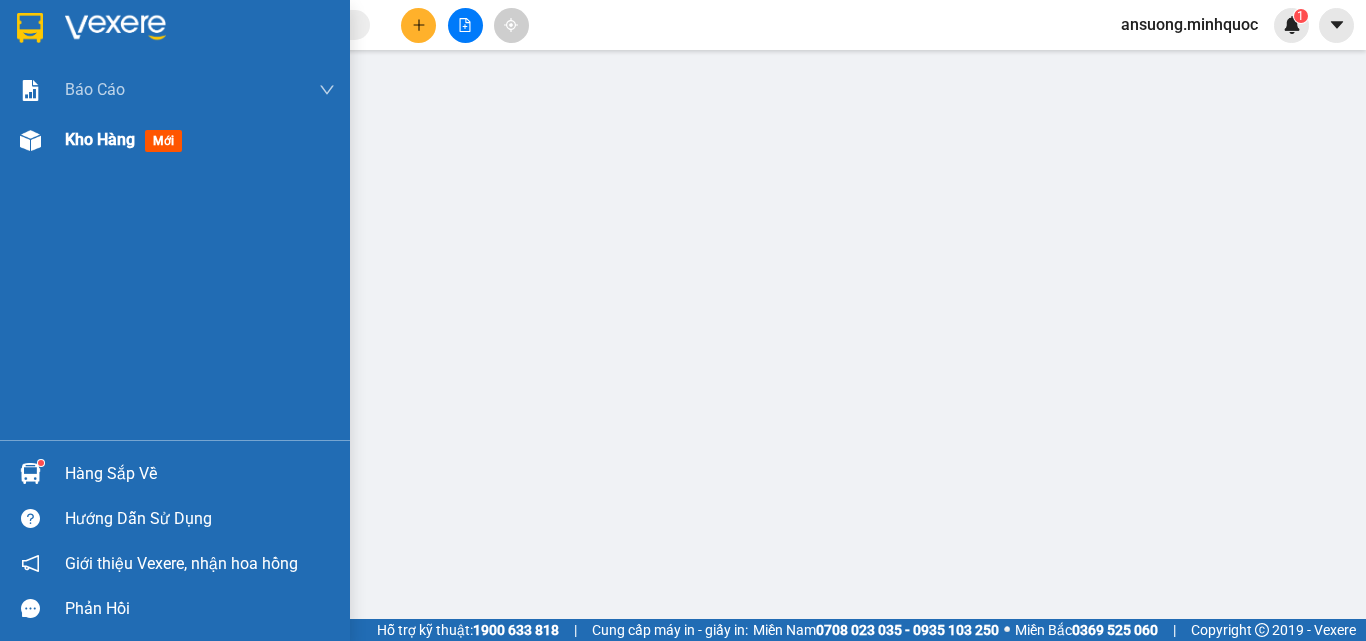 click at bounding box center (30, 140) 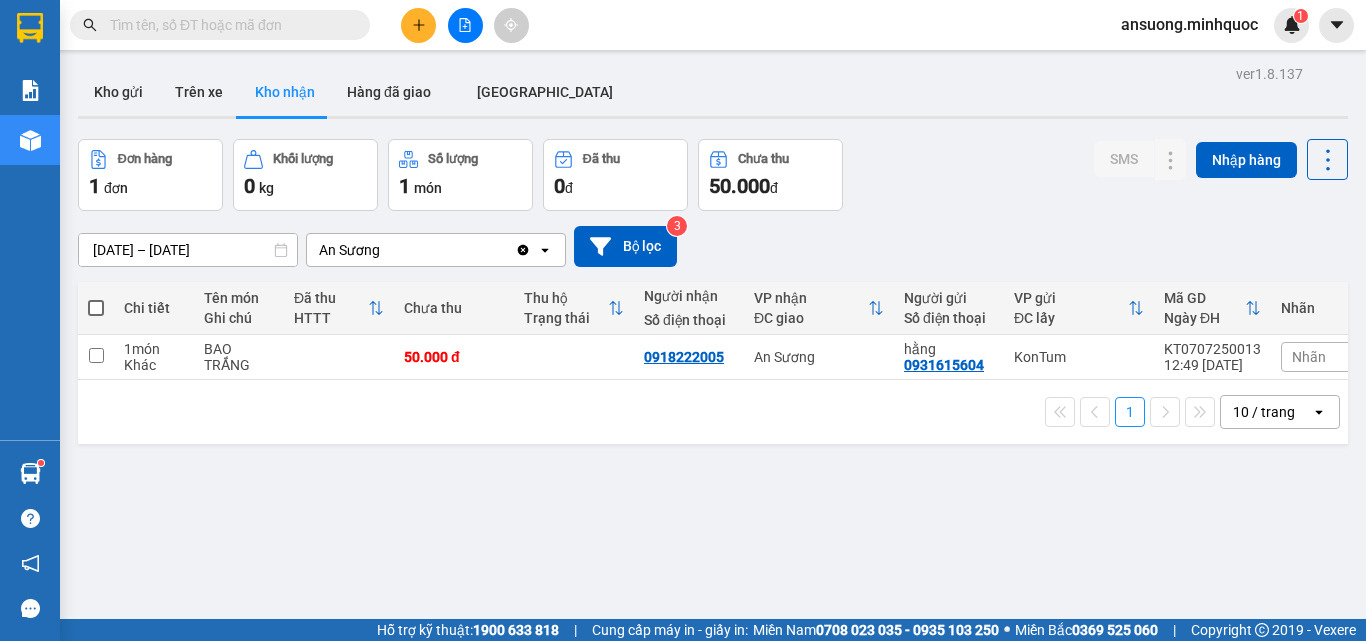 click on "ver  1.8.137 Kho gửi Trên xe Kho nhận Hàng đã giao ĐÀ NẴNG Đơn hàng 1 đơn Khối lượng 0 kg Số lượng 1 món Đã thu 0  đ Chưa thu 50.000  đ SMS Nhập hàng [DATE] – [DATE] Press the down arrow key to interact with the calendar and select a date. Press the escape button to close the calendar. Selected date range is from [DATE] to [DATE]. An Sương Clear value open Bộ lọc 3 Chi tiết Tên món Ghi chú Đã thu HTTT Chưa thu Thu hộ Trạng thái Người nhận Số điện thoại VP nhận ĐC giao Người gửi Số điện thoại VP gửi ĐC lấy Mã GD Ngày ĐH Nhãn 1  món Khác BAO TRẮNG 50.000 đ 0918222005 An Sương hằng 0931615604 KonTum KT0707250013 12:49 [DATE] Nhãn 1 10 / trang open Đang tải dữ liệu" at bounding box center (713, 380) 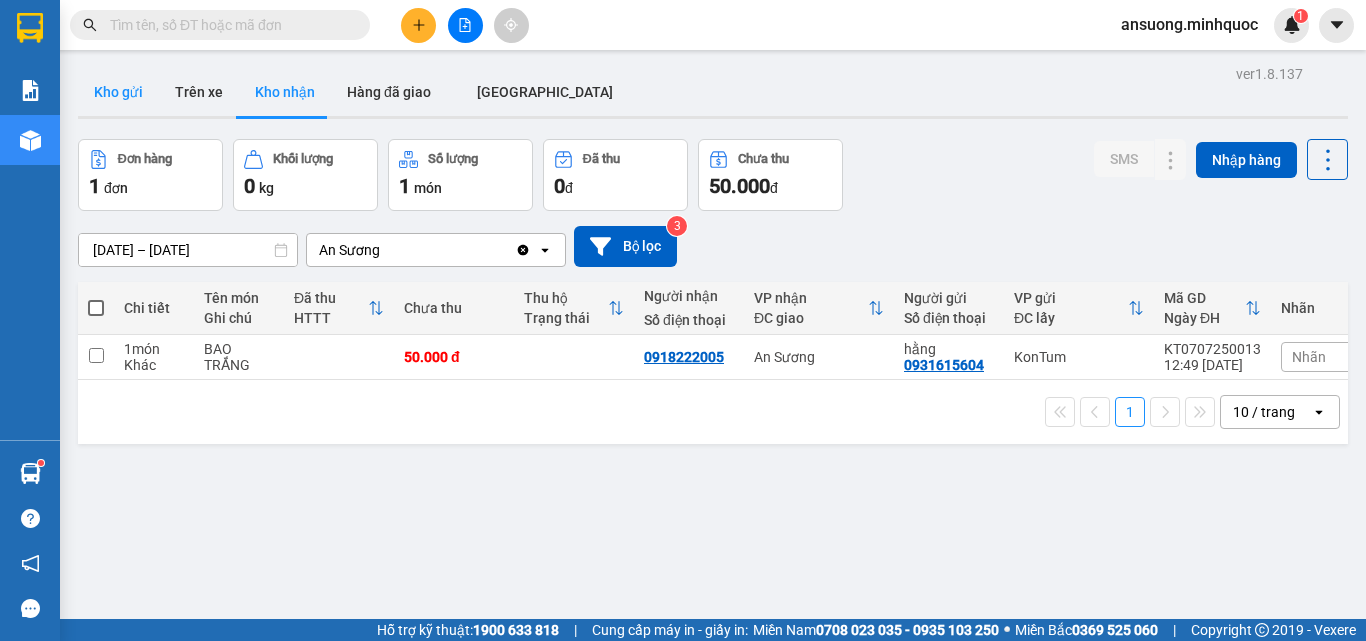 click on "Kho gửi" at bounding box center (118, 92) 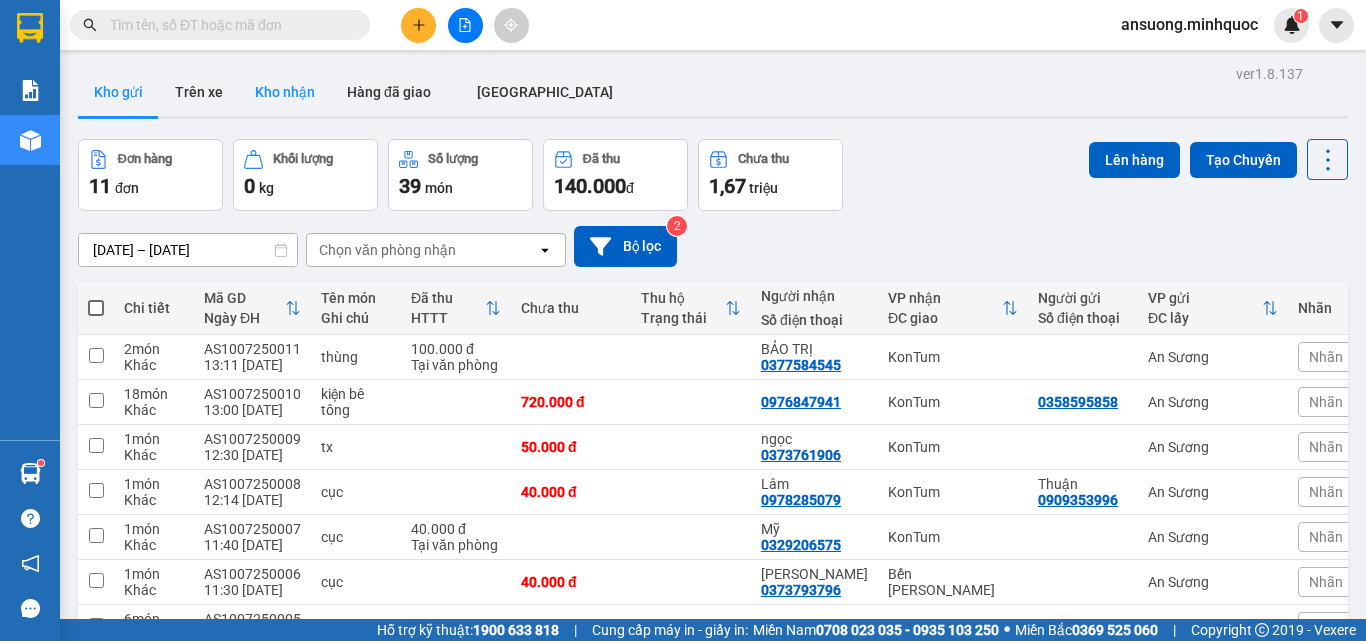drag, startPoint x: 254, startPoint y: 73, endPoint x: 262, endPoint y: 83, distance: 12.806249 